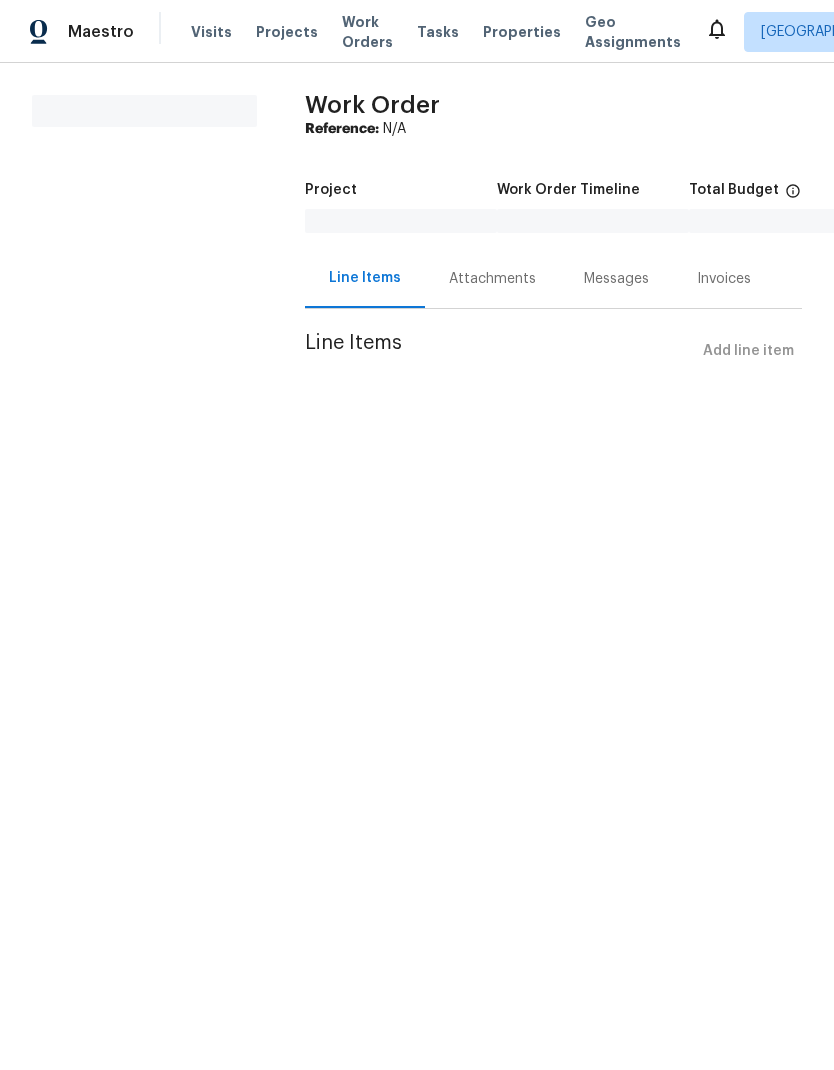 scroll, scrollTop: 0, scrollLeft: 0, axis: both 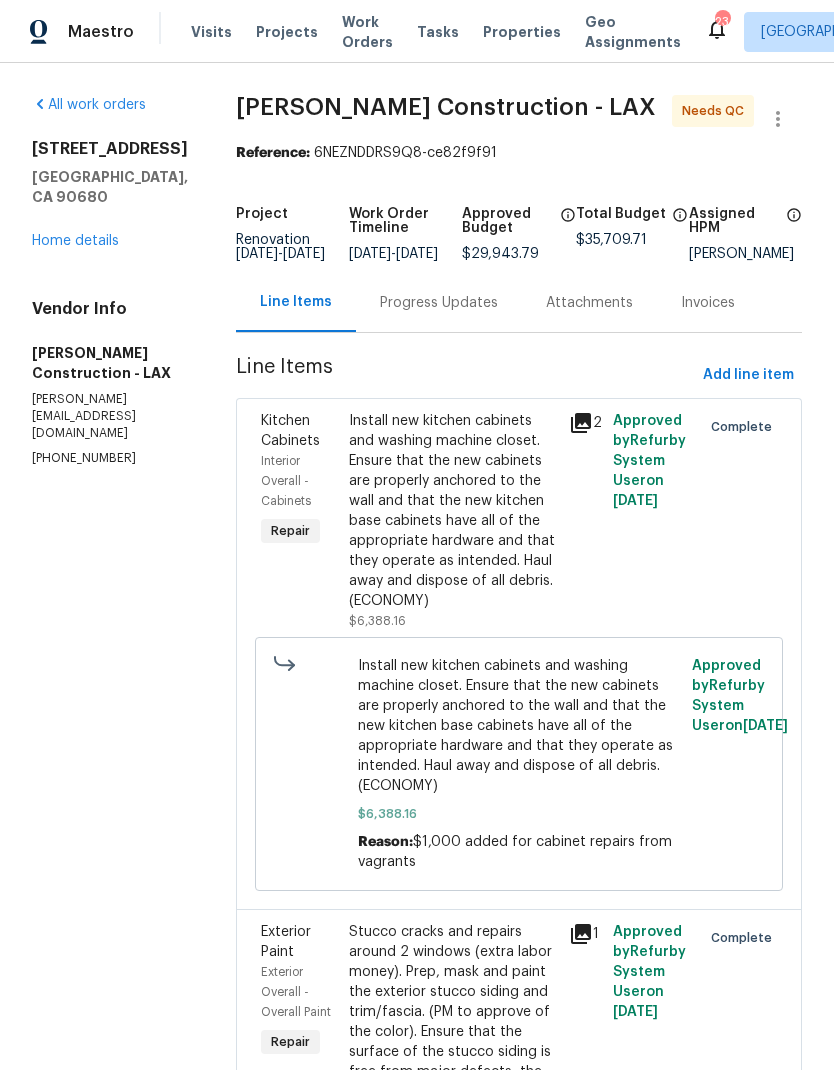 click on "Progress Updates" at bounding box center [439, 303] 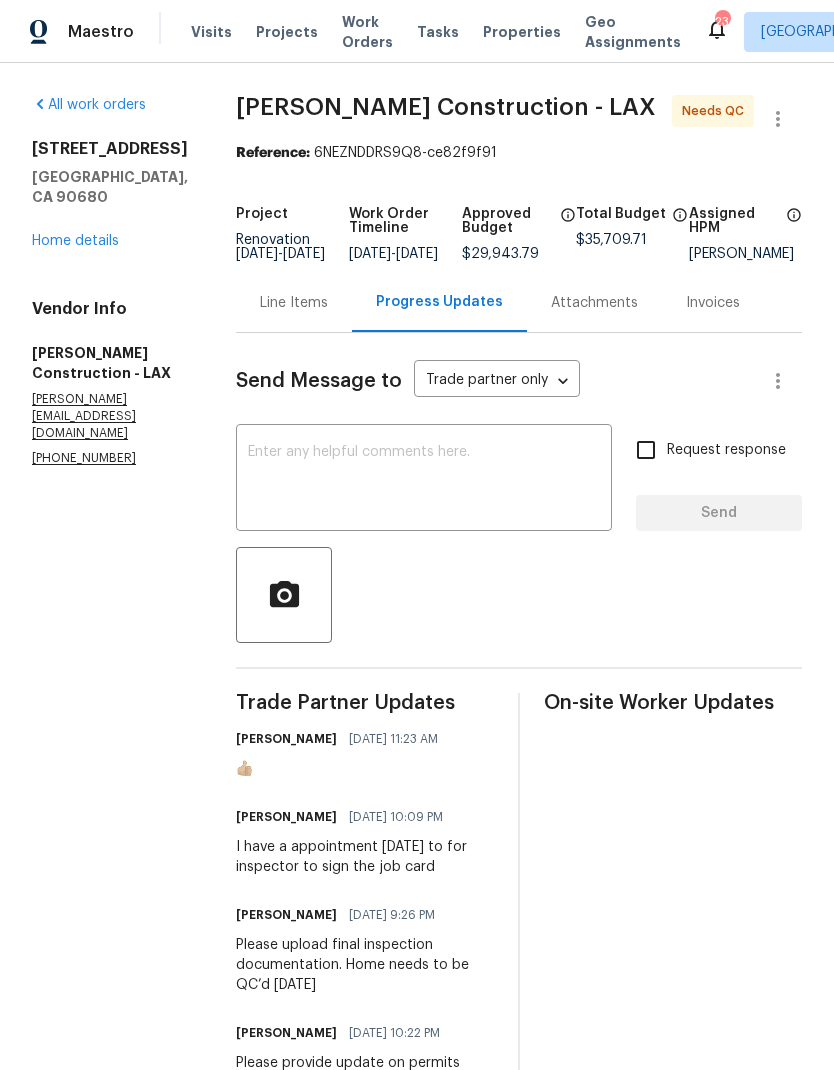 click on "Line Items" at bounding box center [294, 303] 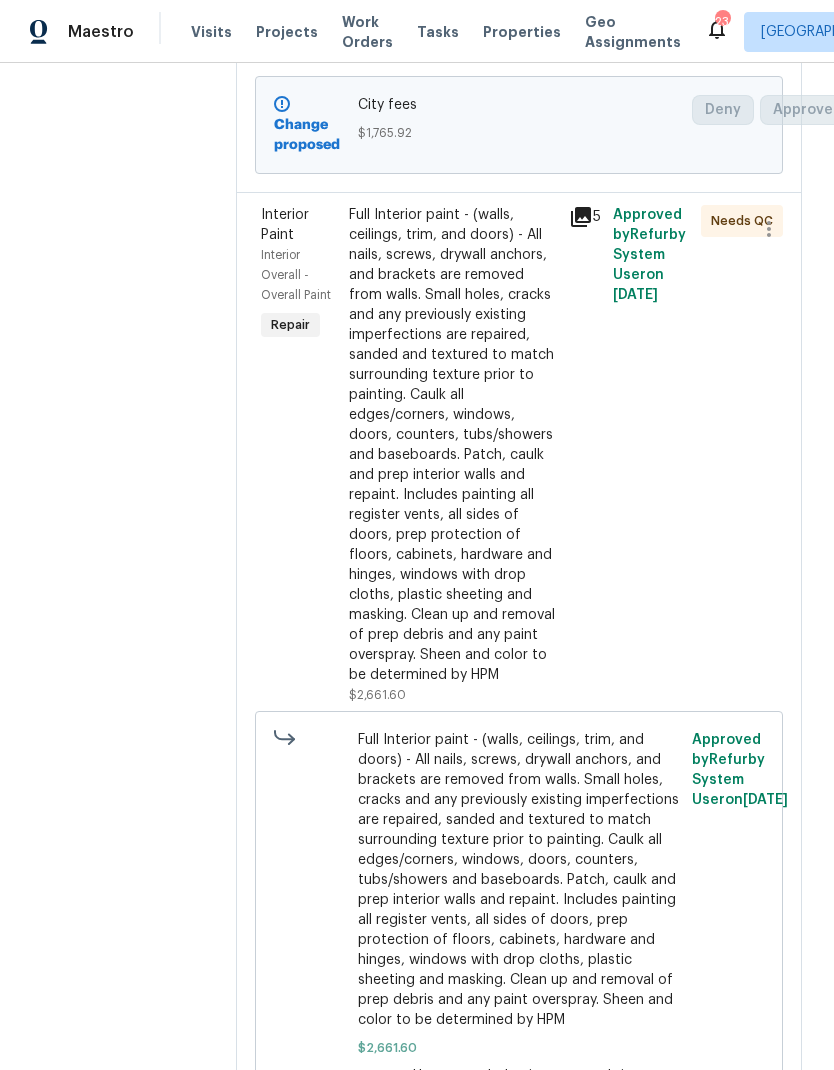 scroll, scrollTop: 1926, scrollLeft: 0, axis: vertical 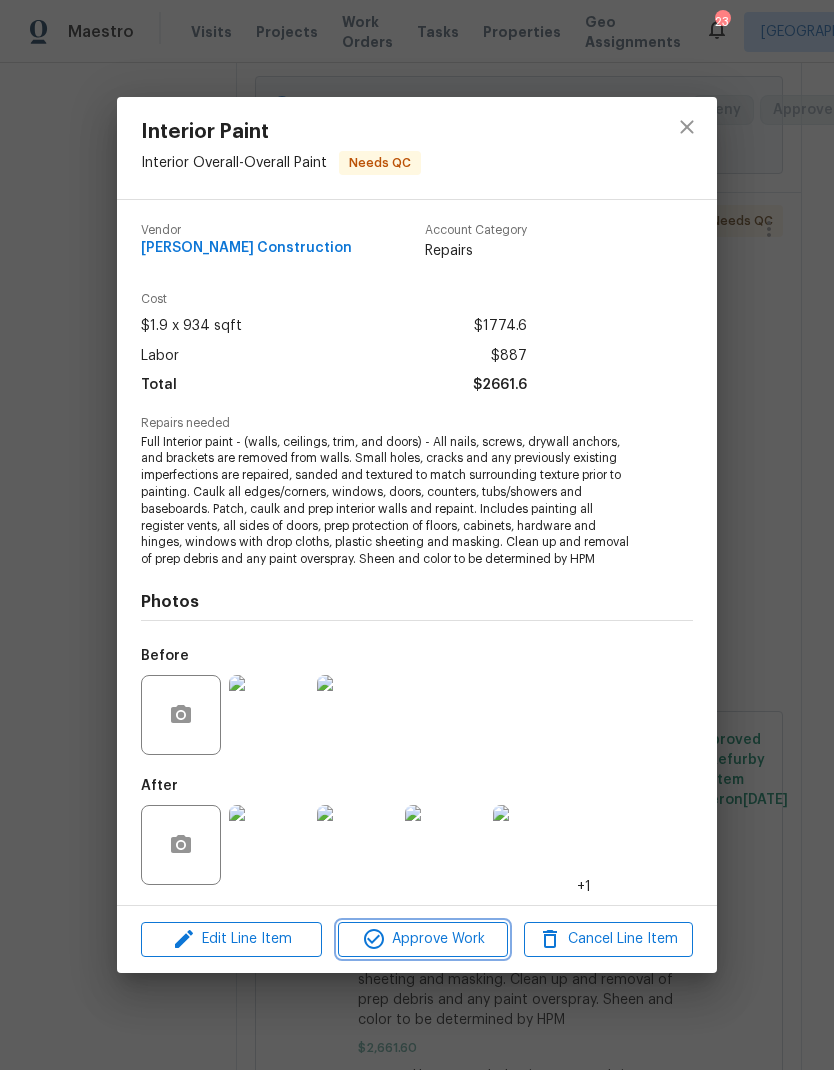 click on "Approve Work" at bounding box center (422, 939) 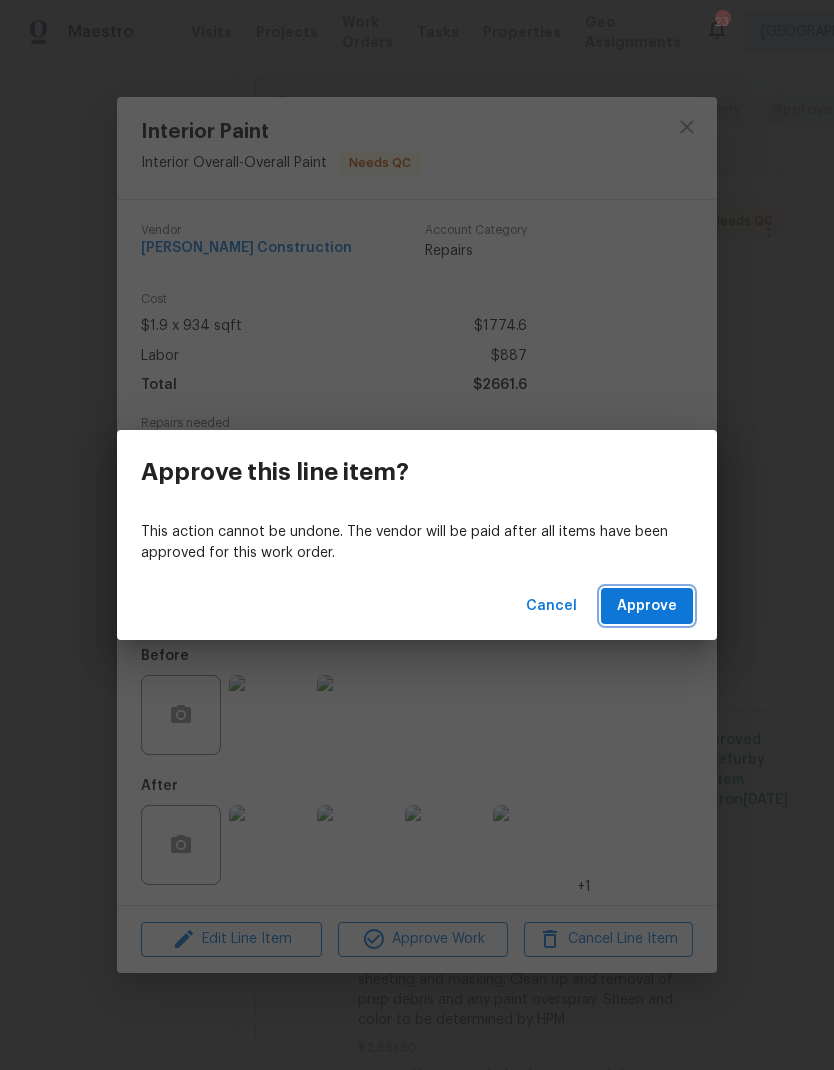 click on "Approve" at bounding box center [647, 606] 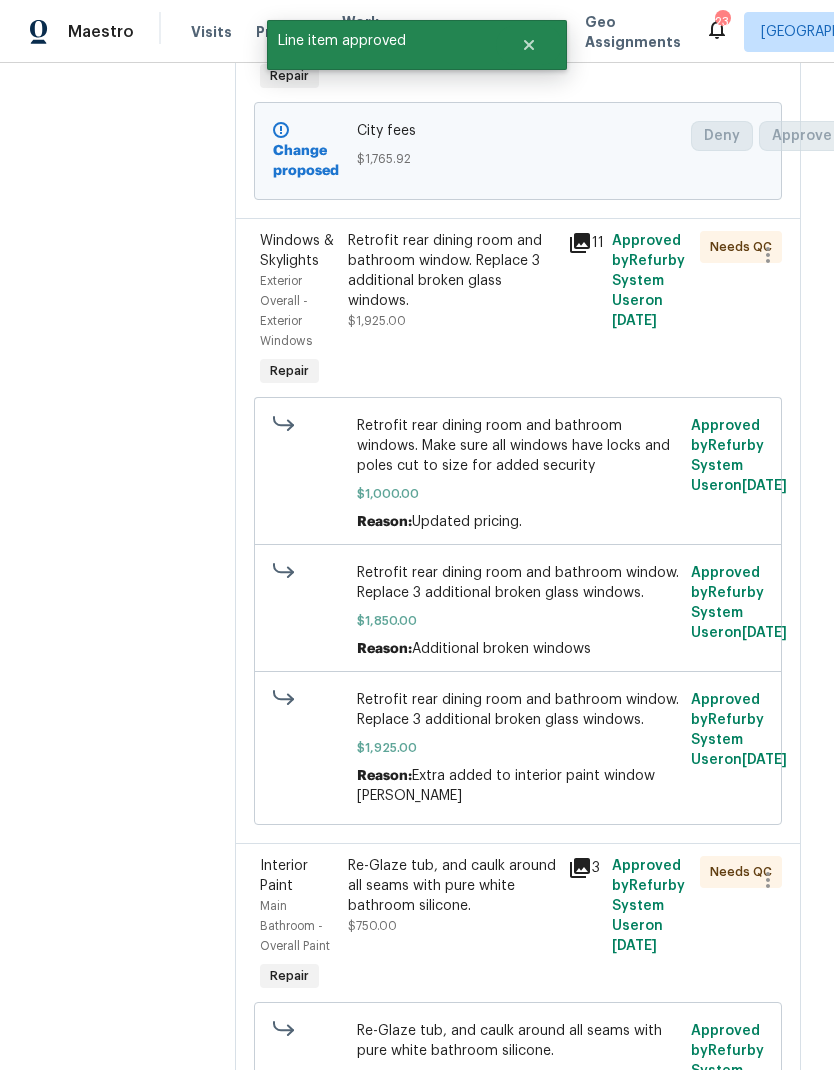 scroll, scrollTop: 1899, scrollLeft: 2, axis: both 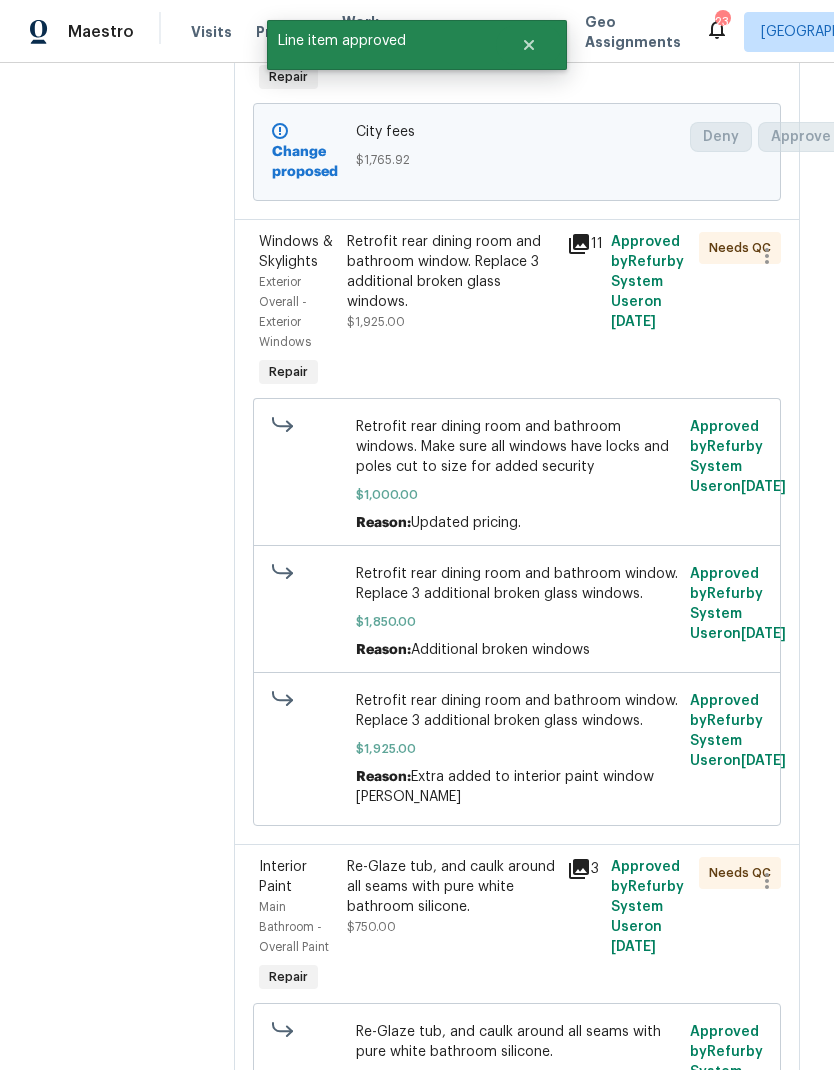 click on "Retrofit rear dining room and bathroom window. Replace 3 additional broken glass windows. $1,925.00" at bounding box center [451, 312] 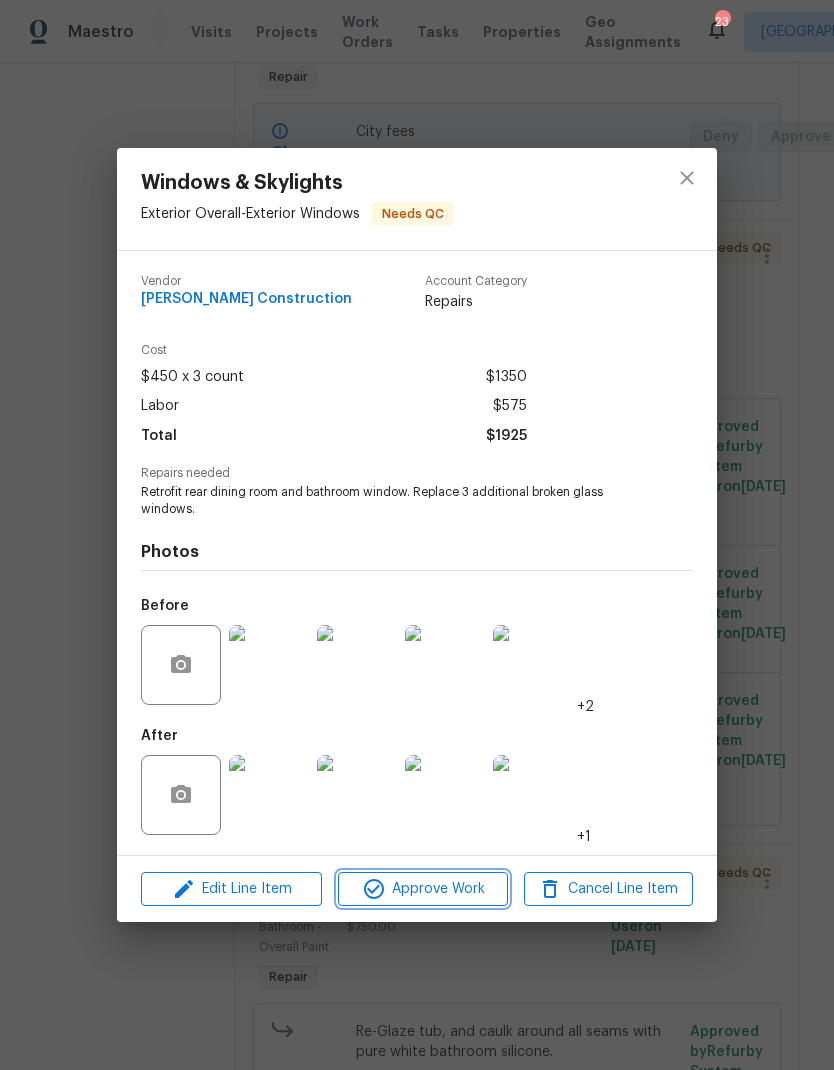 click on "Approve Work" at bounding box center [422, 889] 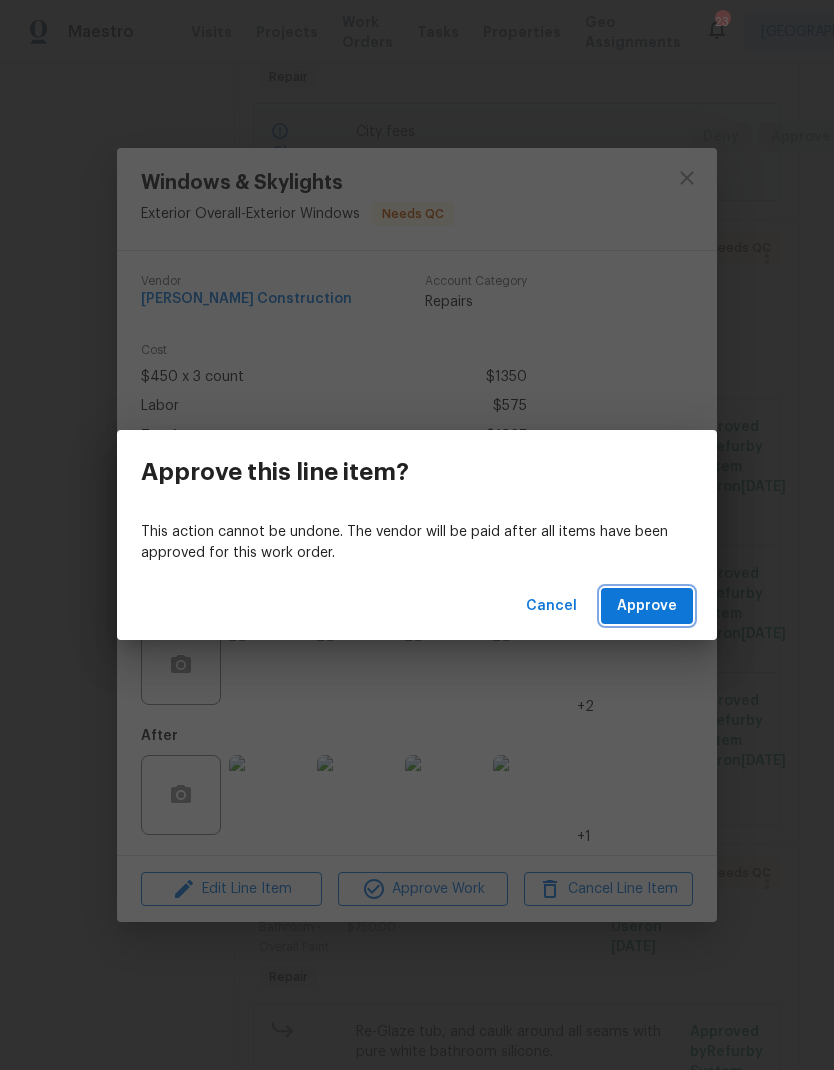 click on "Approve" at bounding box center [647, 606] 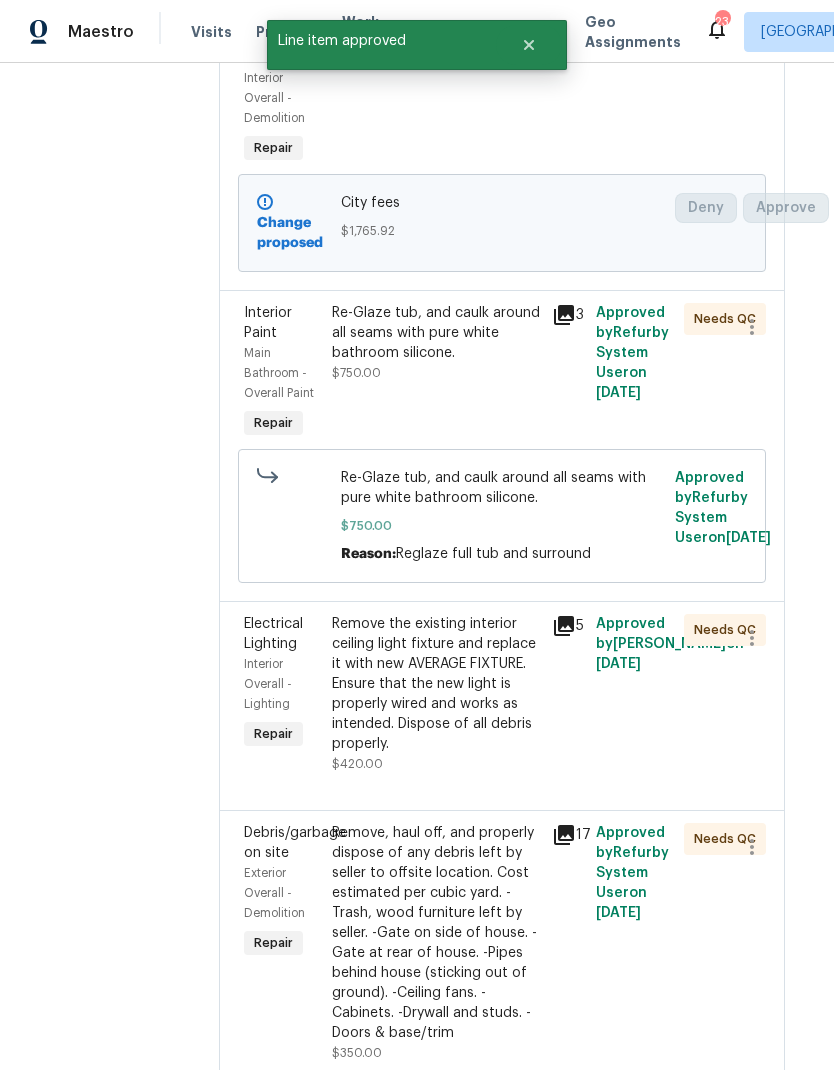 scroll, scrollTop: 1811, scrollLeft: 18, axis: both 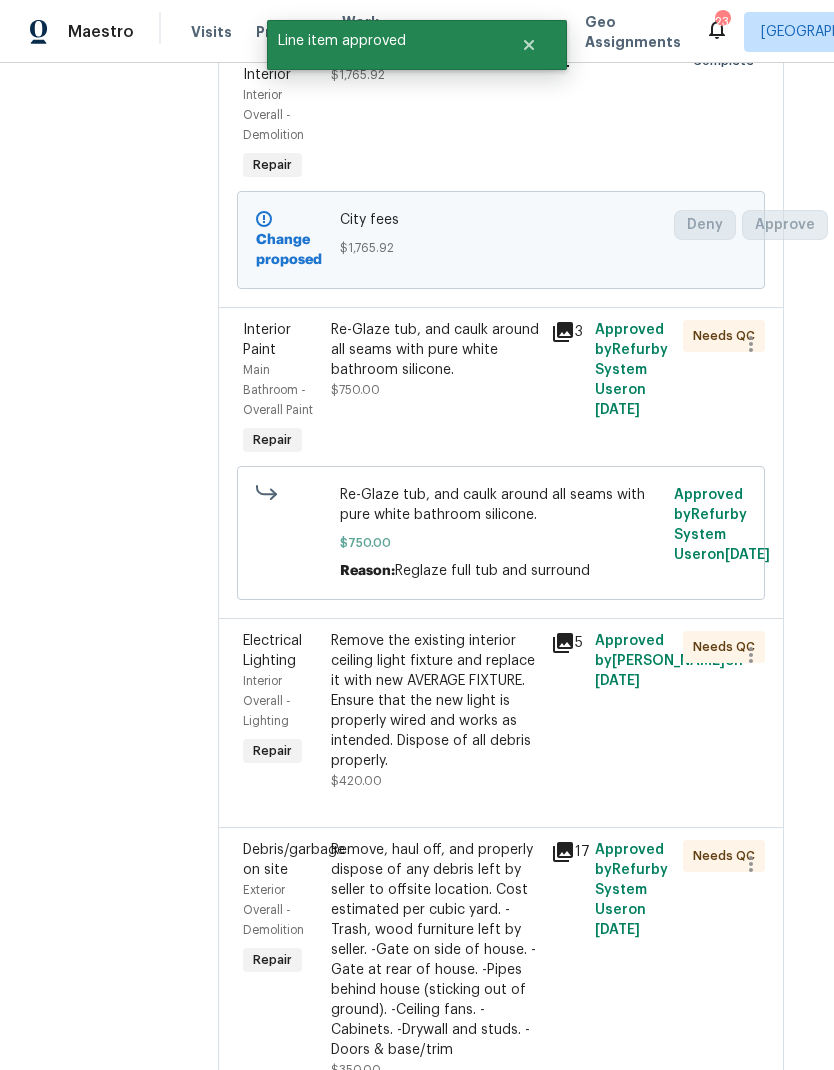 click on "Re-Glaze tub, and caulk around all seams with pure white bathroom silicone." at bounding box center [435, 350] 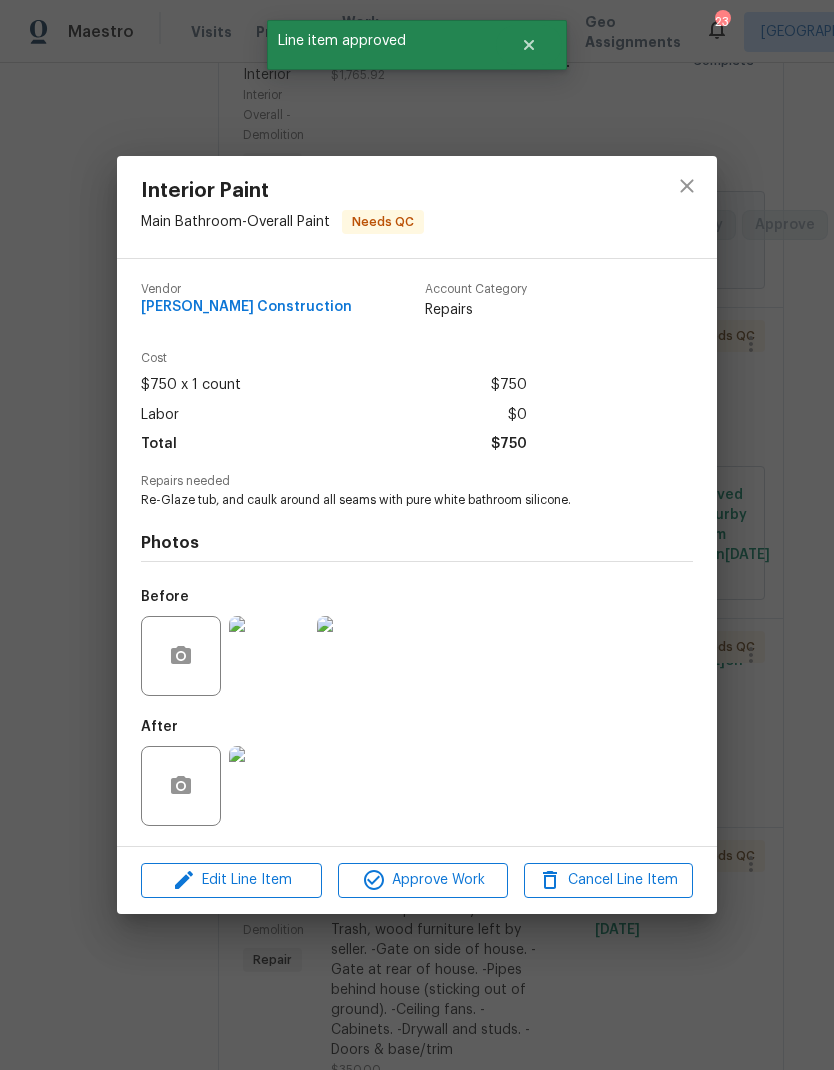 click on "Approve Work" at bounding box center [422, 880] 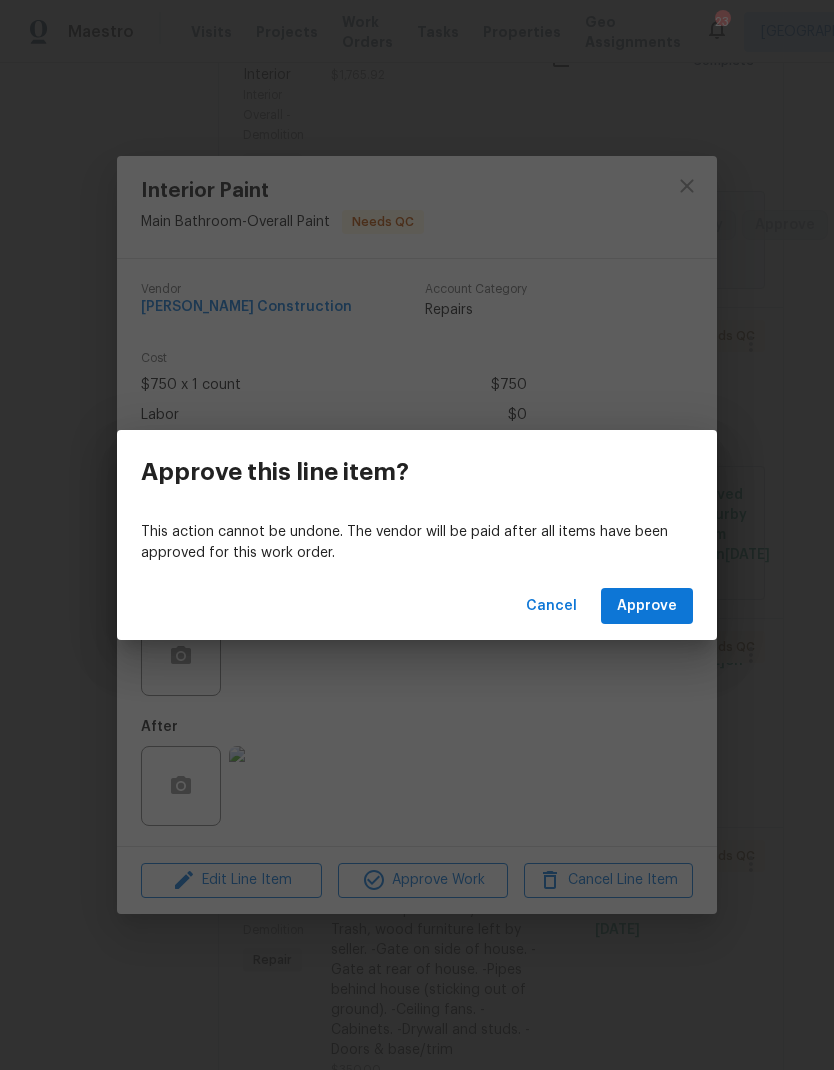 click on "Cancel Approve" at bounding box center (417, 606) 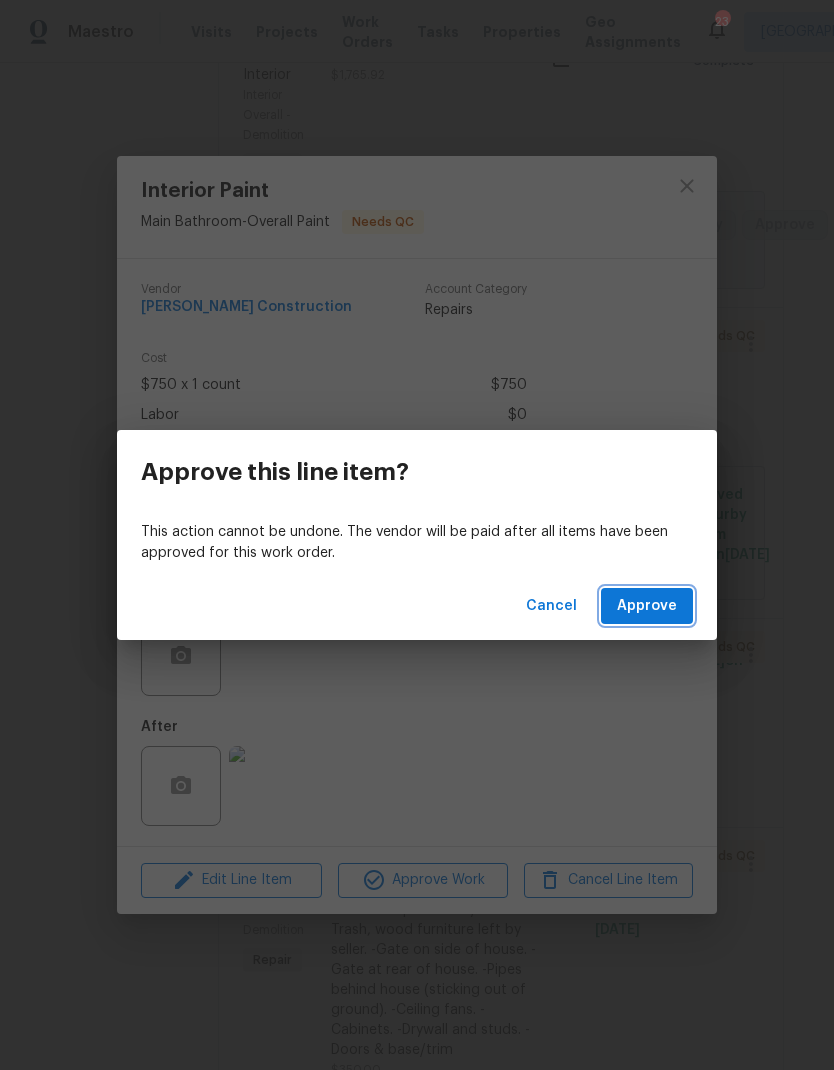 click on "Approve" at bounding box center (647, 606) 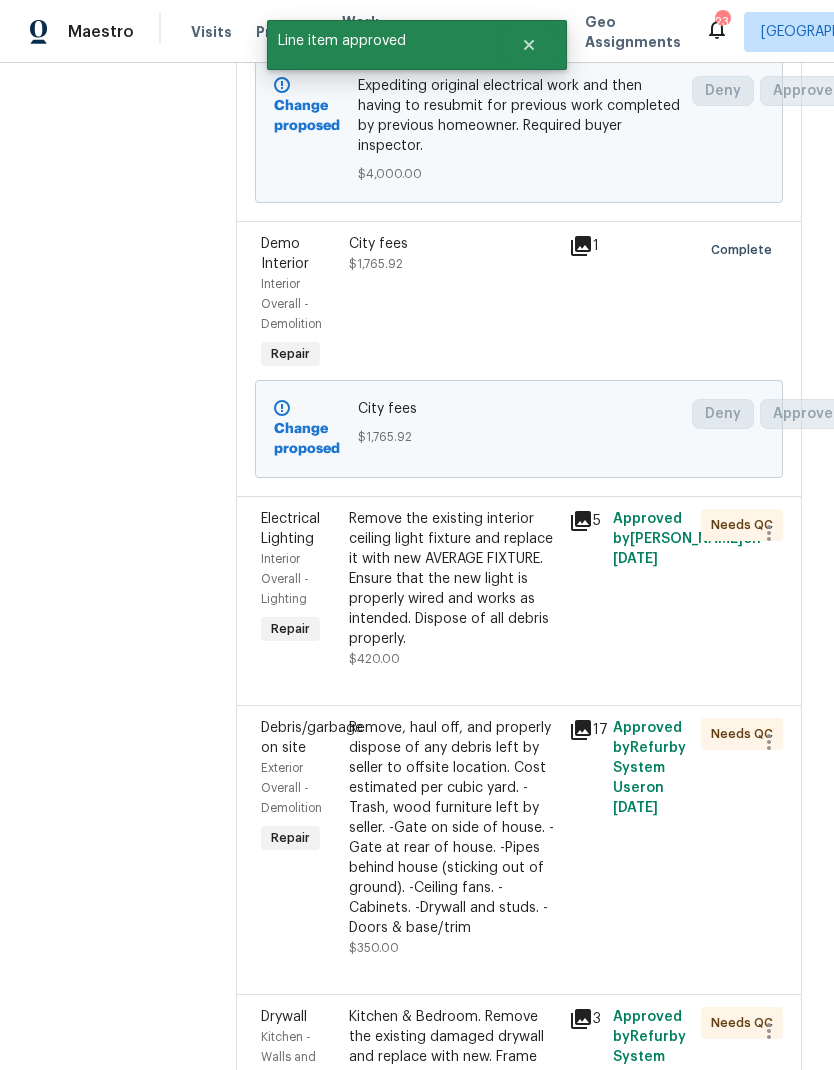 scroll, scrollTop: 1629, scrollLeft: 0, axis: vertical 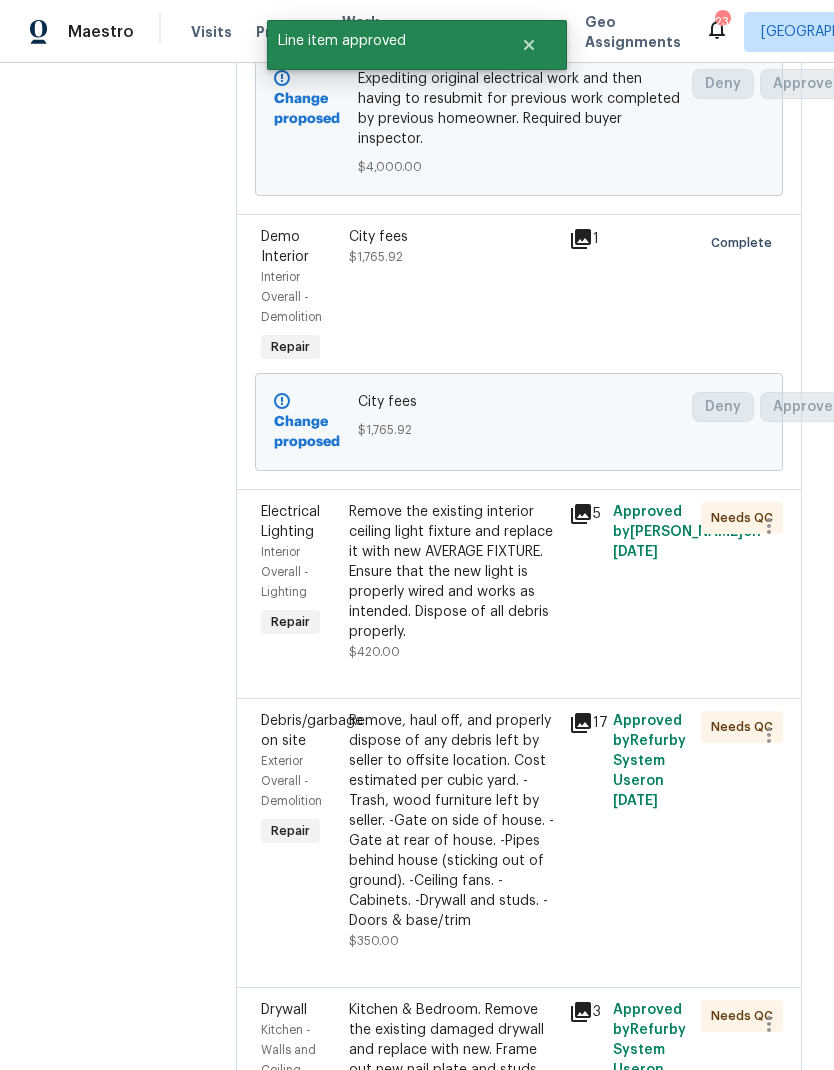 click on "Remove the existing interior ceiling light fixture and replace it with new AVERAGE FIXTURE. Ensure that the new light is properly wired and works as intended. Dispose of all debris properly." at bounding box center (453, 572) 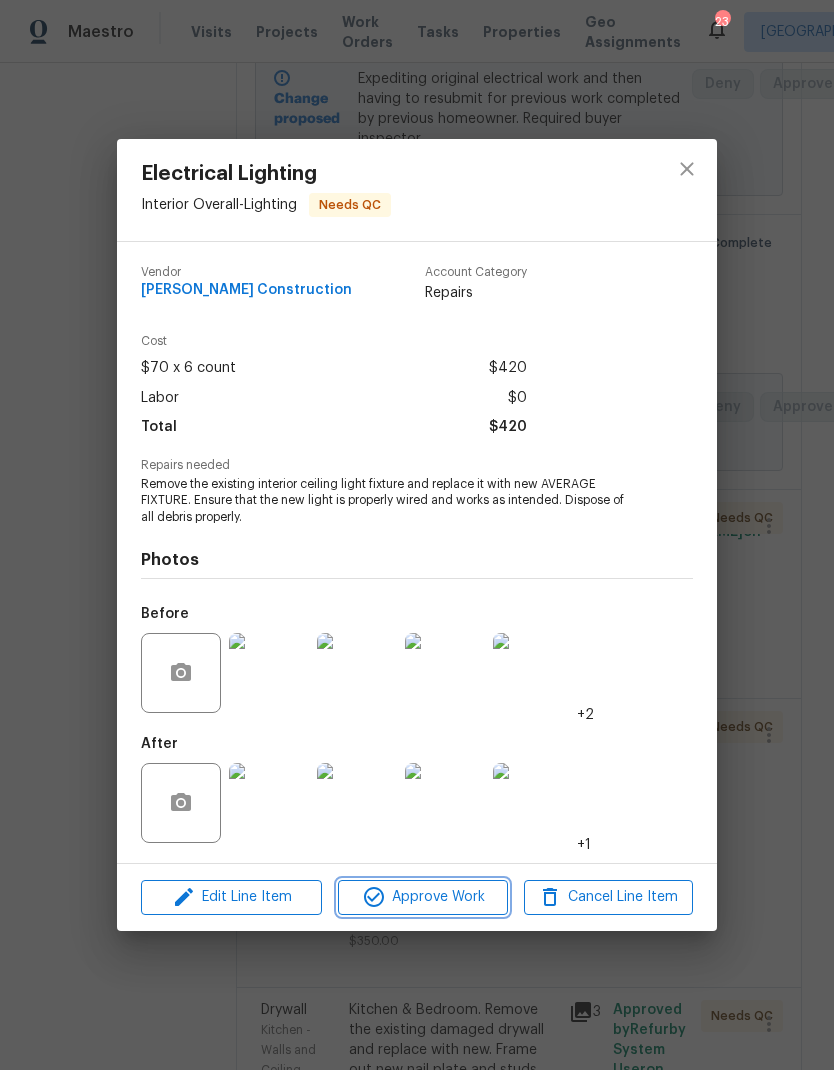 click on "Approve Work" at bounding box center [422, 897] 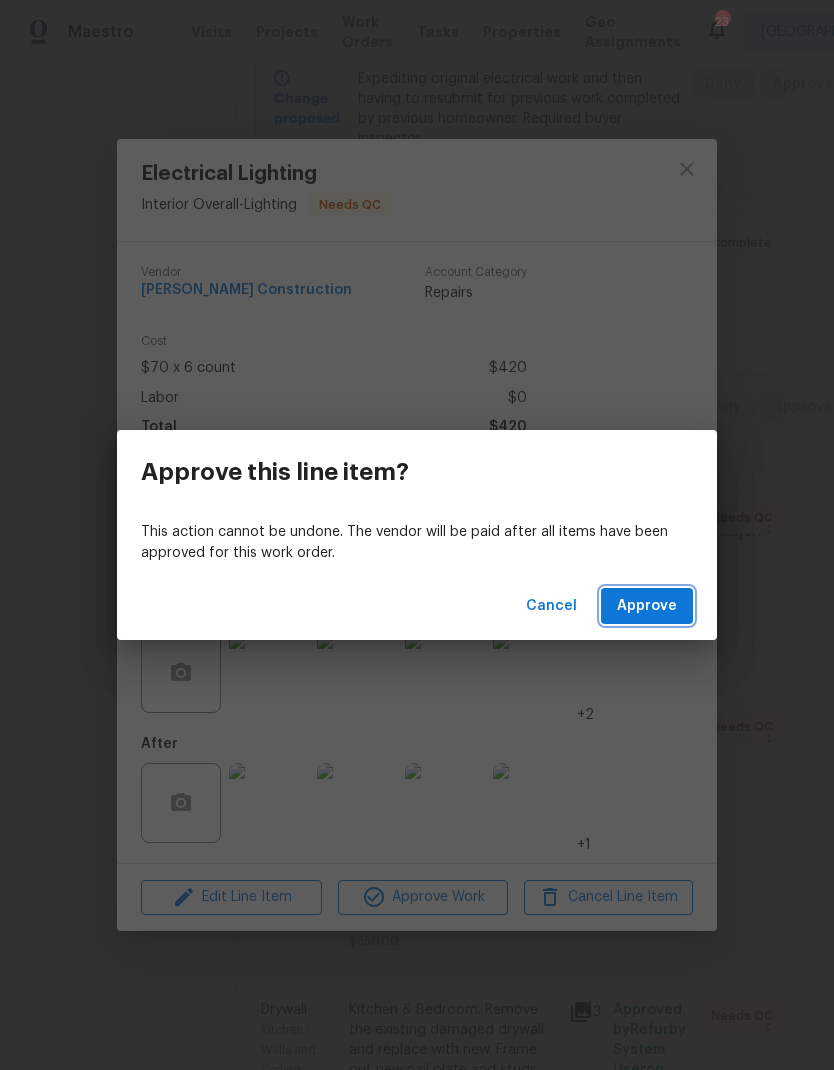 click on "Approve" at bounding box center (647, 606) 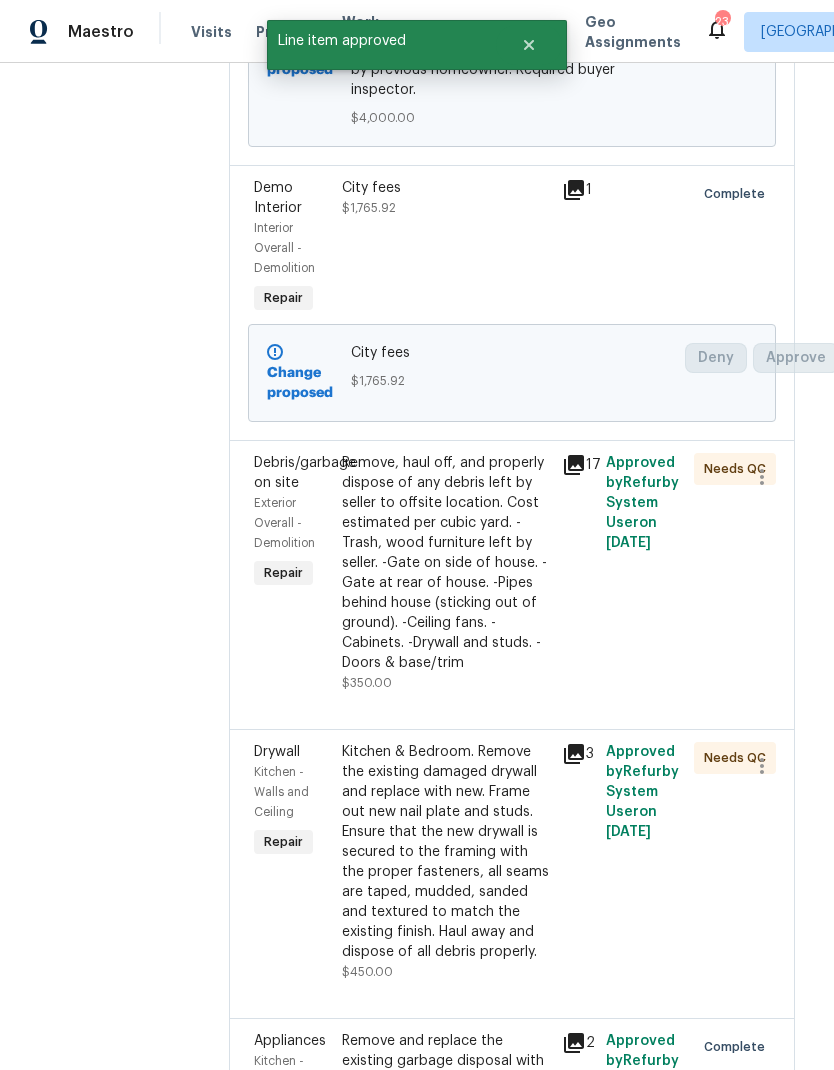 scroll, scrollTop: 1677, scrollLeft: 7, axis: both 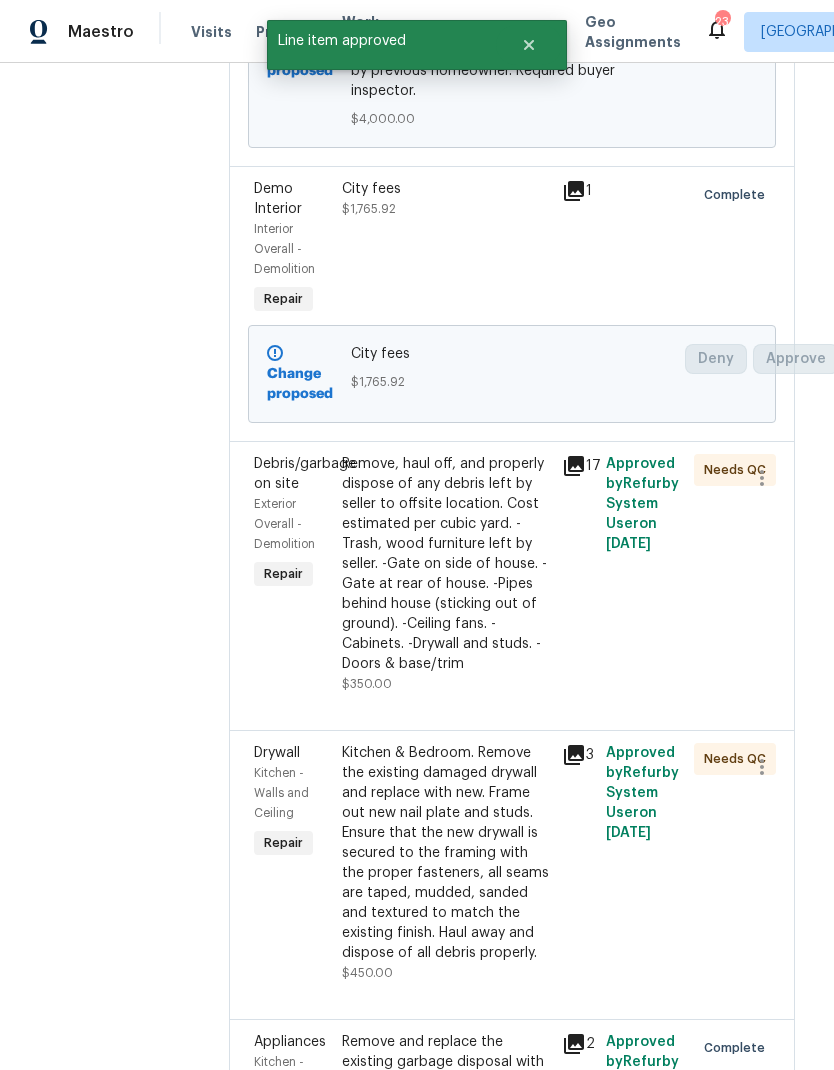 click on "Remove, haul off, and properly dispose of any debris left by seller to offsite location. Cost estimated per cubic yard.
-Trash, wood furniture left by seller.
-Gate on side of house.
-Gate at rear of house.
-Pipes behind house (sticking out of ground).
-Ceiling fans.
-Cabinets.
-Drywall and studs.
-Doors & base/trim" at bounding box center (446, 564) 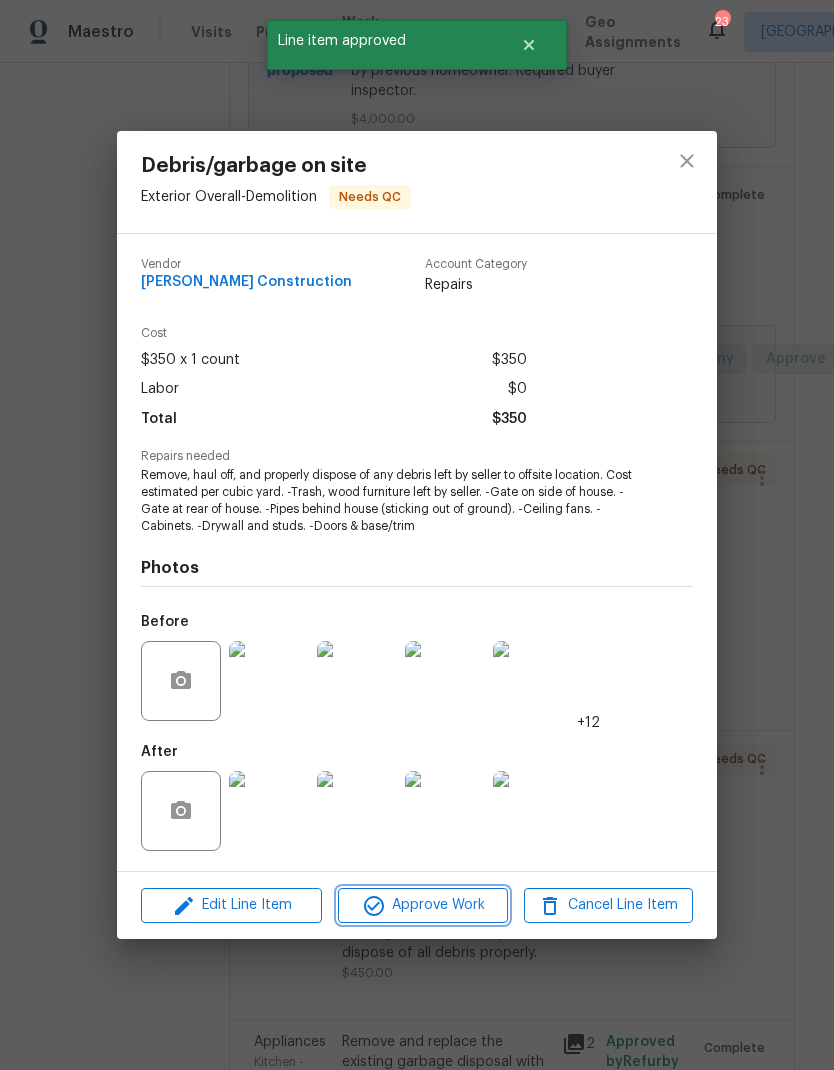 click on "Approve Work" at bounding box center (422, 905) 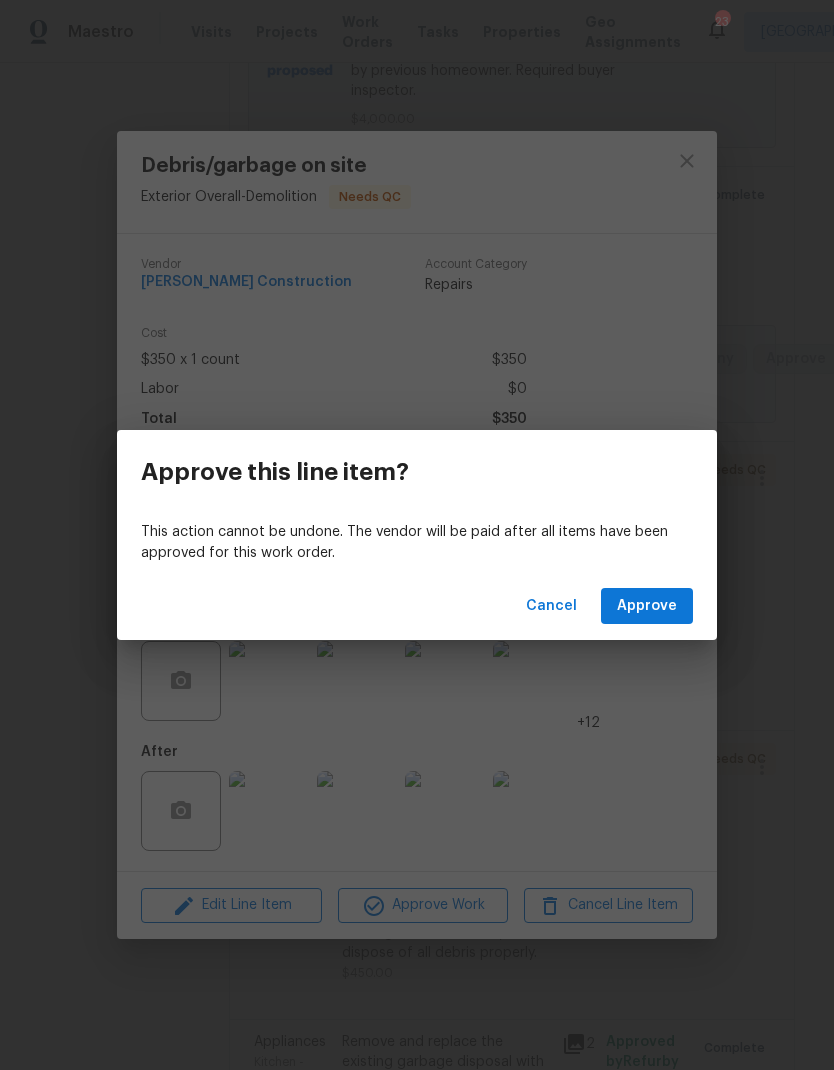 click on "Approve" at bounding box center [647, 606] 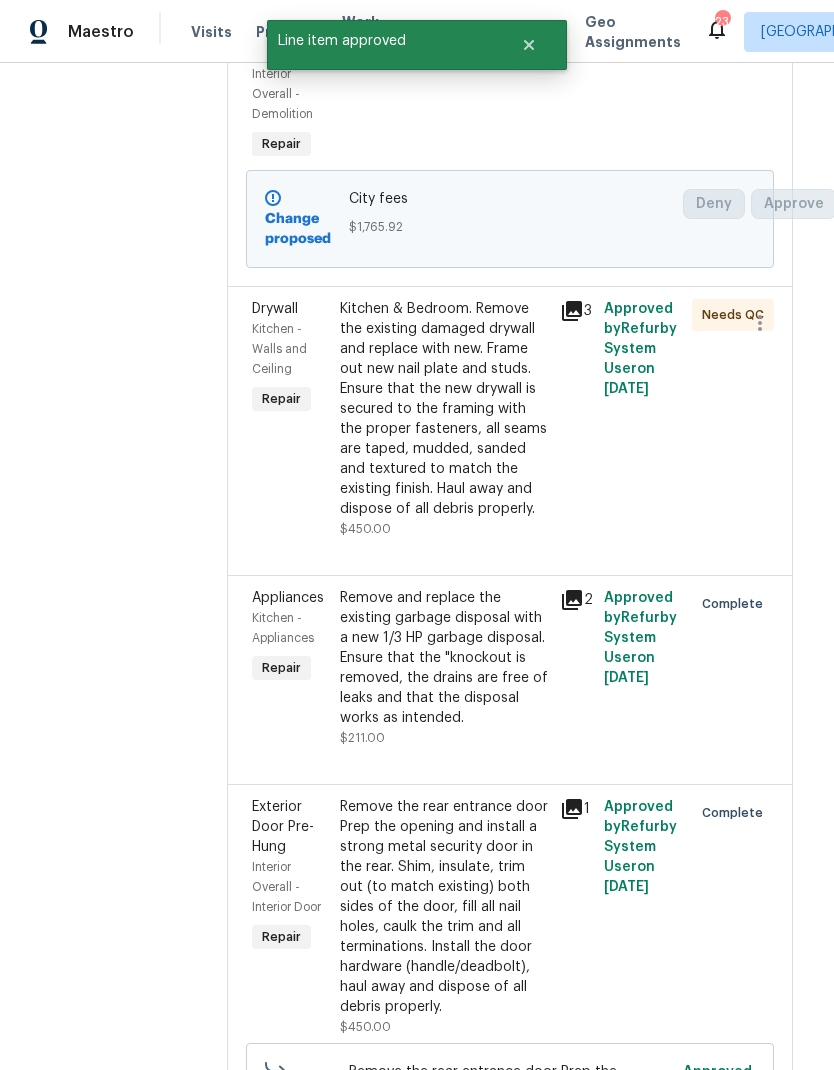 scroll, scrollTop: 1824, scrollLeft: 9, axis: both 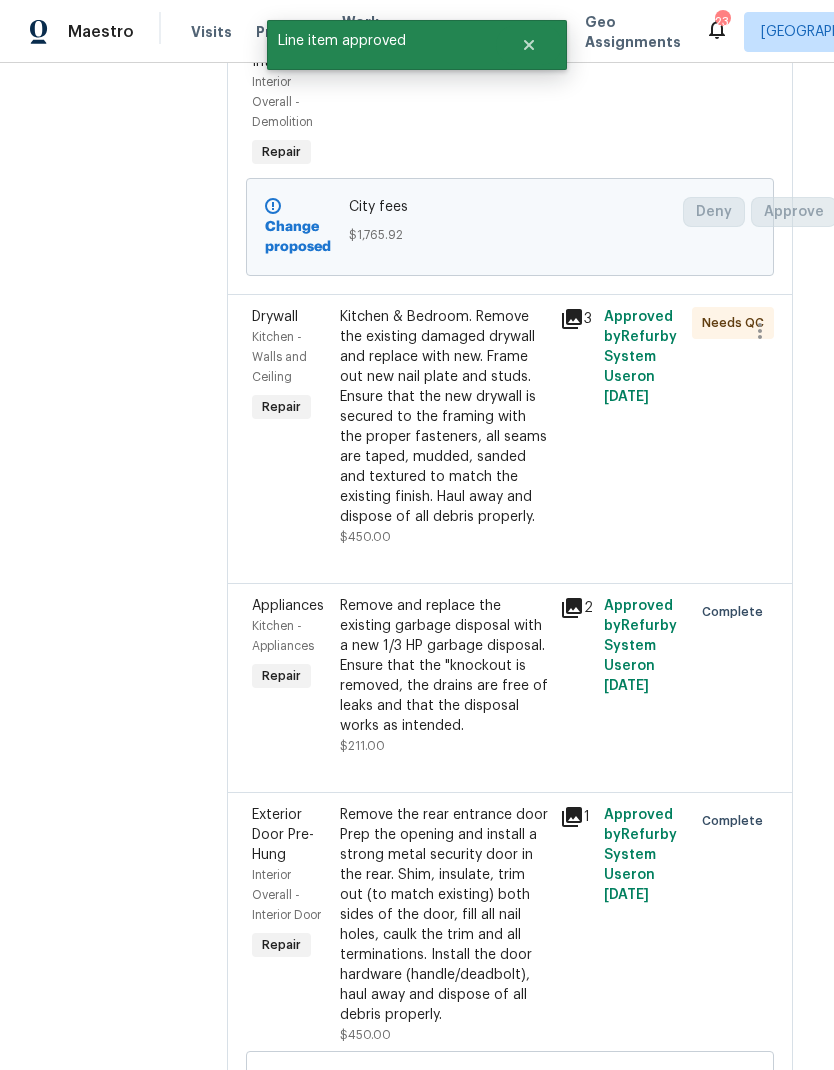 click on "Kitchen & Bedroom. Remove the existing damaged drywall and replace with new. Frame out new nail plate and studs. Ensure that the new drywall is secured to the framing with the proper fasteners, all seams are taped, mudded, sanded and textured to match the existing finish. Haul away and dispose of all debris properly." at bounding box center (444, 417) 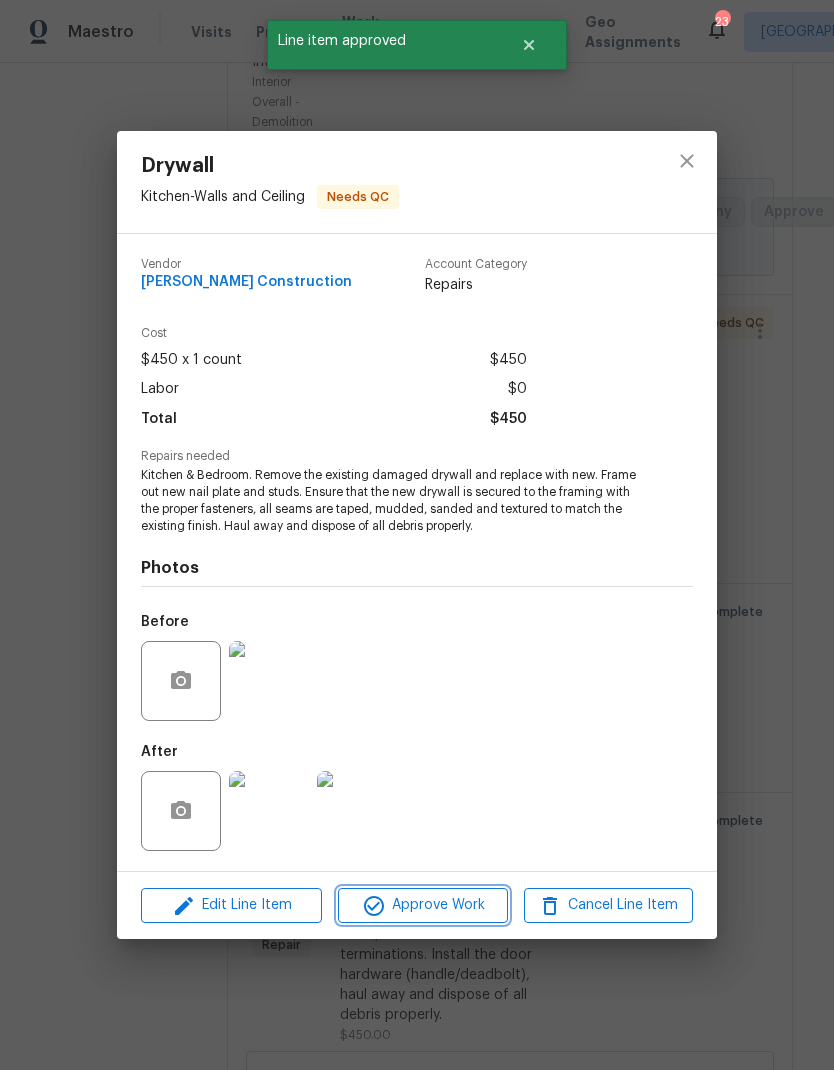 click on "Approve Work" at bounding box center (422, 905) 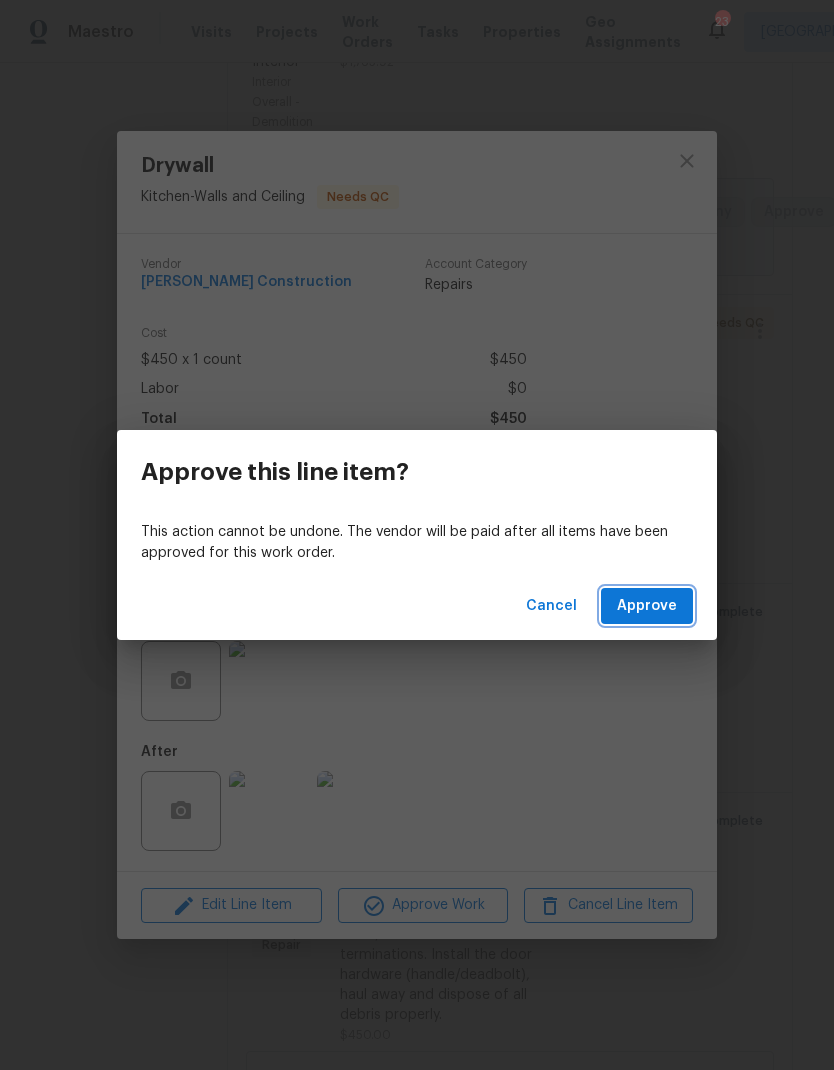 click on "Approve" at bounding box center [647, 606] 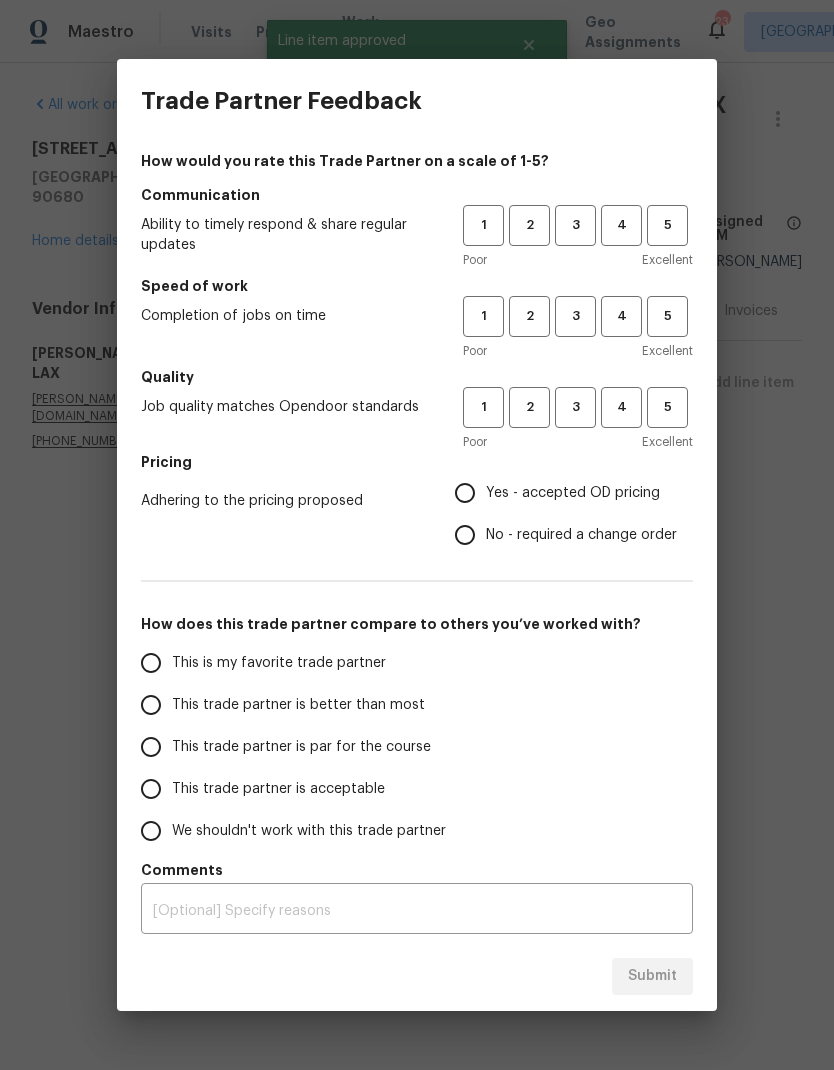 scroll, scrollTop: 0, scrollLeft: 0, axis: both 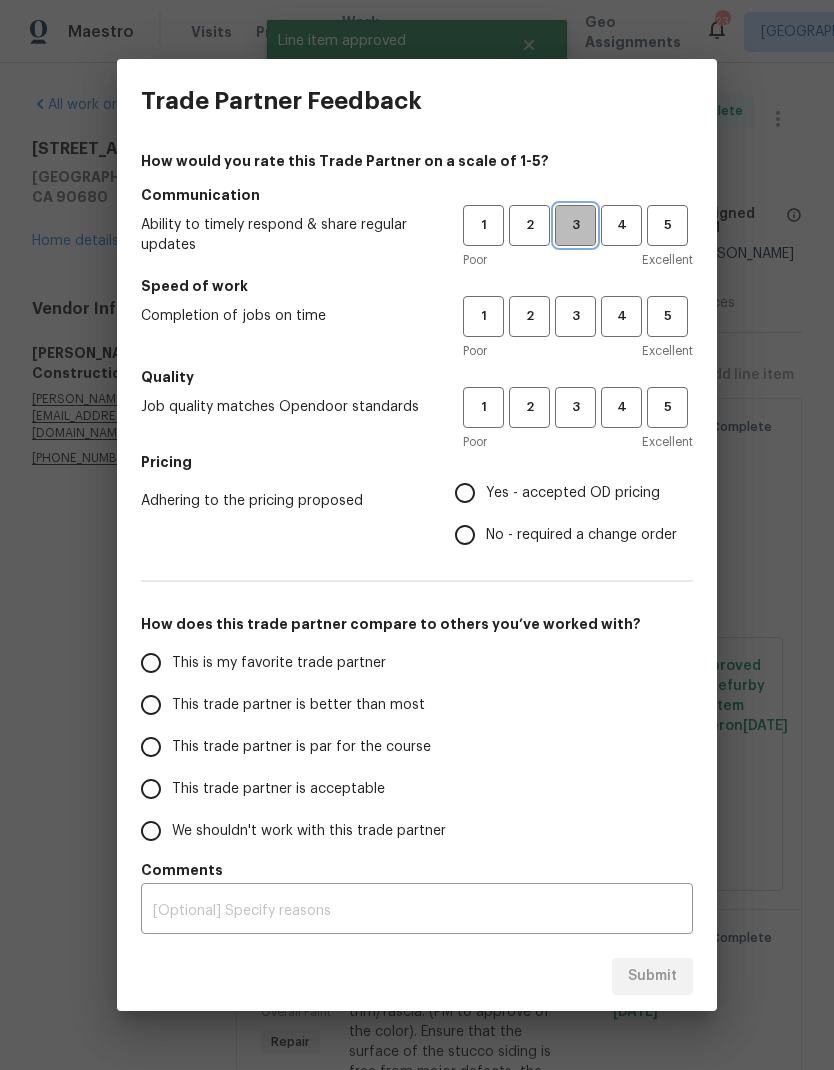 click on "3" at bounding box center [575, 225] 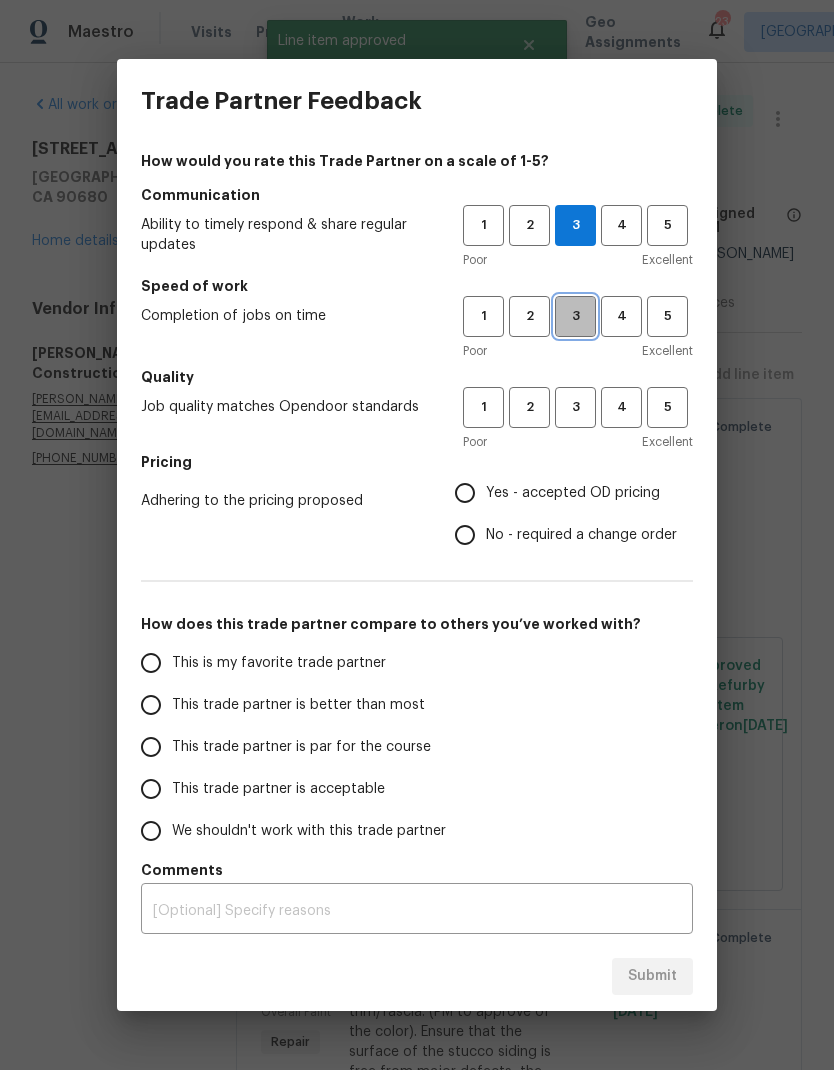 click on "3" at bounding box center [575, 316] 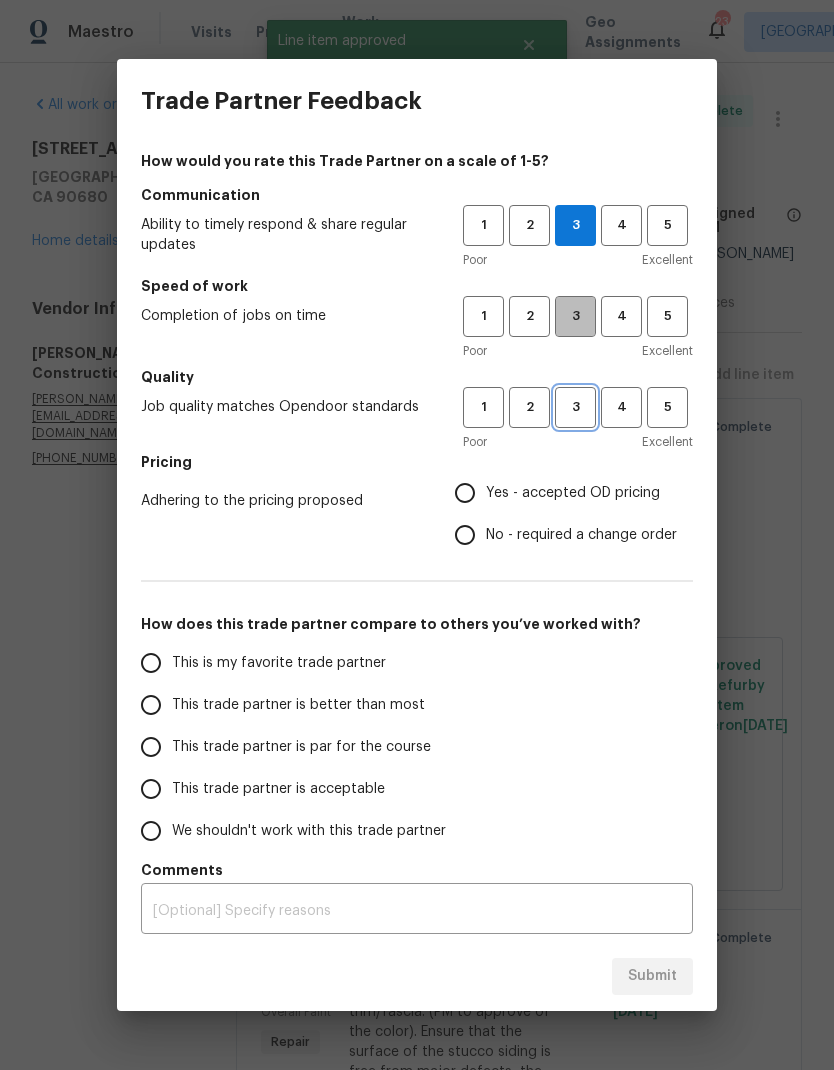 click on "3" at bounding box center [575, 407] 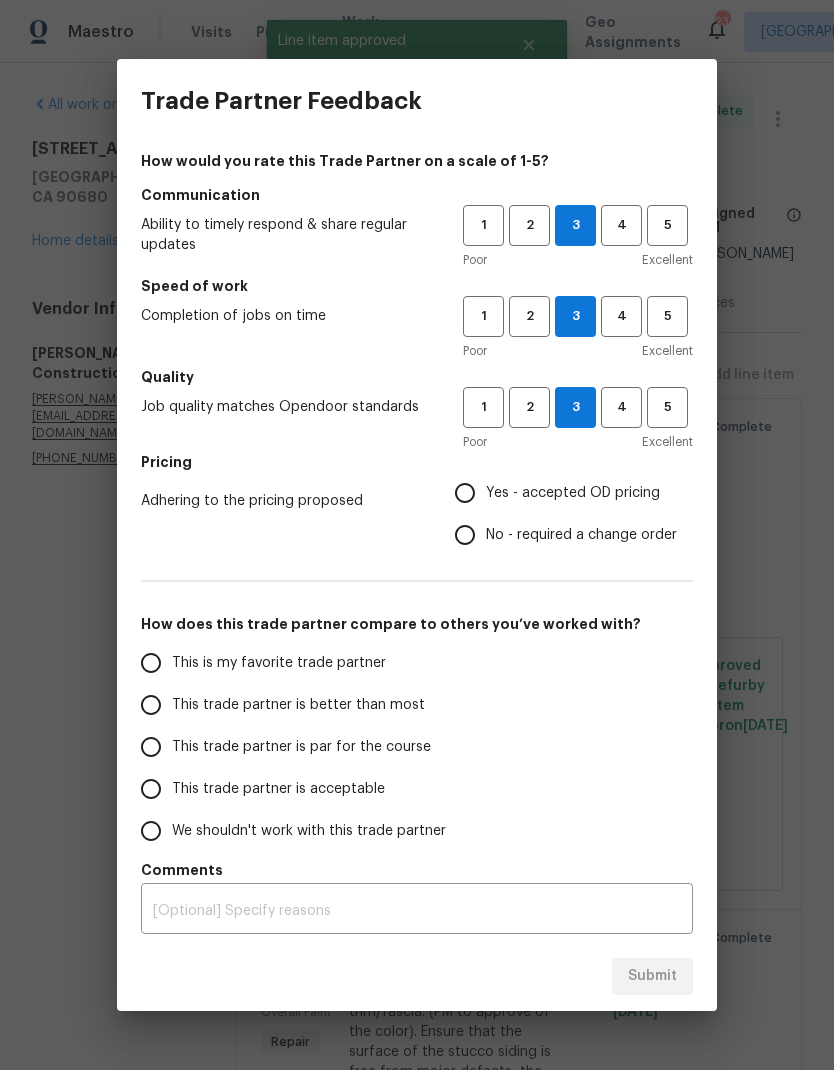 click on "Yes - accepted OD pricing" at bounding box center [573, 493] 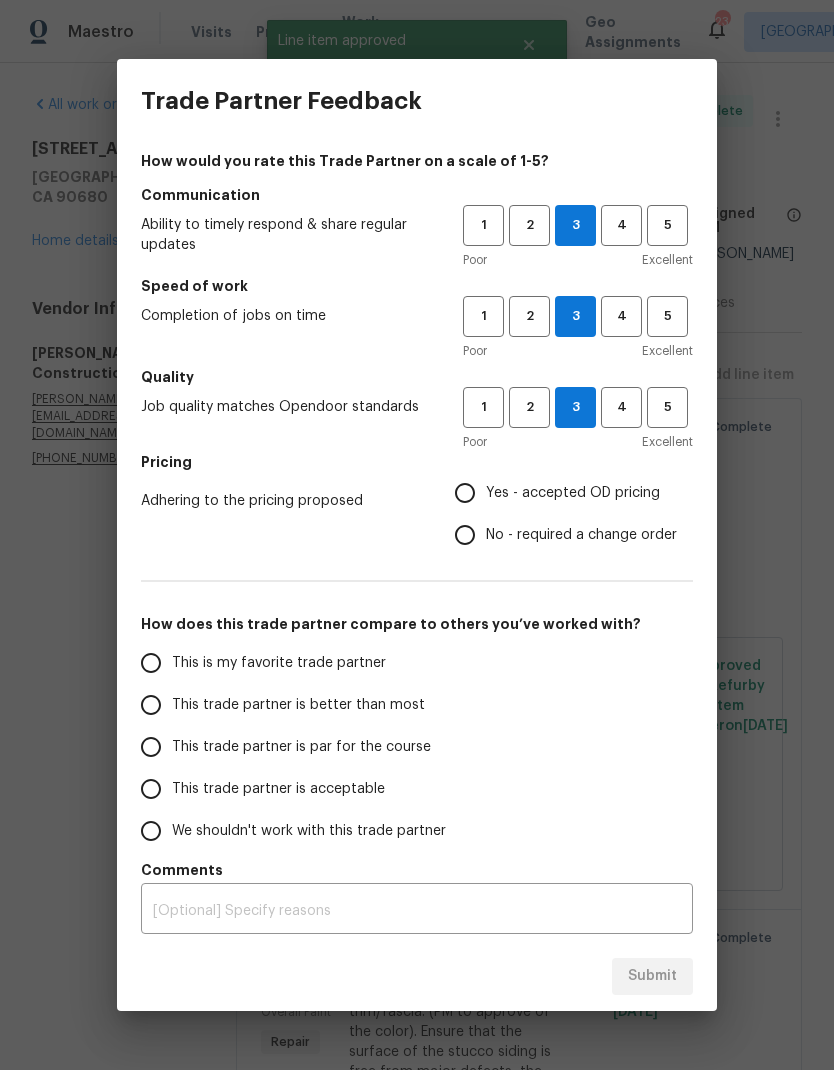 click on "Yes - accepted OD pricing" at bounding box center [465, 493] 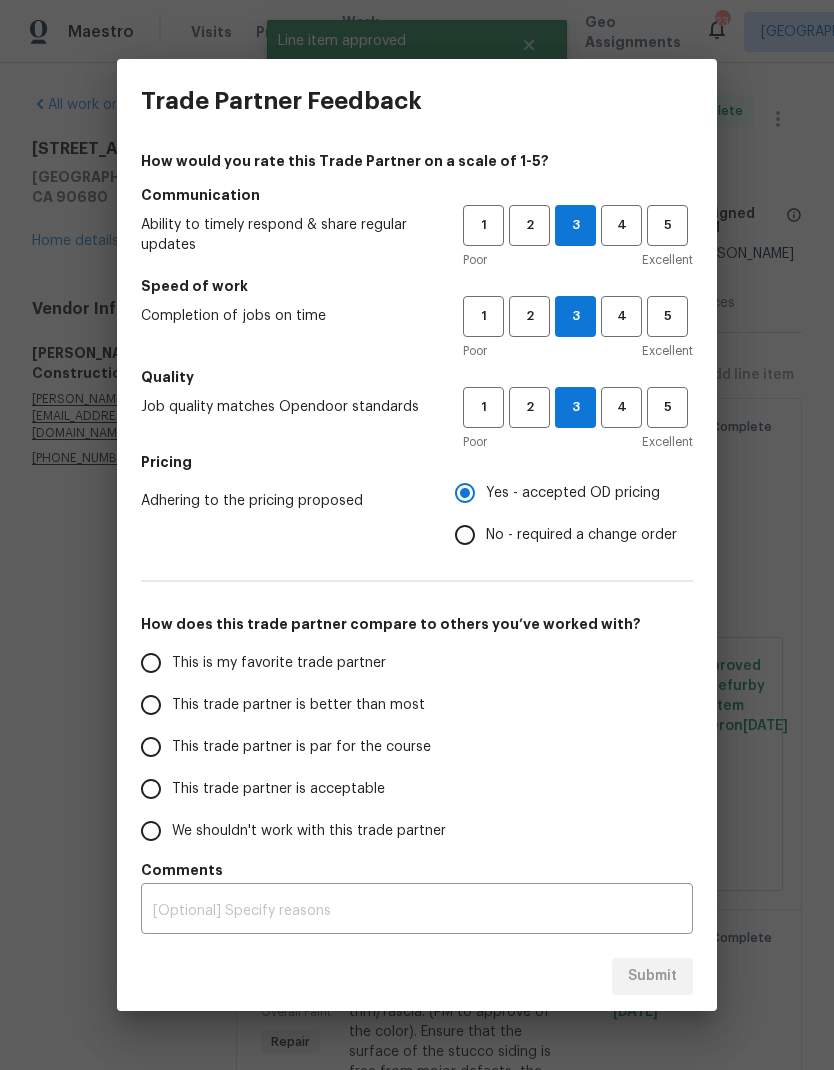 click on "This trade partner is par for the course" at bounding box center (301, 747) 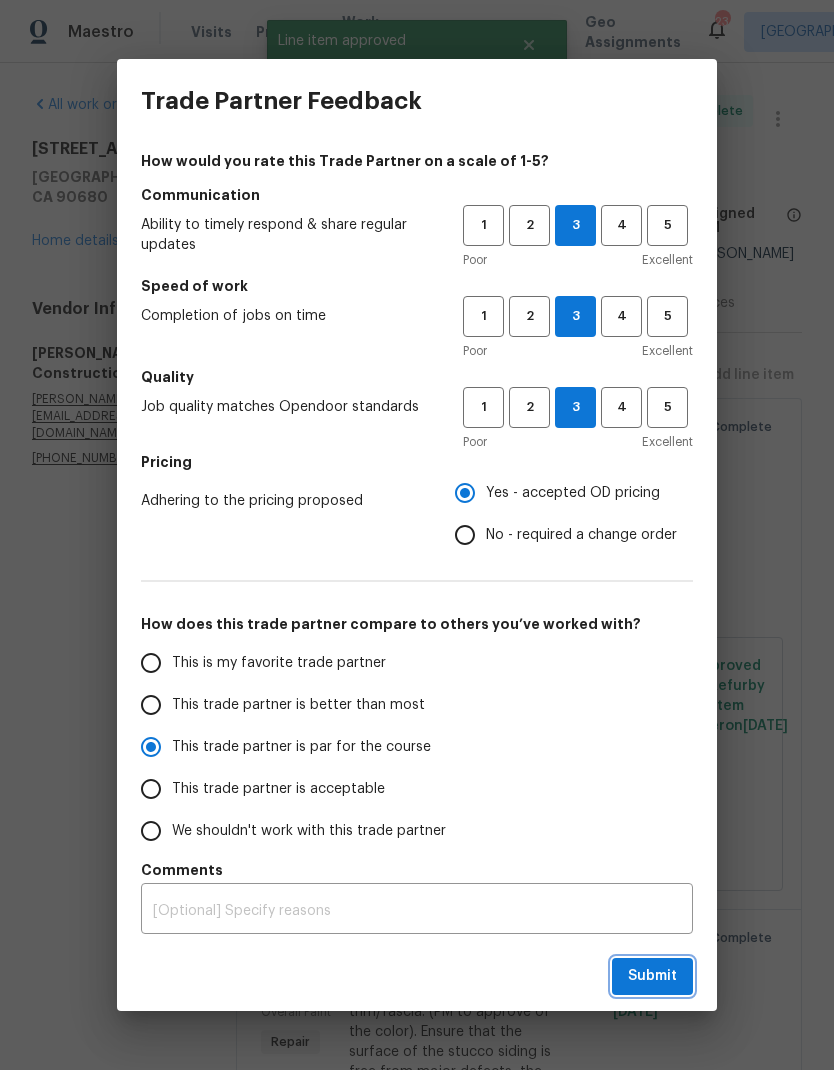 click on "Submit" at bounding box center [652, 976] 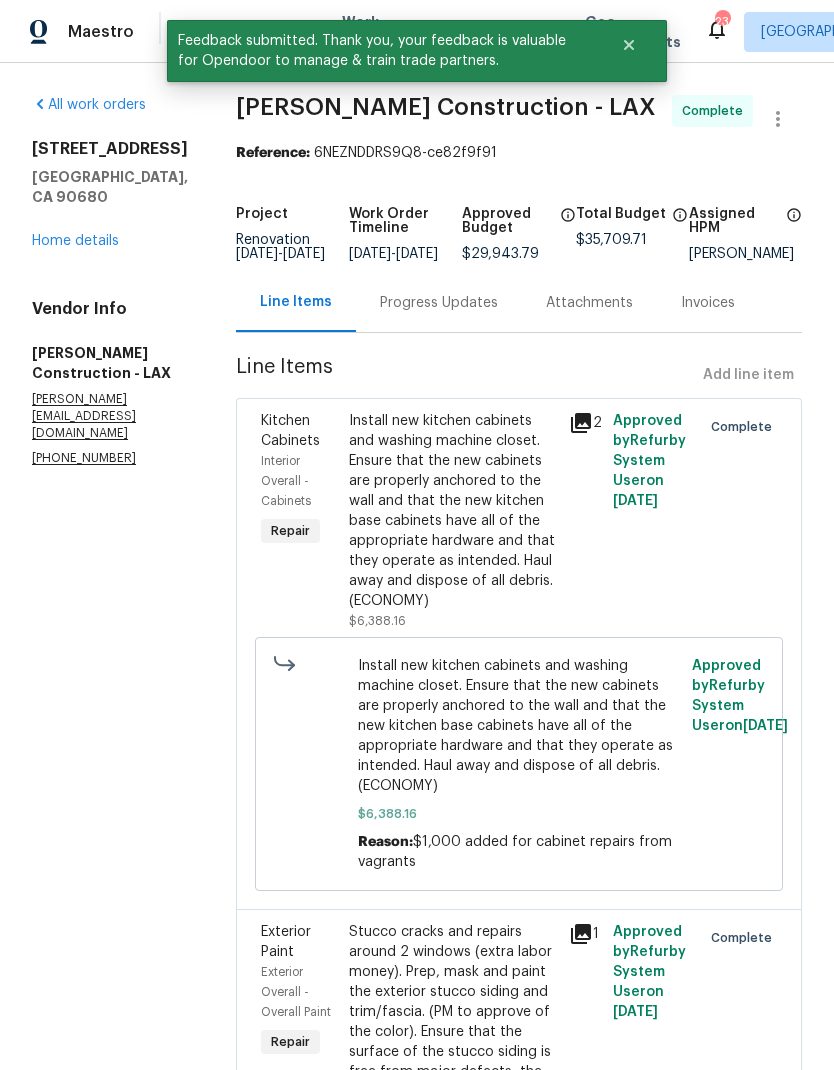 click on "Home details" at bounding box center (75, 241) 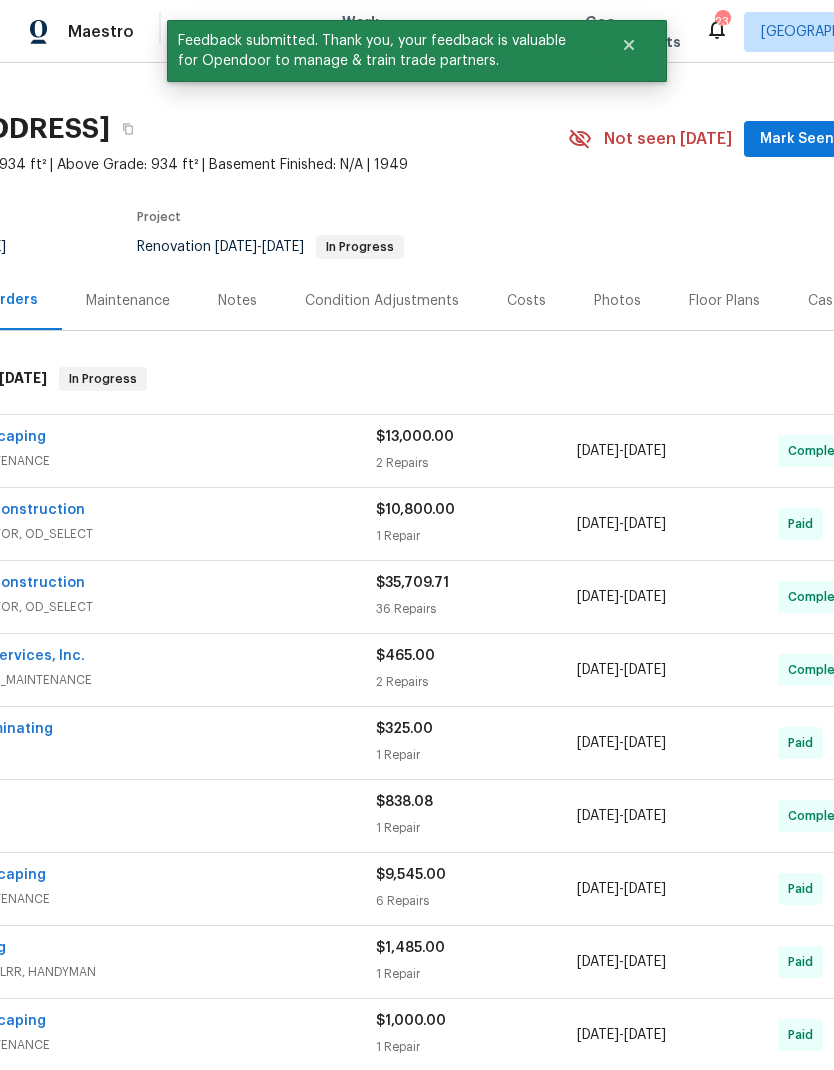 scroll, scrollTop: 27, scrollLeft: 157, axis: both 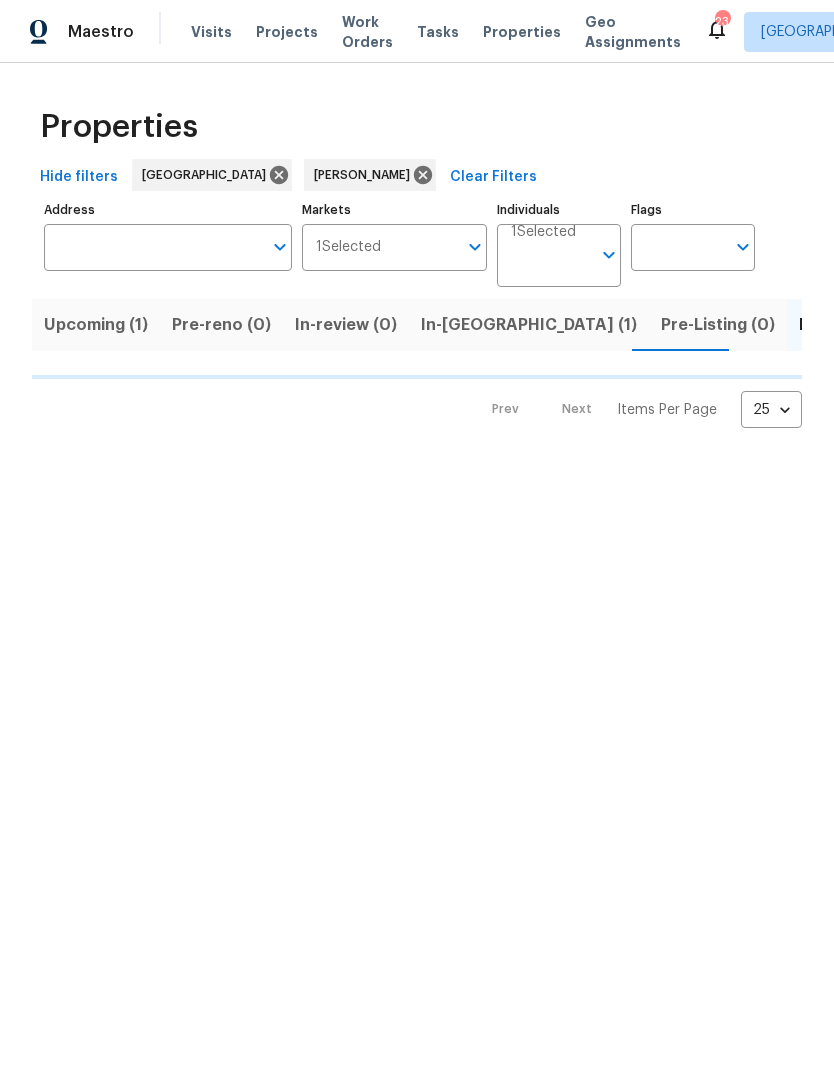click on "In-[GEOGRAPHIC_DATA] (1)" at bounding box center [529, 325] 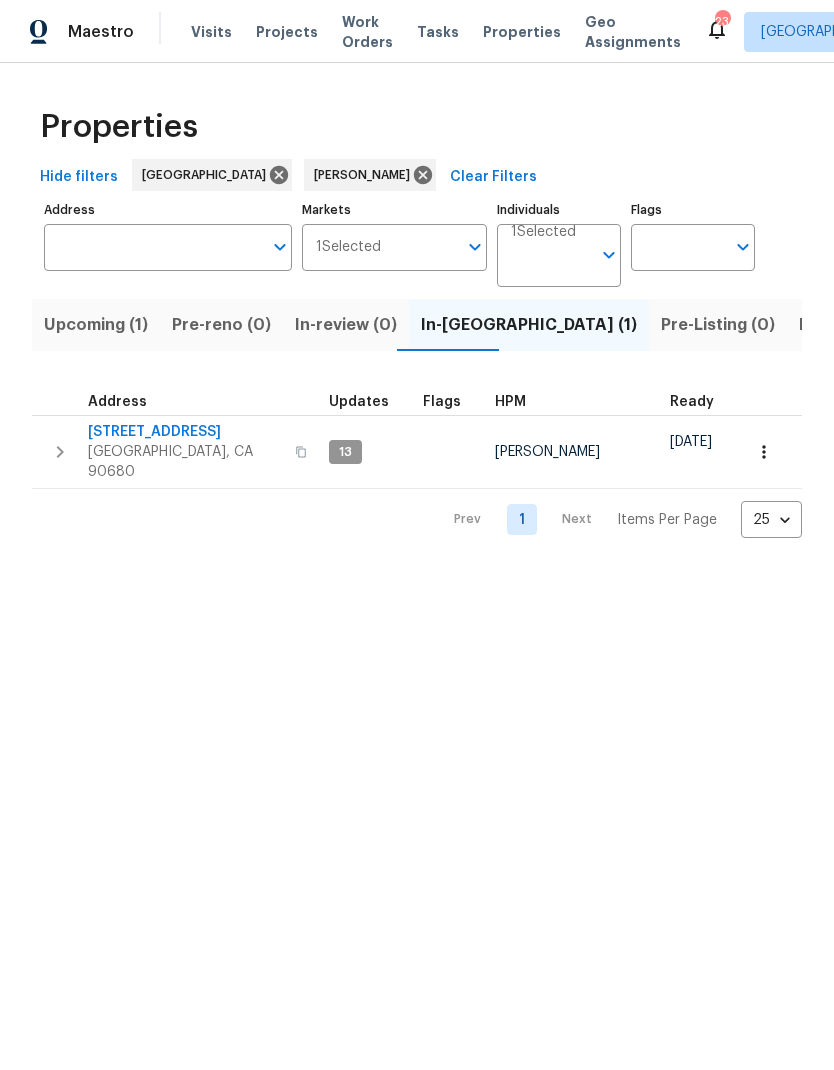 scroll, scrollTop: 0, scrollLeft: 0, axis: both 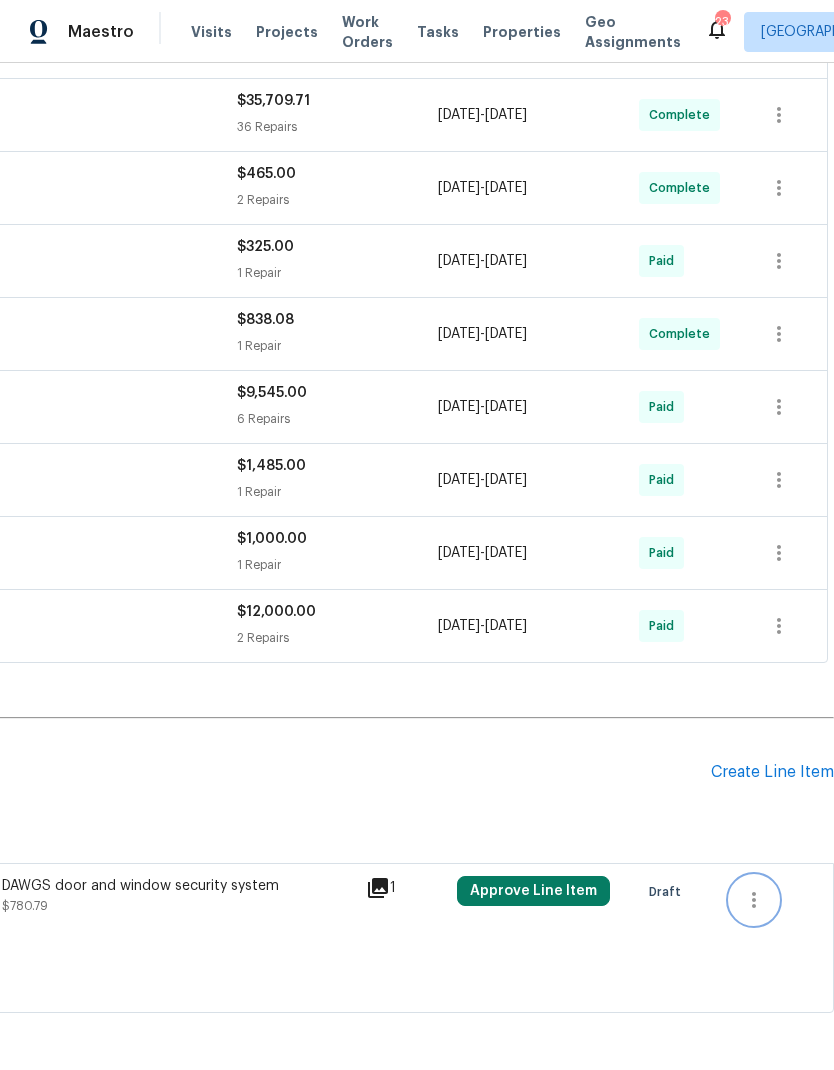 click 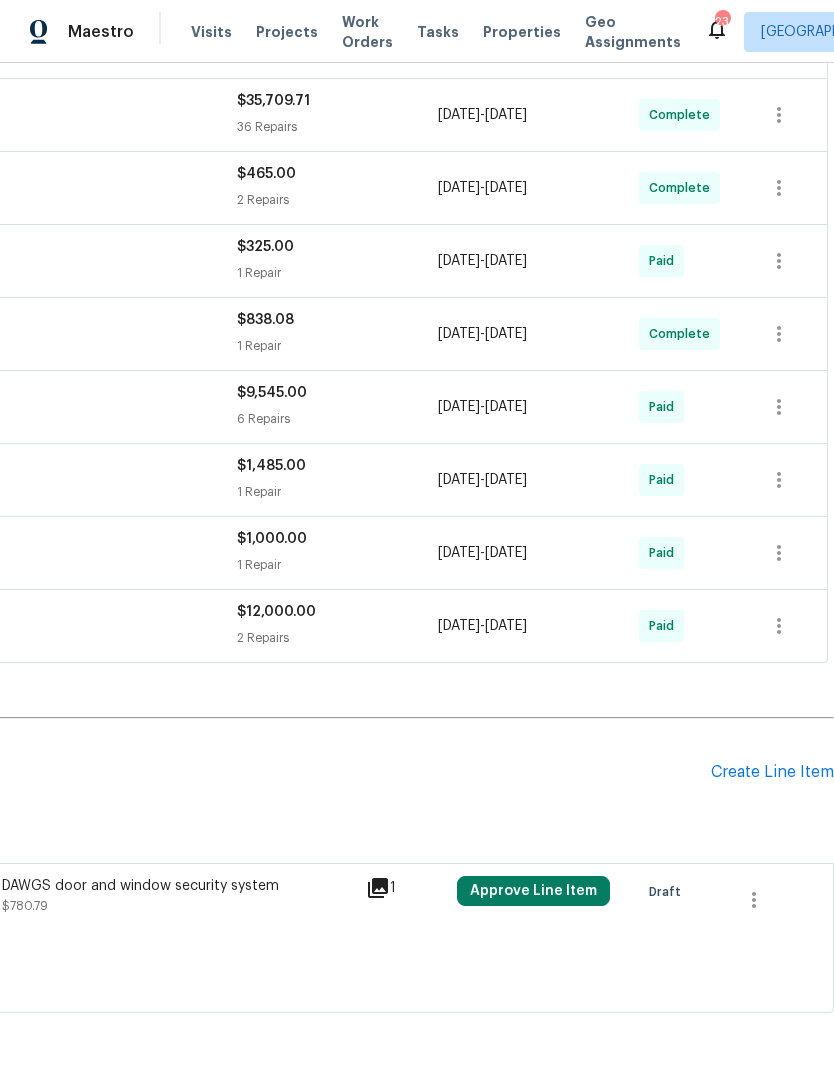 scroll, scrollTop: 514, scrollLeft: 296, axis: both 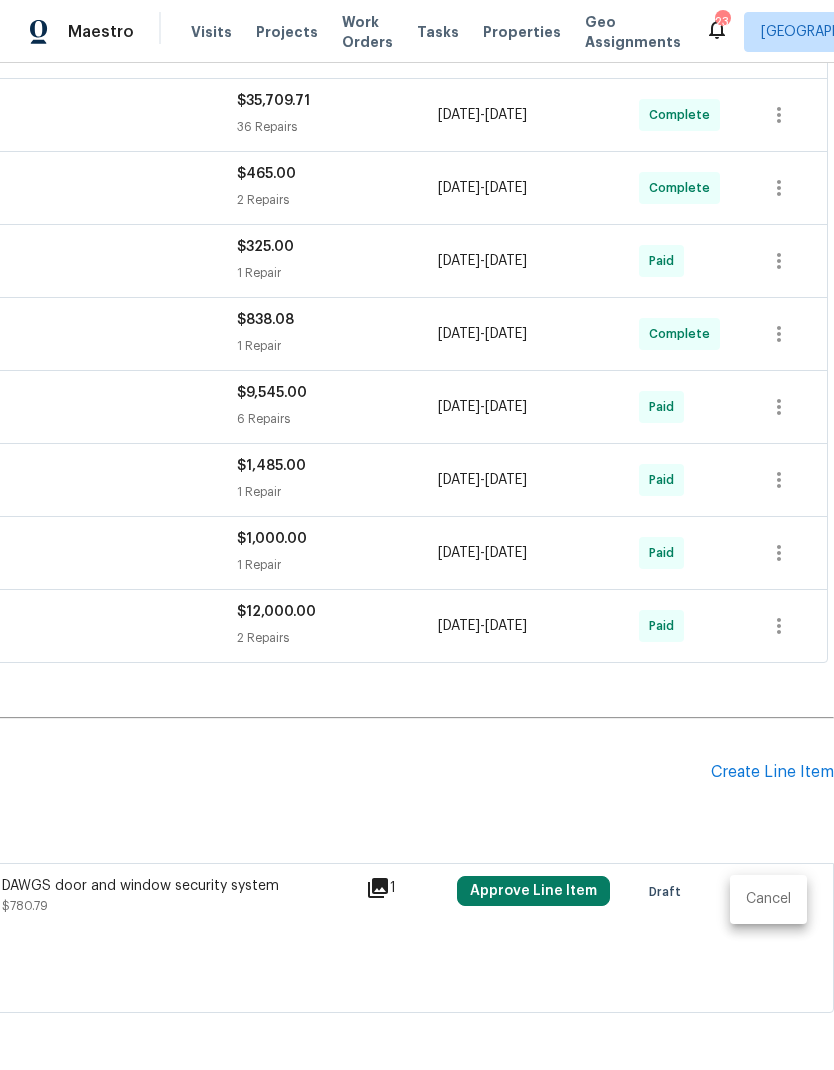 click on "Cancel" at bounding box center [768, 899] 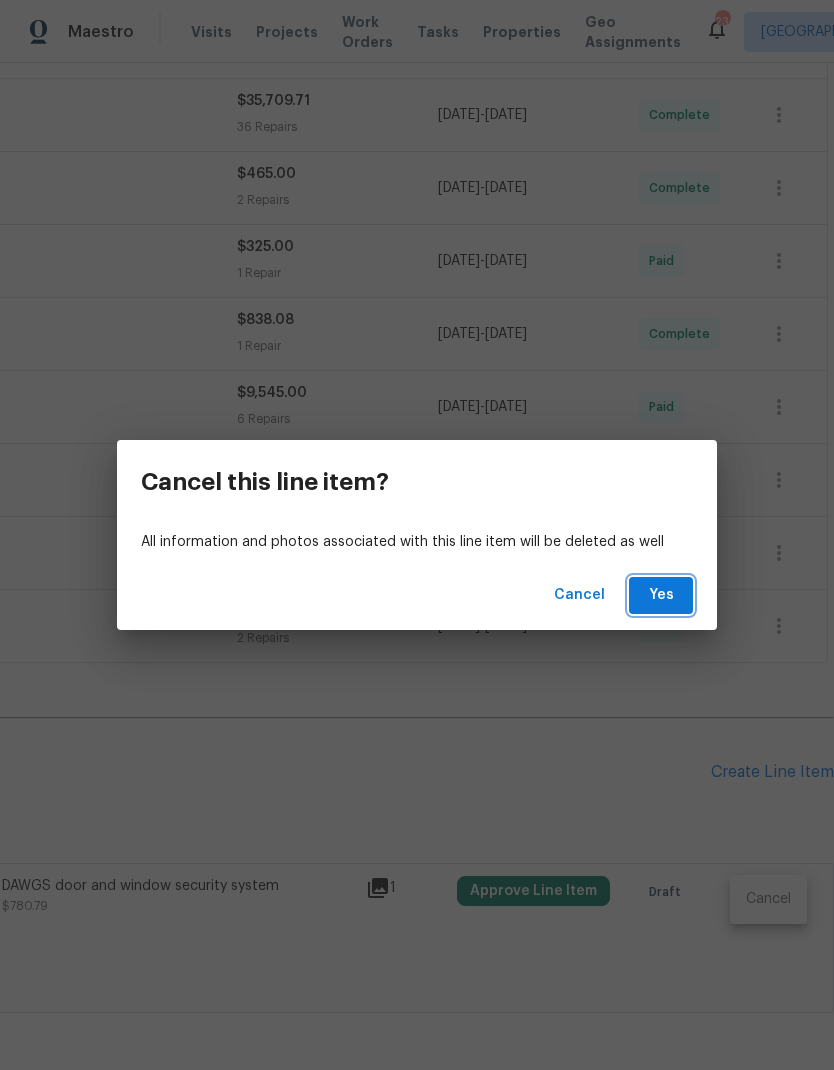 click on "Yes" at bounding box center [661, 595] 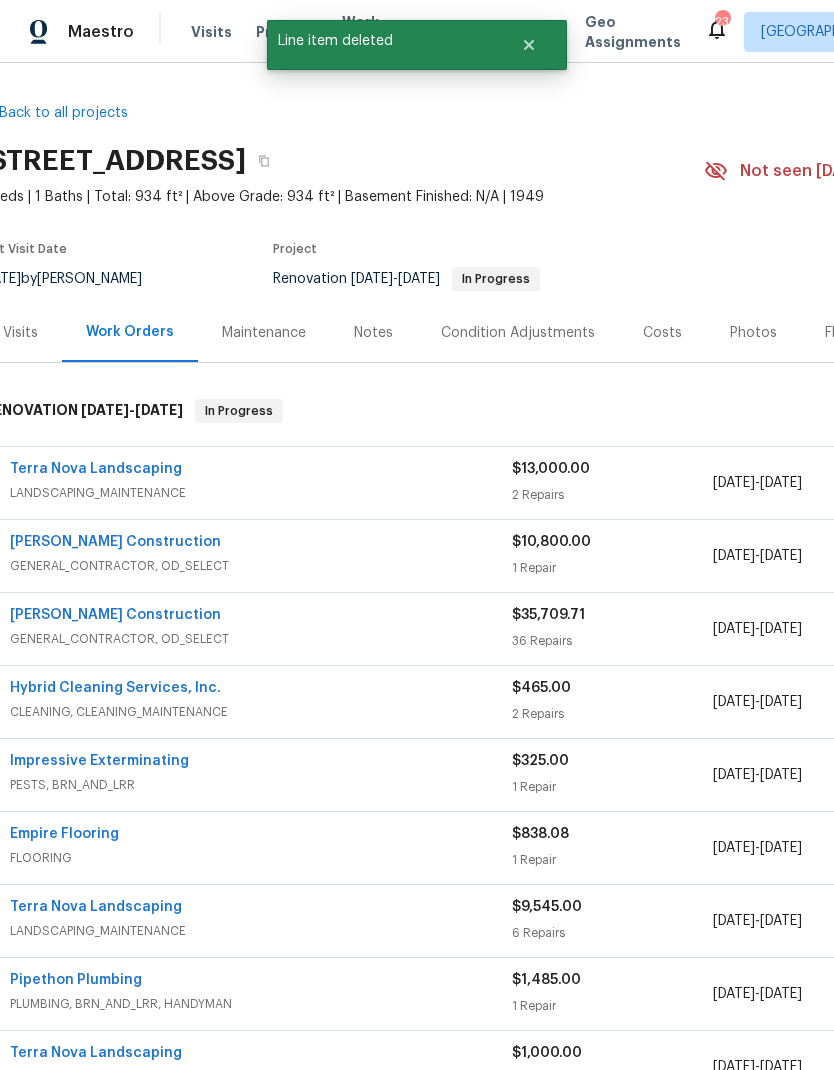 scroll, scrollTop: 0, scrollLeft: 16, axis: horizontal 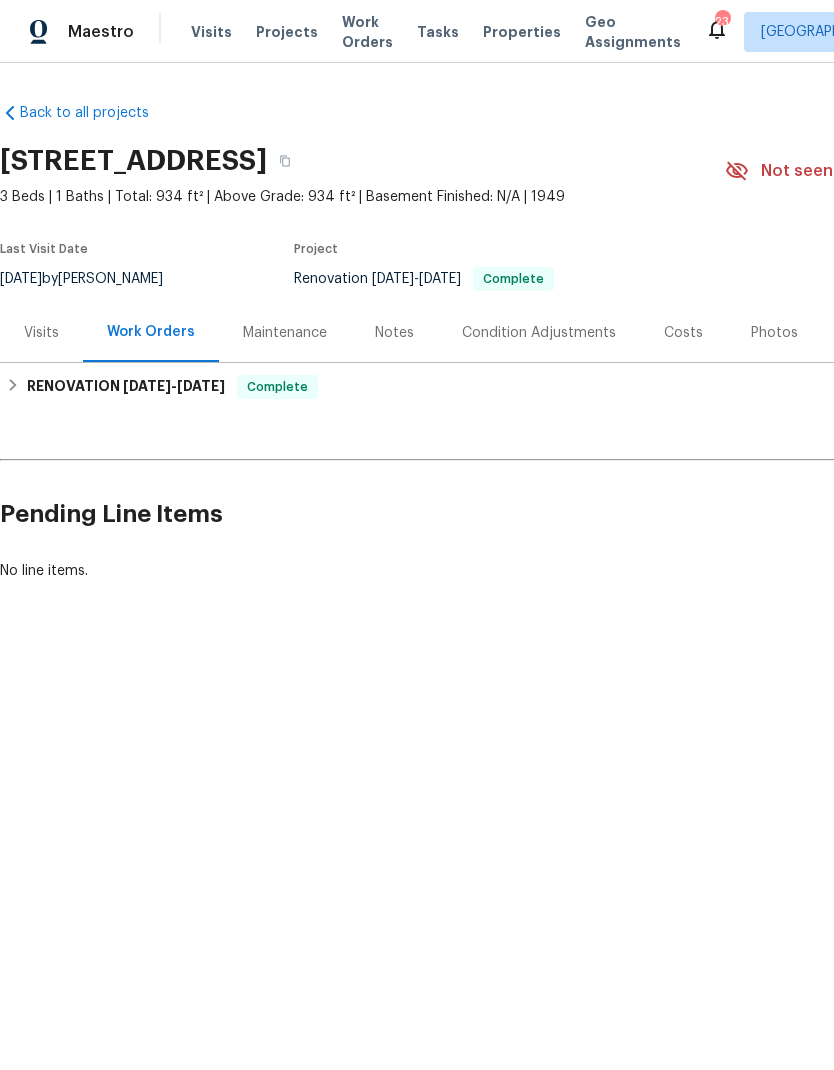 click on "Notes" at bounding box center (394, 333) 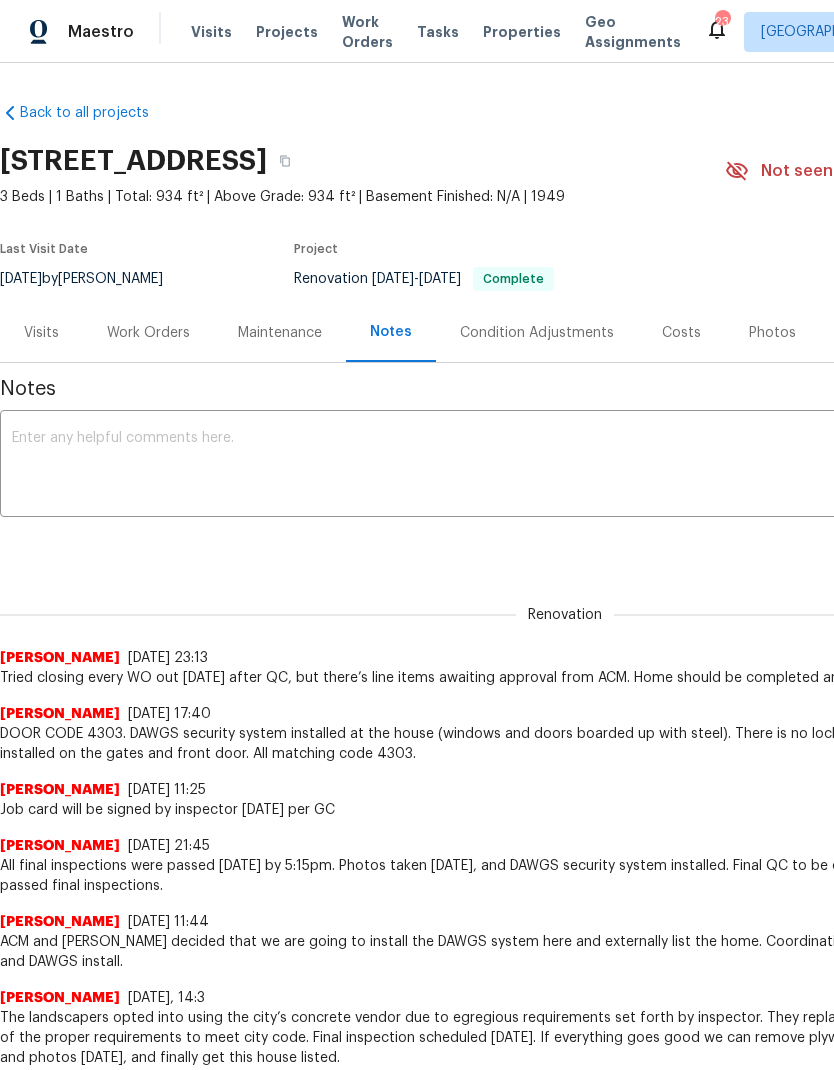 click at bounding box center [565, 466] 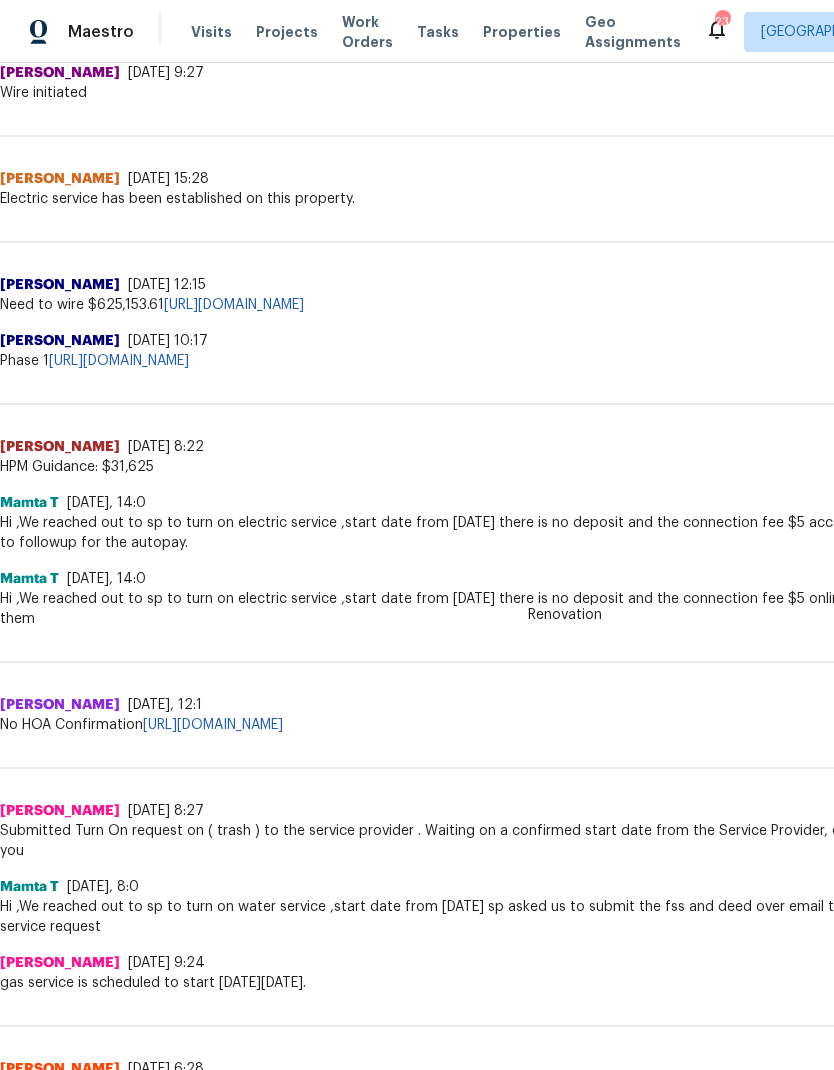 scroll, scrollTop: 3251, scrollLeft: 0, axis: vertical 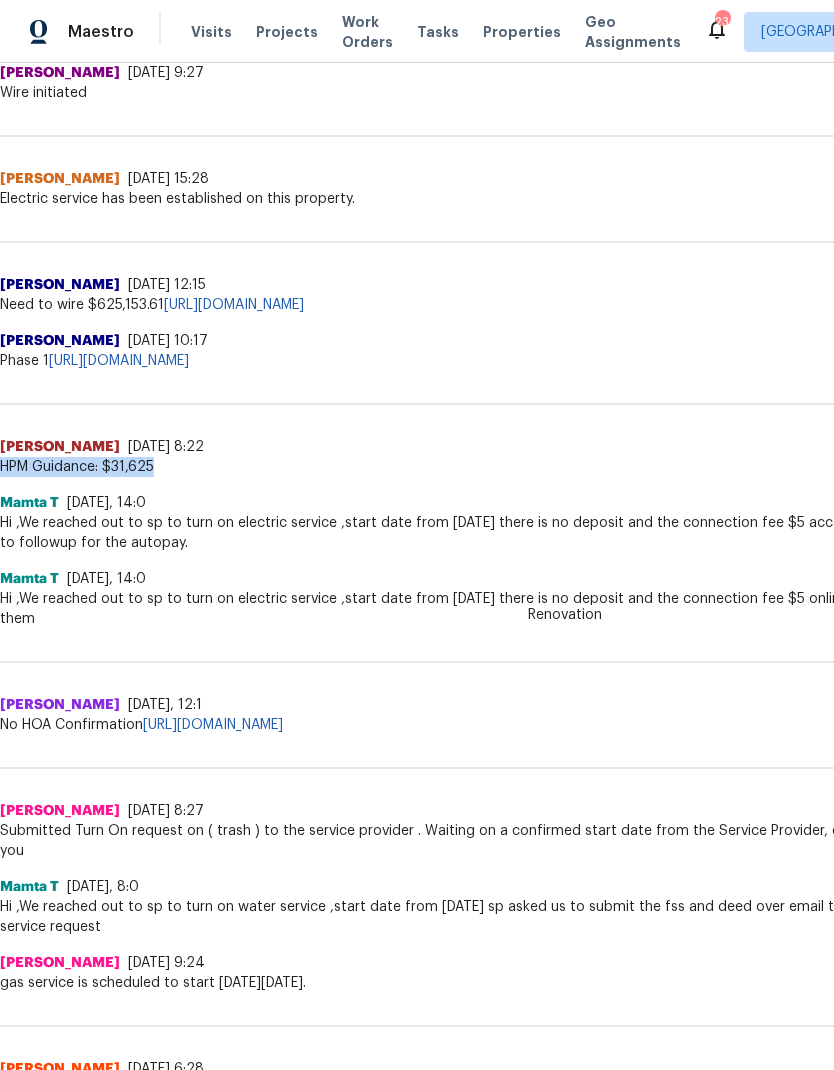 copy on "HPM Guidance: $31,625" 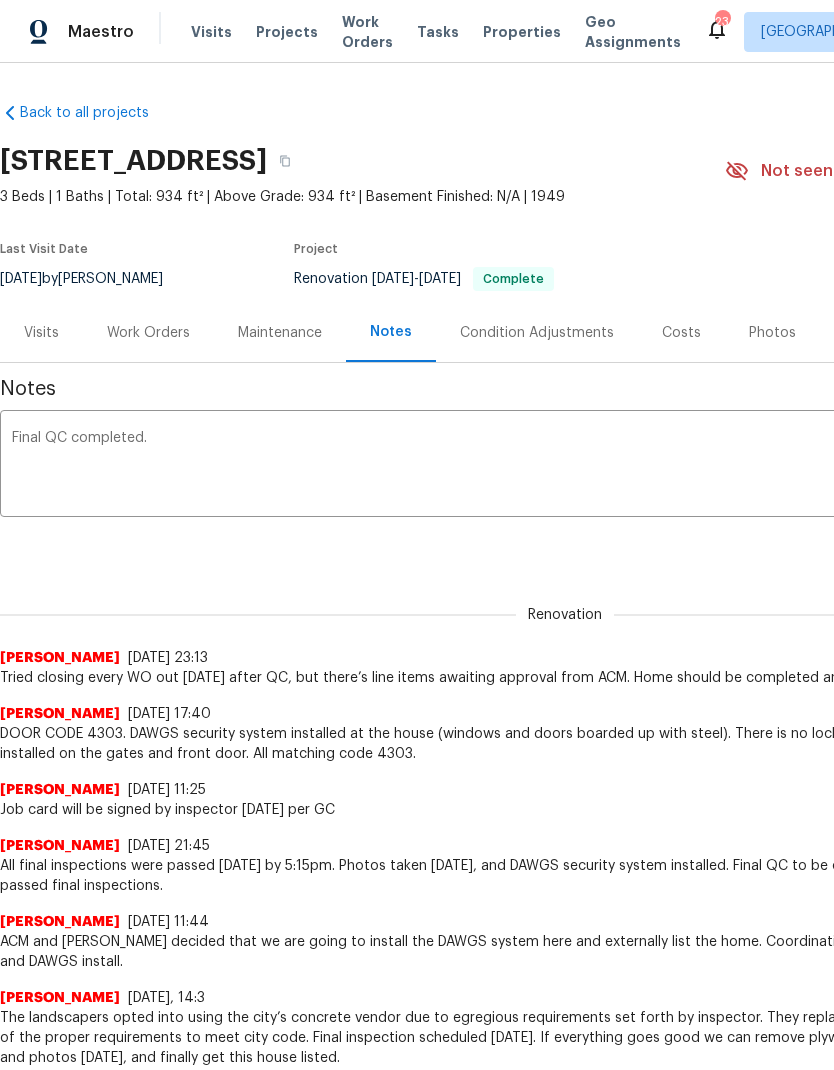 scroll, scrollTop: 0, scrollLeft: 0, axis: both 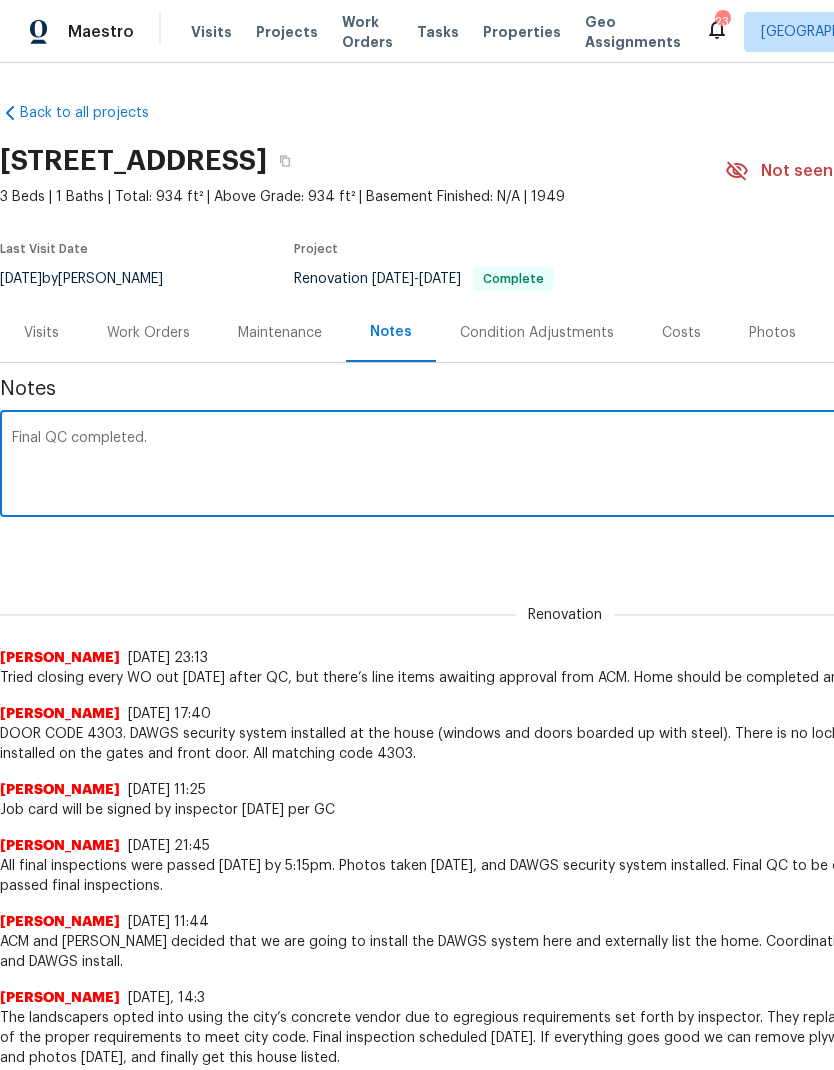 click on "Final QC completed." at bounding box center (565, 466) 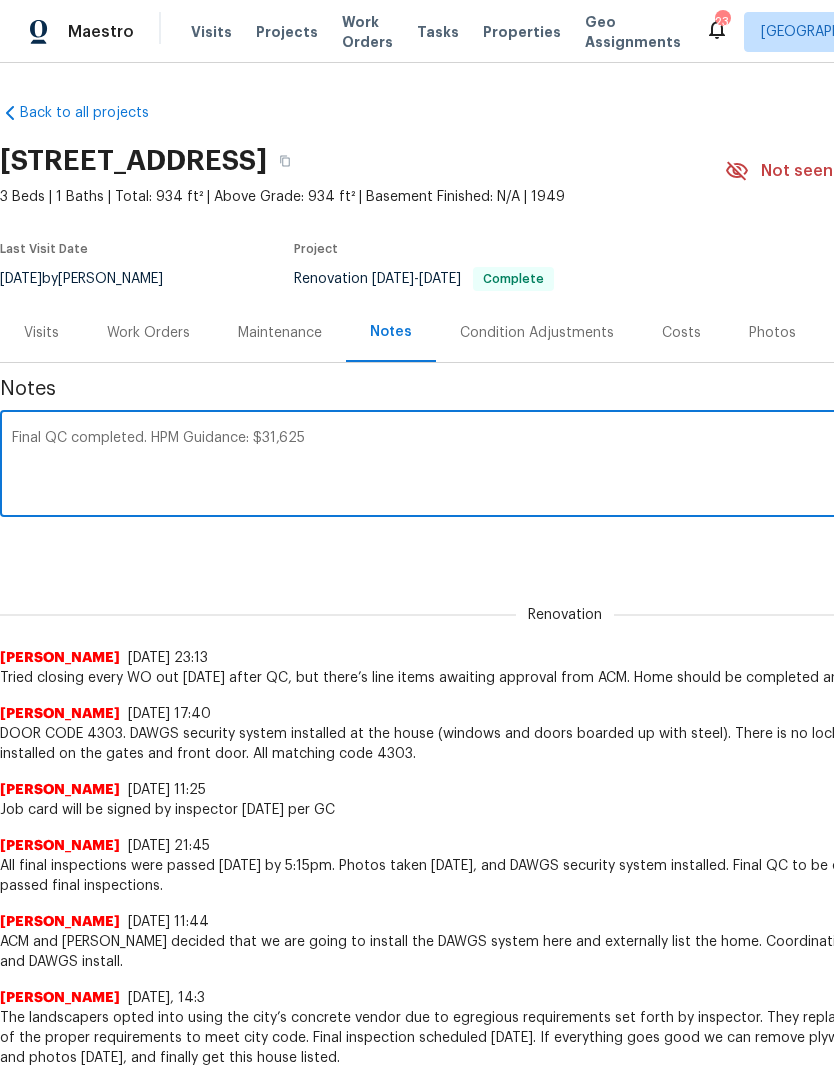 click on "Final QC completed. HPM Guidance: $31,625" at bounding box center [565, 466] 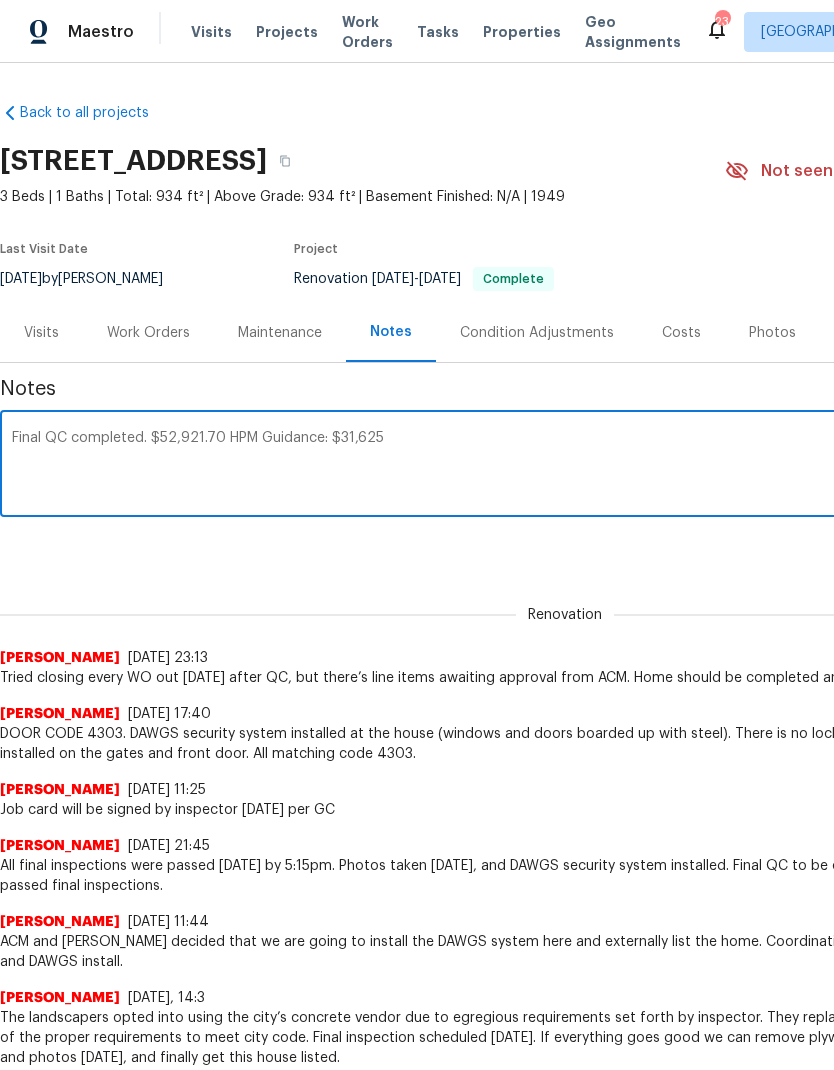 click on "Final QC completed. $52,921.70 HPM Guidance: $31,625" at bounding box center (565, 466) 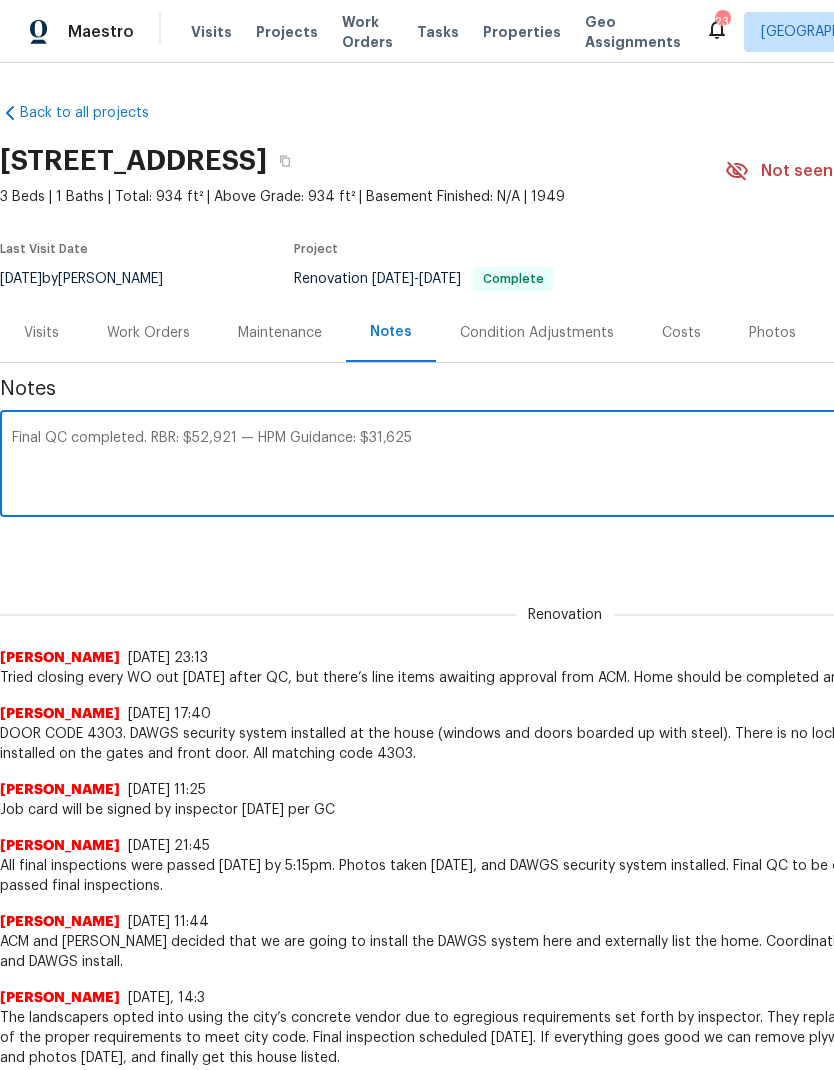 click on "Final QC completed. RBR: $52,921 — HPM Guidance: $31,625" at bounding box center [565, 466] 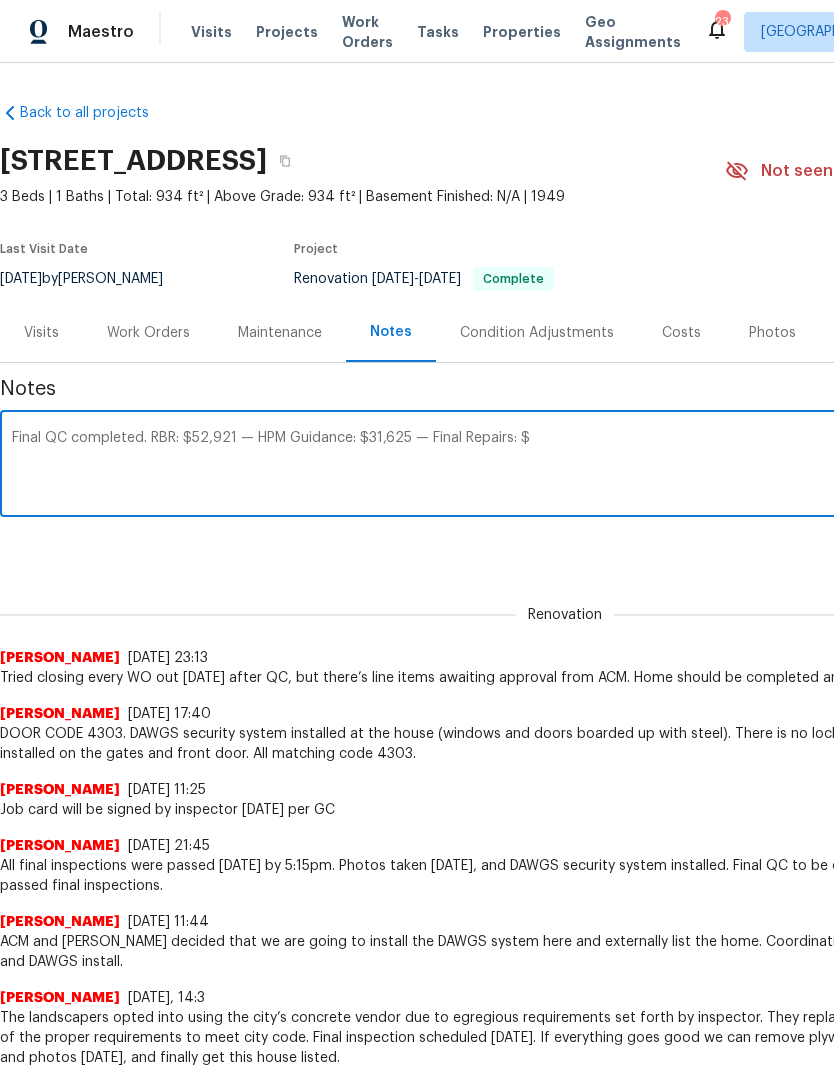 click on "Final QC completed. RBR: $52,921 — HPM Guidance: $31,625 — Final Repairs: $" at bounding box center [565, 466] 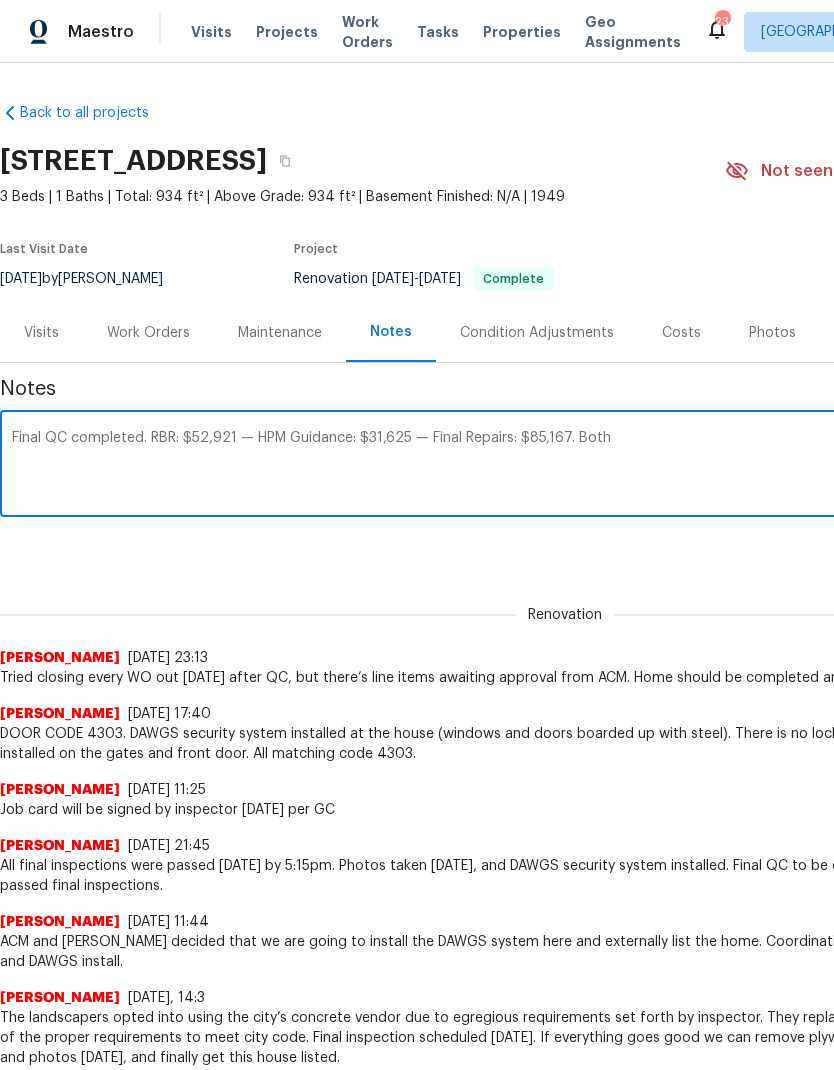 click on "Final QC completed. RBR: $52,921 — HPM Guidance: $31,625 — Final Repairs: $85,167. Both" at bounding box center [565, 466] 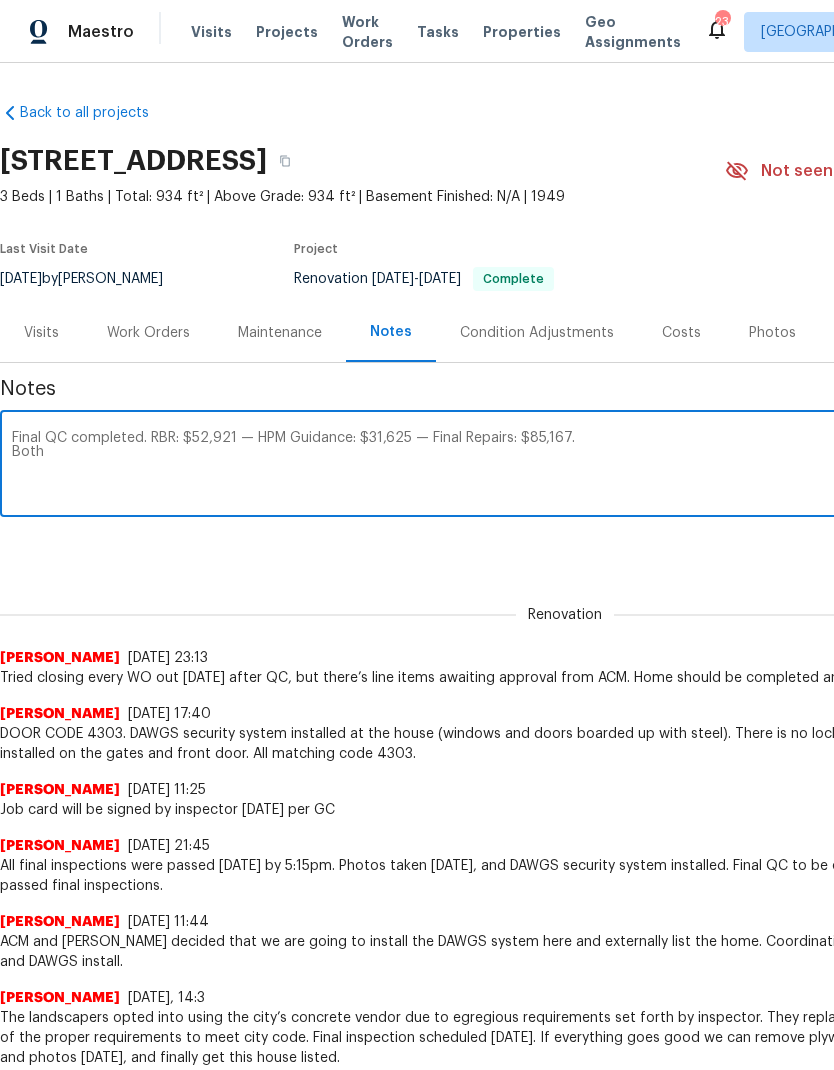 click on "Final QC completed. RBR: $52,921 — HPM Guidance: $31,625 — Final Repairs: $85,167.
Both" at bounding box center [565, 466] 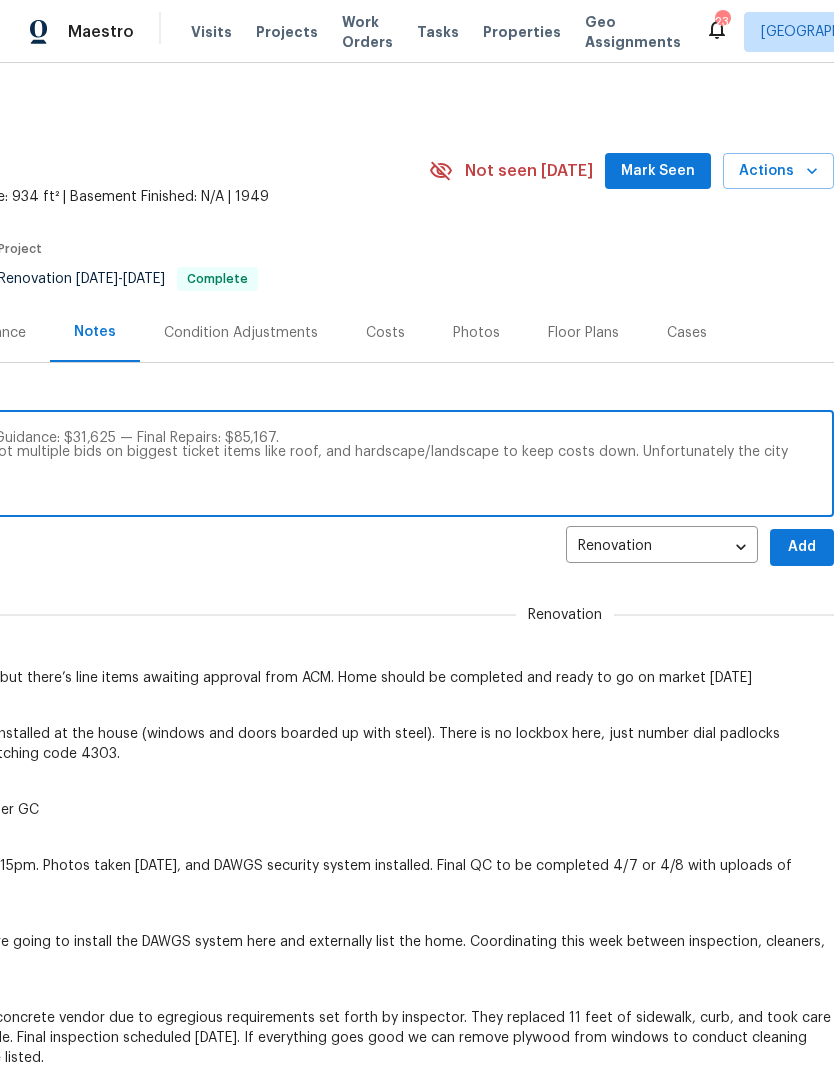 scroll, scrollTop: 0, scrollLeft: 0, axis: both 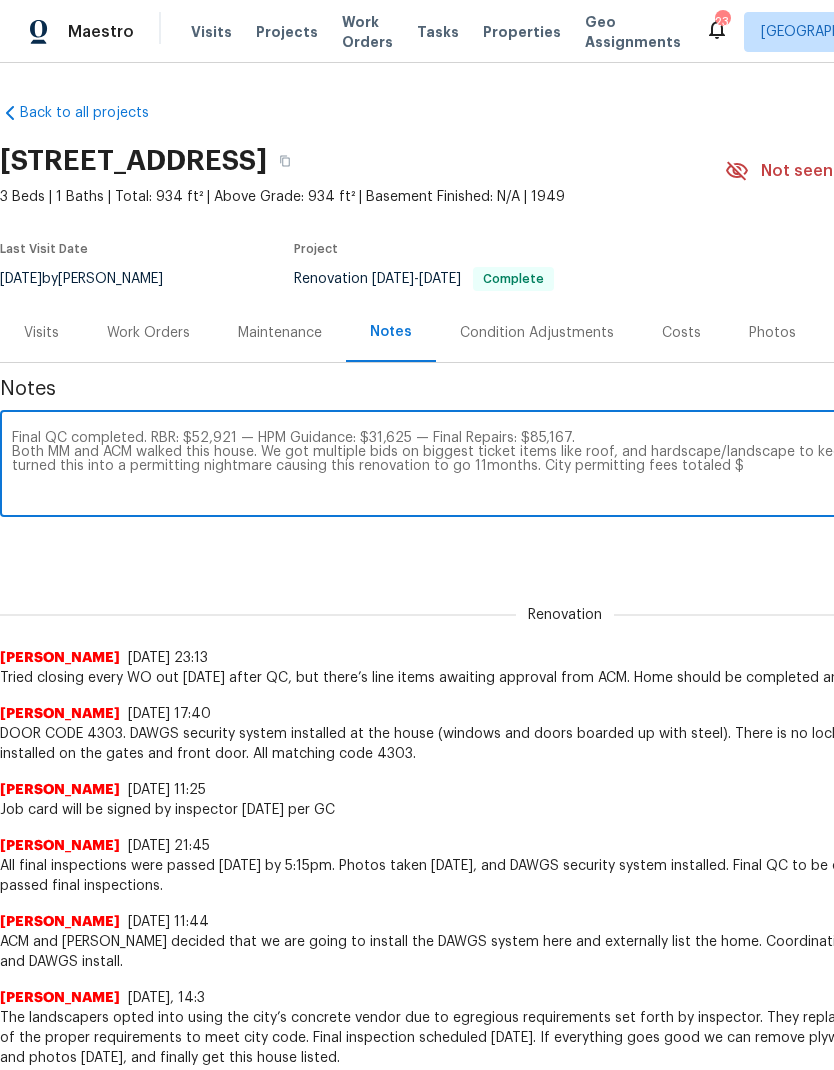 click on "Final QC completed. RBR: $52,921 — HPM Guidance: $31,625 — Final Repairs: $85,167.
Both MM and ACM walked this house. We got multiple bids on biggest ticket items like roof, and hardscape/landscape to keep costs down. Unfortunately the city turned this into a permitting nightmare causing this renovation to go 11months. City permitting fees totaled $" at bounding box center [565, 466] 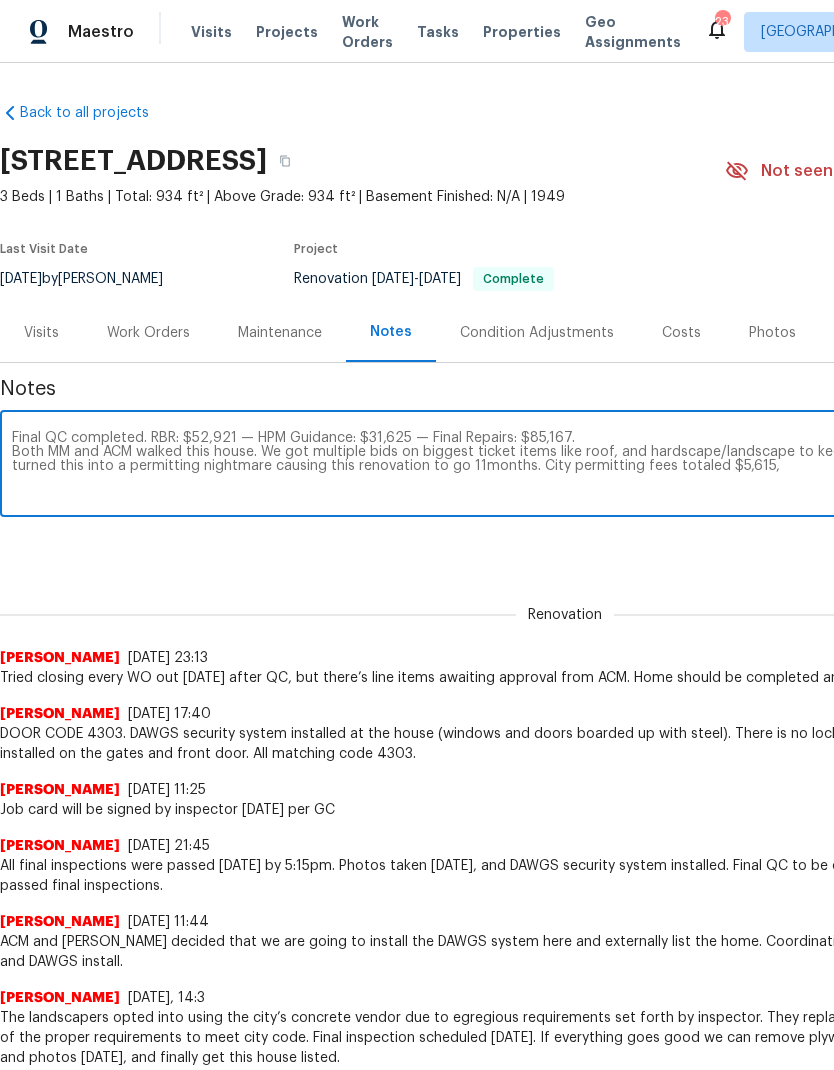 click on "Final QC completed. RBR: $52,921 — HPM Guidance: $31,625 — Final Repairs: $85,167.
Both MM and ACM walked this house. We got multiple bids on biggest ticket items like roof, and hardscape/landscape to keep costs down. Unfortunately the city turned this into a permitting nightmare causing this renovation to go 11months. City permitting fees totaled $5,615," at bounding box center (565, 466) 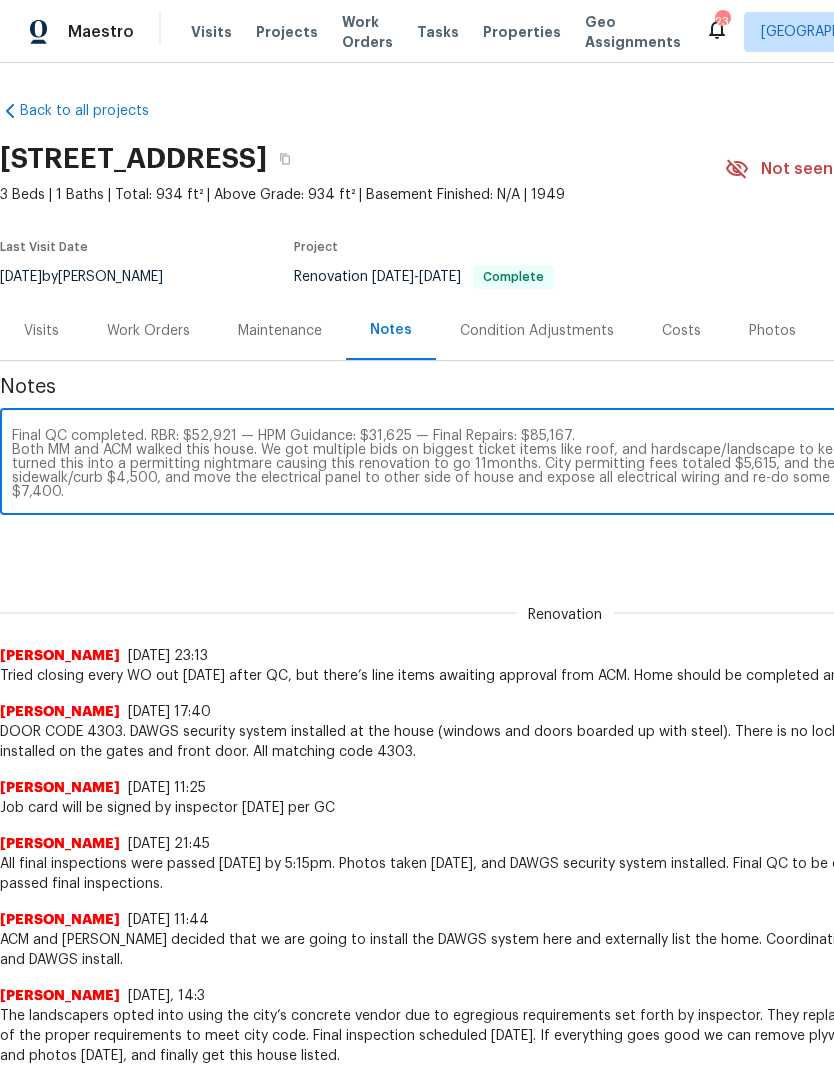 scroll, scrollTop: 2, scrollLeft: 0, axis: vertical 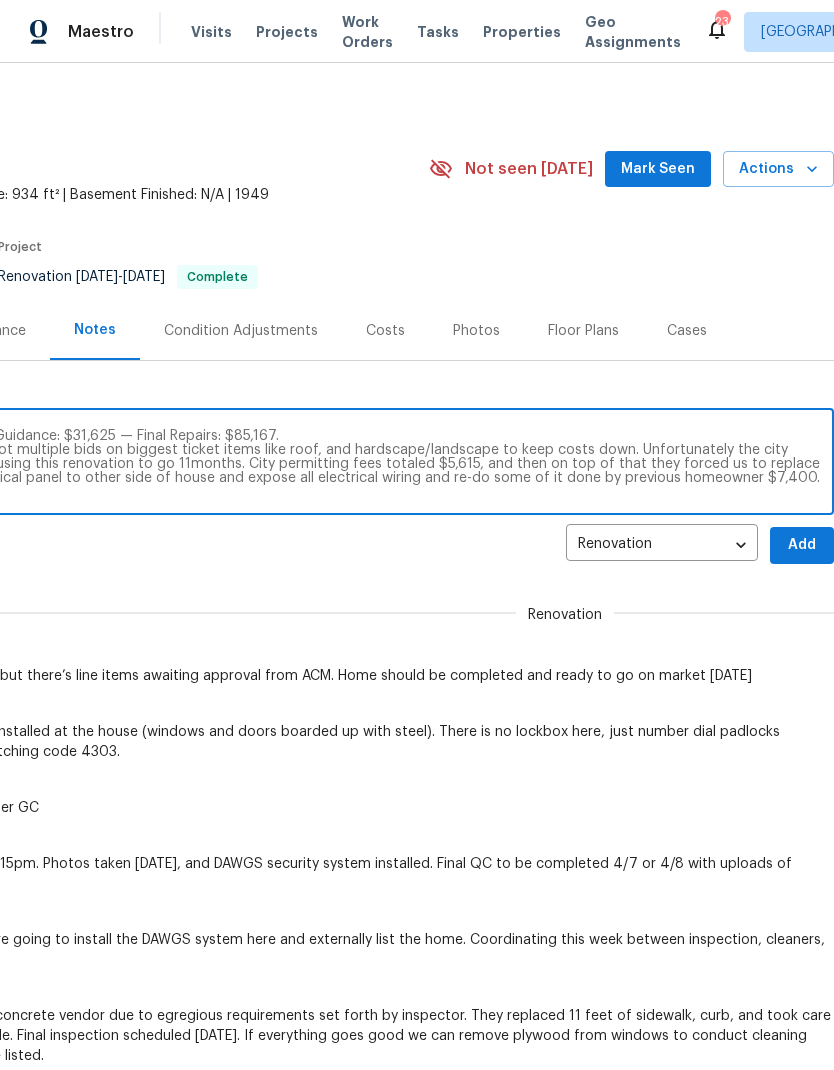 click on "Final QC completed. RBR: $52,921 — HPM Guidance: $31,625 — Final Repairs: $85,167.
Both MM and ACM walked this house. We got multiple bids on biggest ticket items like roof, and hardscape/landscape to keep costs down. Unfortunately the city turned this into a permitting nightmare causing this renovation to go 11months. City permitting fees totaled $5,615, and then on top of that they forced us to replace sidewalk/curb $4,500 and move the electrical panel to other side of house and expose all electrical wiring and re-do some of it done by previous homeowner $7,400." at bounding box center [269, 464] 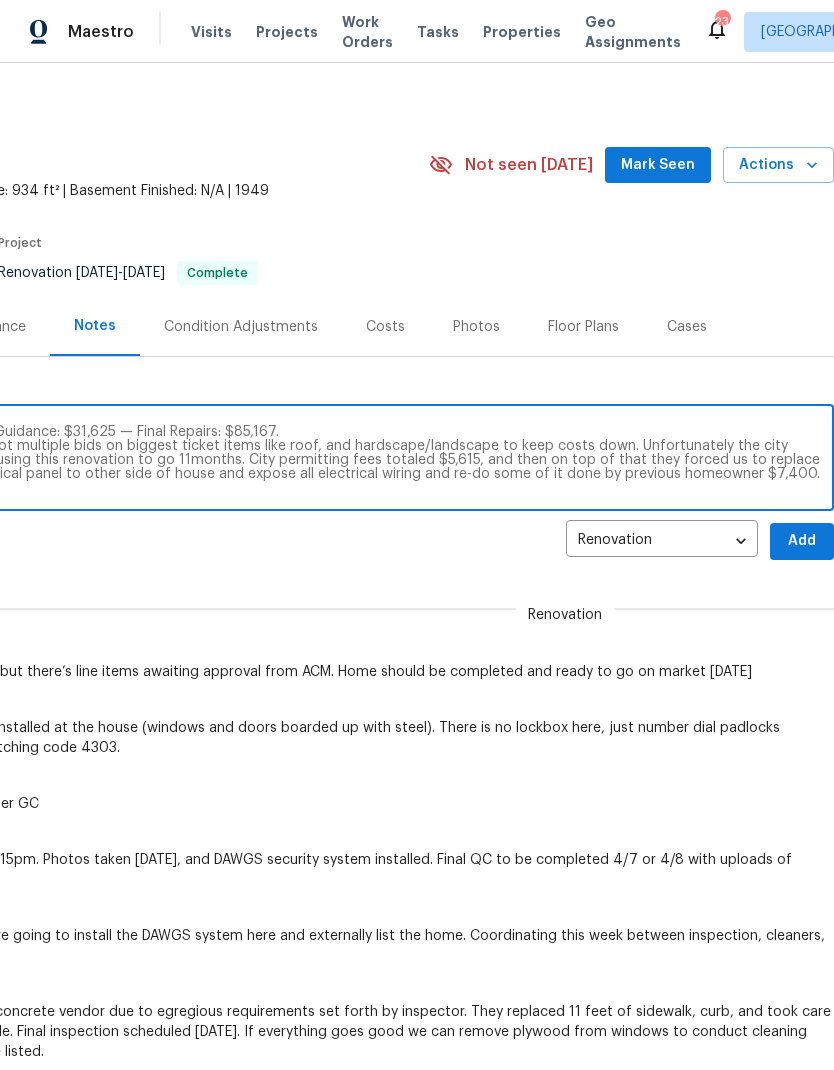 scroll, scrollTop: 6, scrollLeft: 296, axis: both 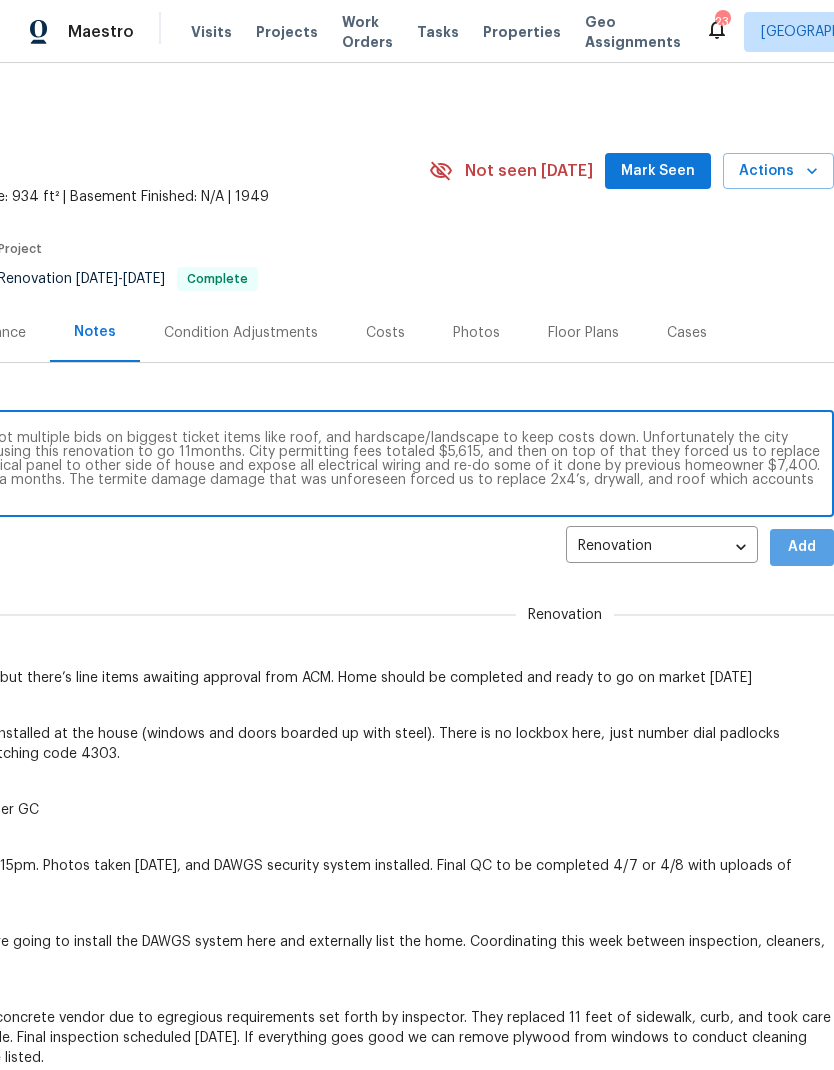 type on "Final QC completed. RBR: $52,921 — HPM Guidance: $31,625 — Final Repairs: $85,167.
Both MM and ACM walked this house. We got multiple bids on biggest ticket items like roof, and hardscape/landscape to keep costs down. Unfortunately the city turned this into a permitting nightmare causing this renovation to go 11months. City permitting fees totaled $5,615, and then on top of that they forced us to replace sidewalk/curb $4,500 and move the electrical panel to other side of house and expose all electrical wiring and re-do some of it done by previous homeowner $7,400. In total the city cost us $17,515 and 10extra months. The termite damage damage that was unforeseen forced us to replace 2x4’s, drywall, and roof which accounts for the rest that took us over budget." 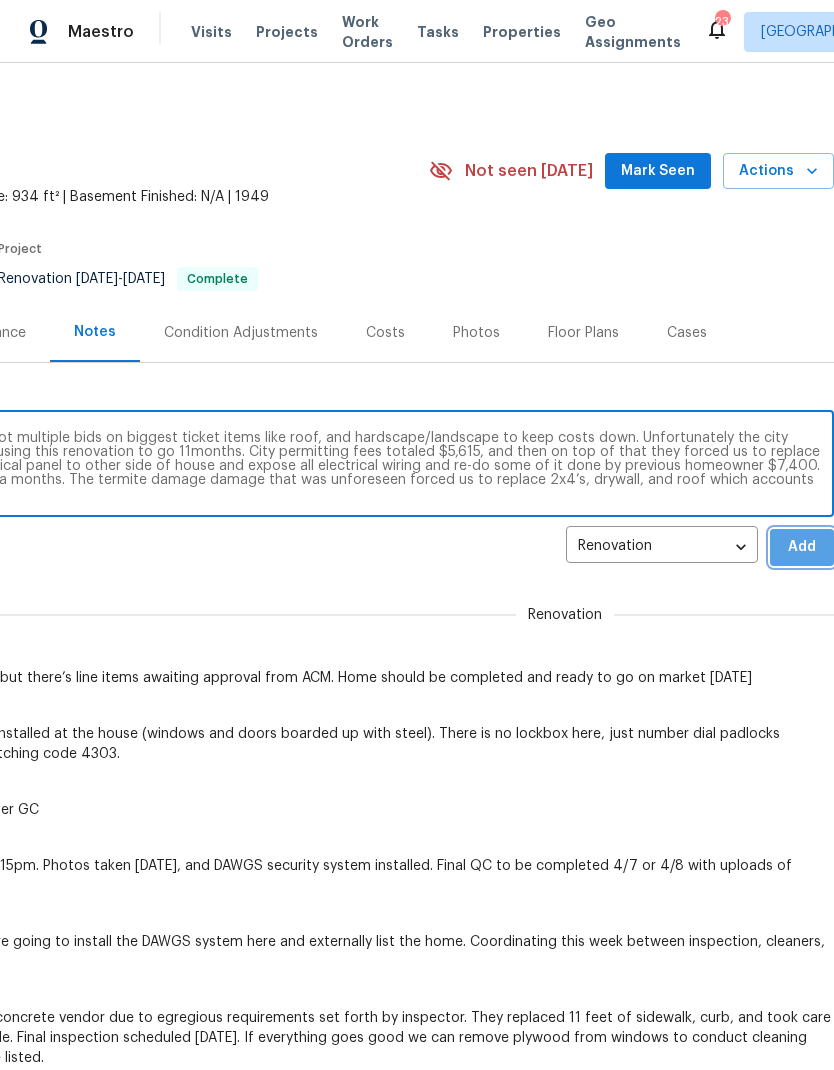 click on "Add" at bounding box center (802, 547) 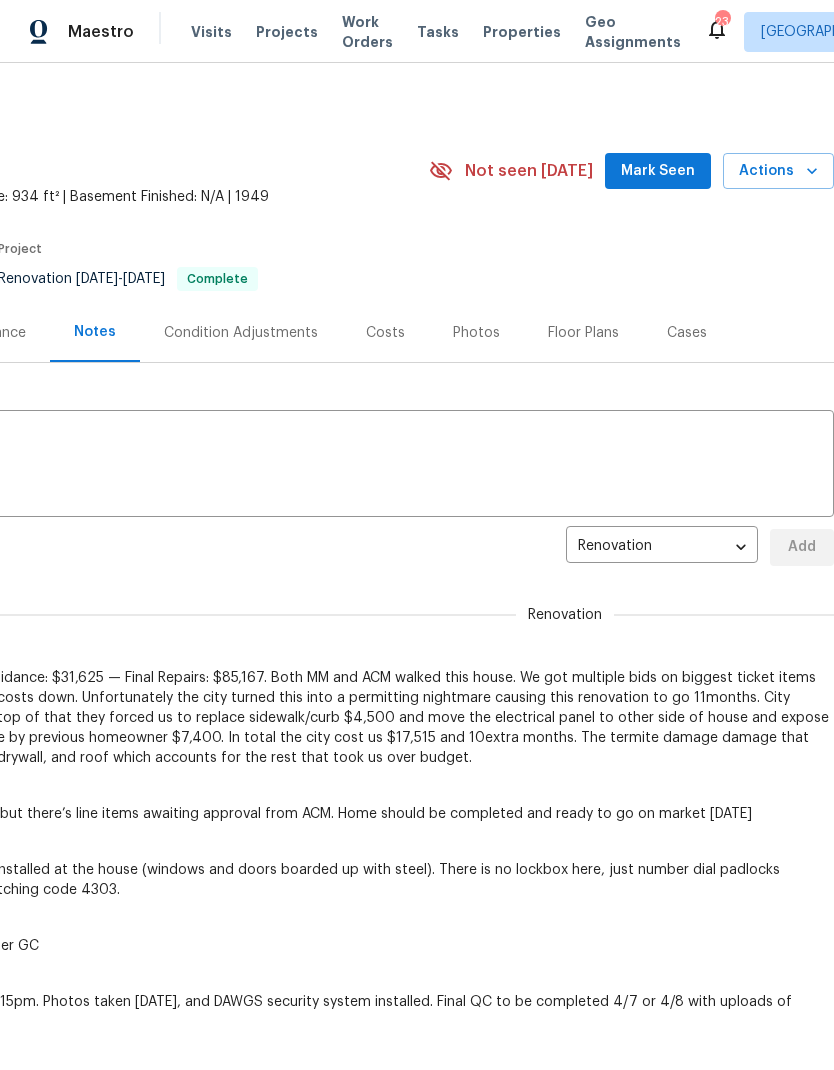scroll, scrollTop: 0, scrollLeft: 0, axis: both 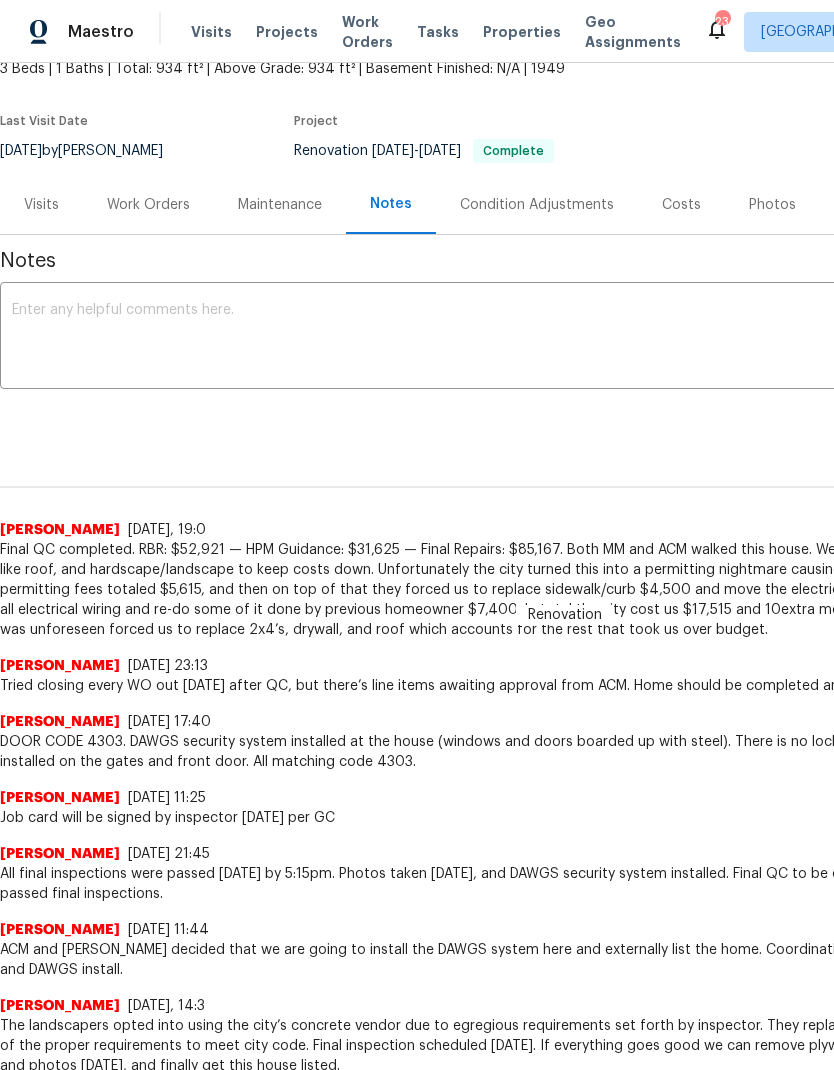 click at bounding box center (565, 338) 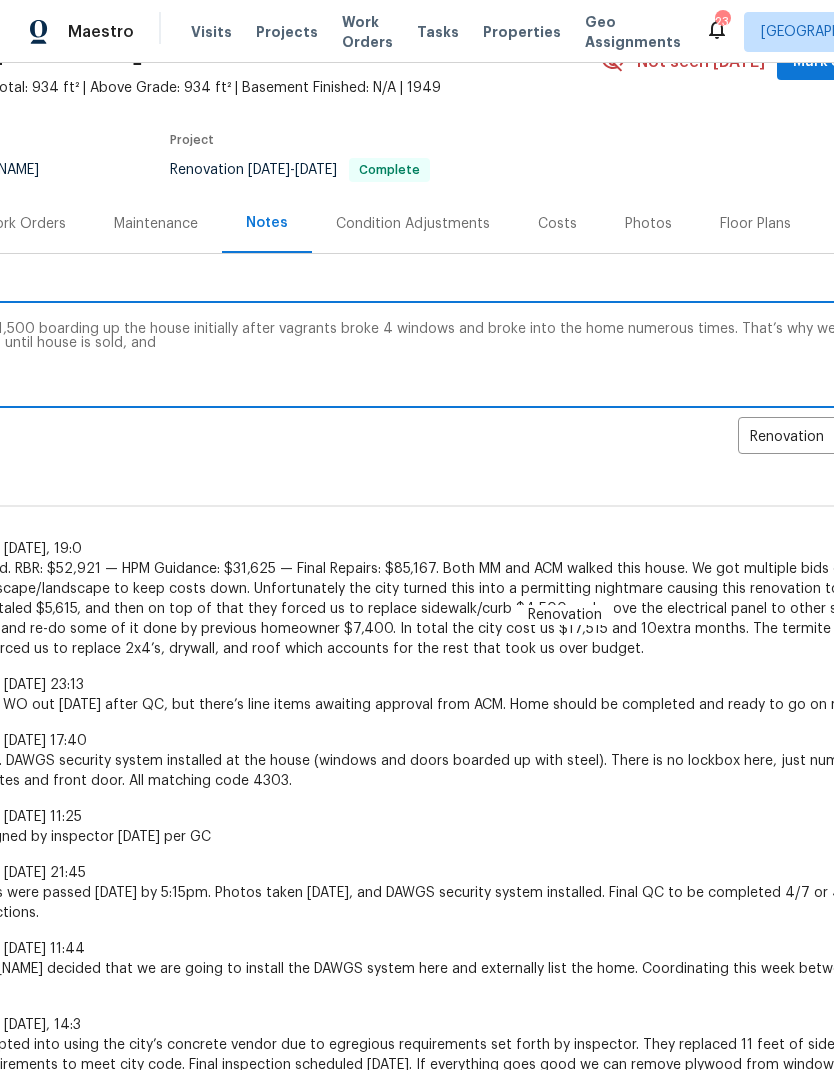 scroll, scrollTop: 109, scrollLeft: 125, axis: both 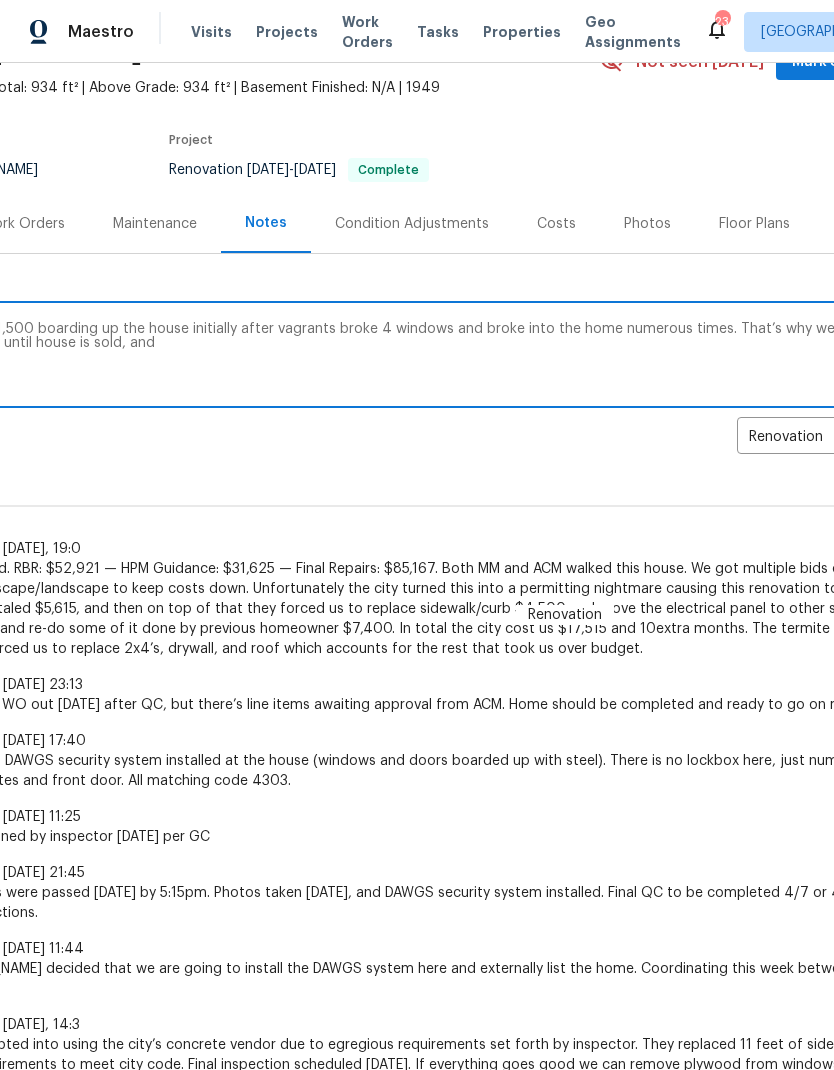 click on "Also we spend $1,500 boarding up the house initially after vagrants broke 4 windows and broke into the home numerous times. That’s why we are electing to not install appliances until house is sold, and" at bounding box center [440, 357] 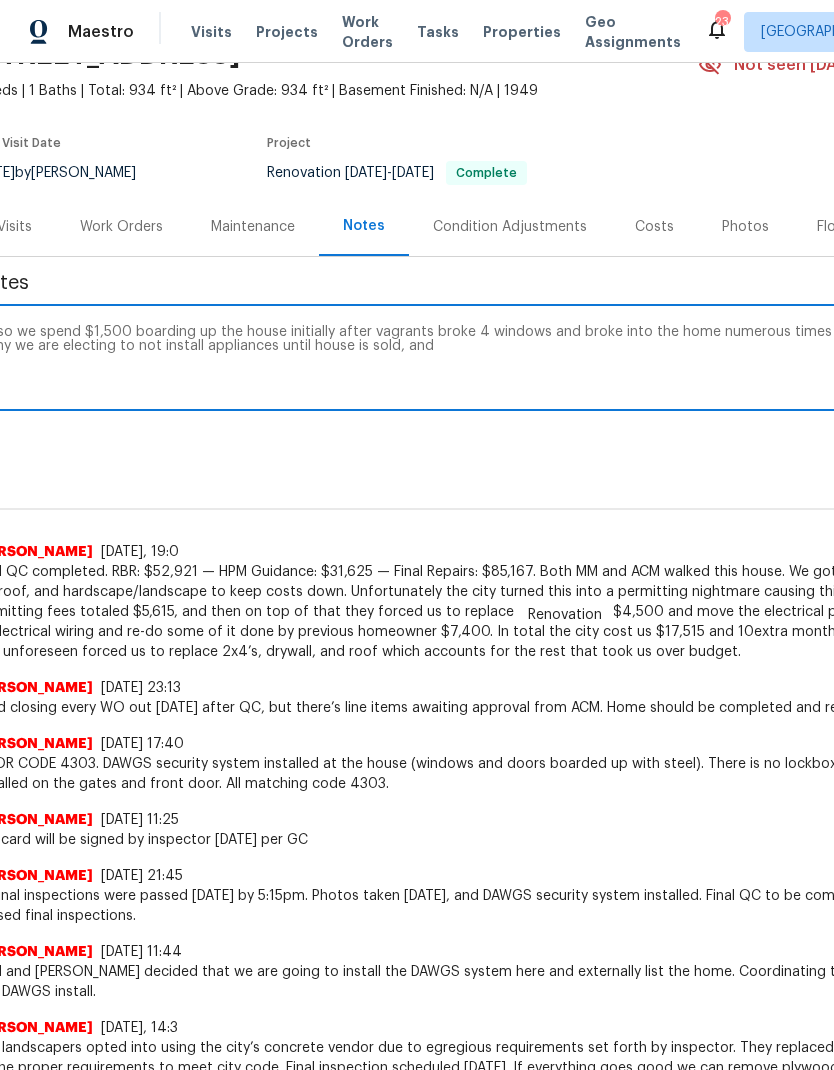 scroll, scrollTop: 106, scrollLeft: 28, axis: both 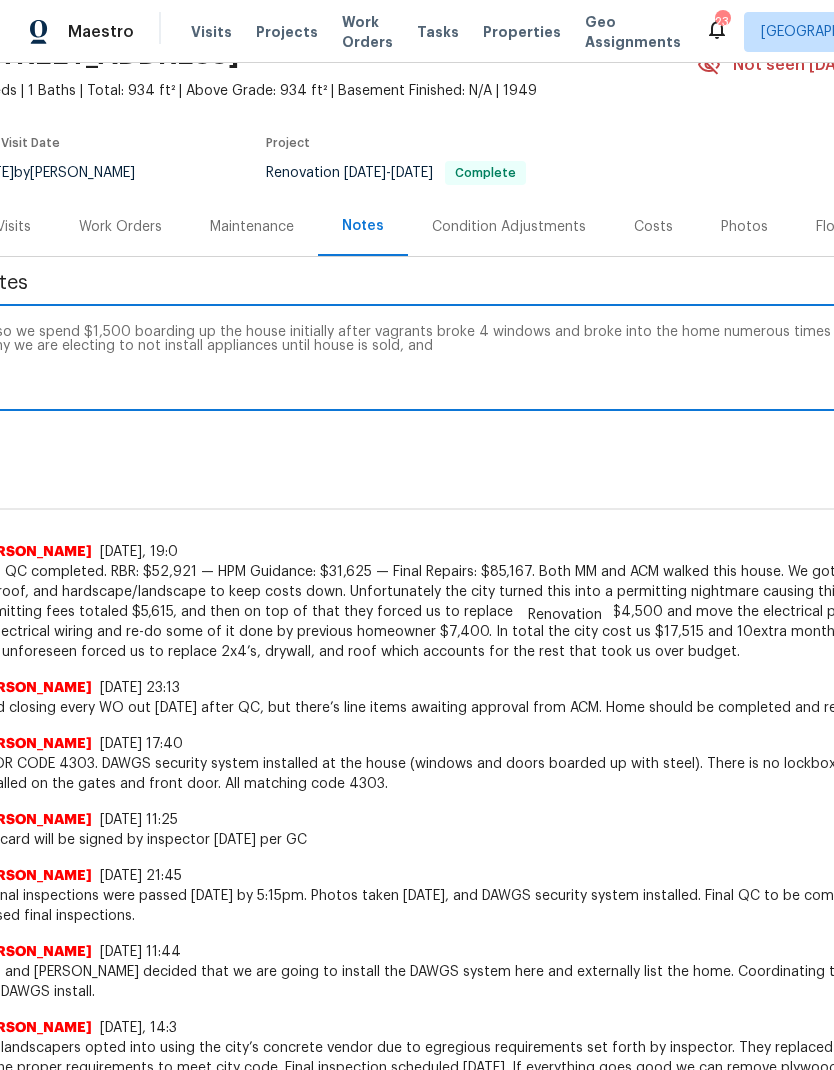 click on "Also we spend $1,500 boarding up the house initially after vagrants broke 4 windows and broke into the home numerous times and damaged walls + cabinets. That’s why we are electing to not install appliances until house is sold, and" at bounding box center (537, 360) 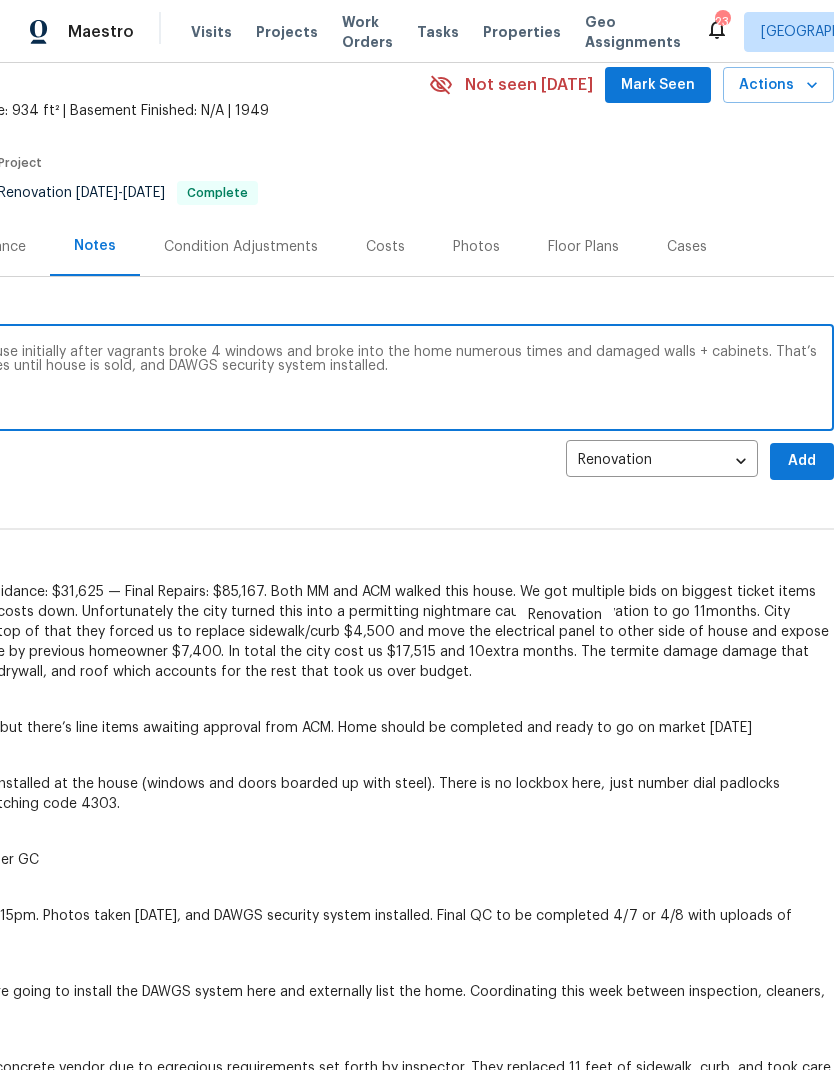 scroll, scrollTop: 87, scrollLeft: 296, axis: both 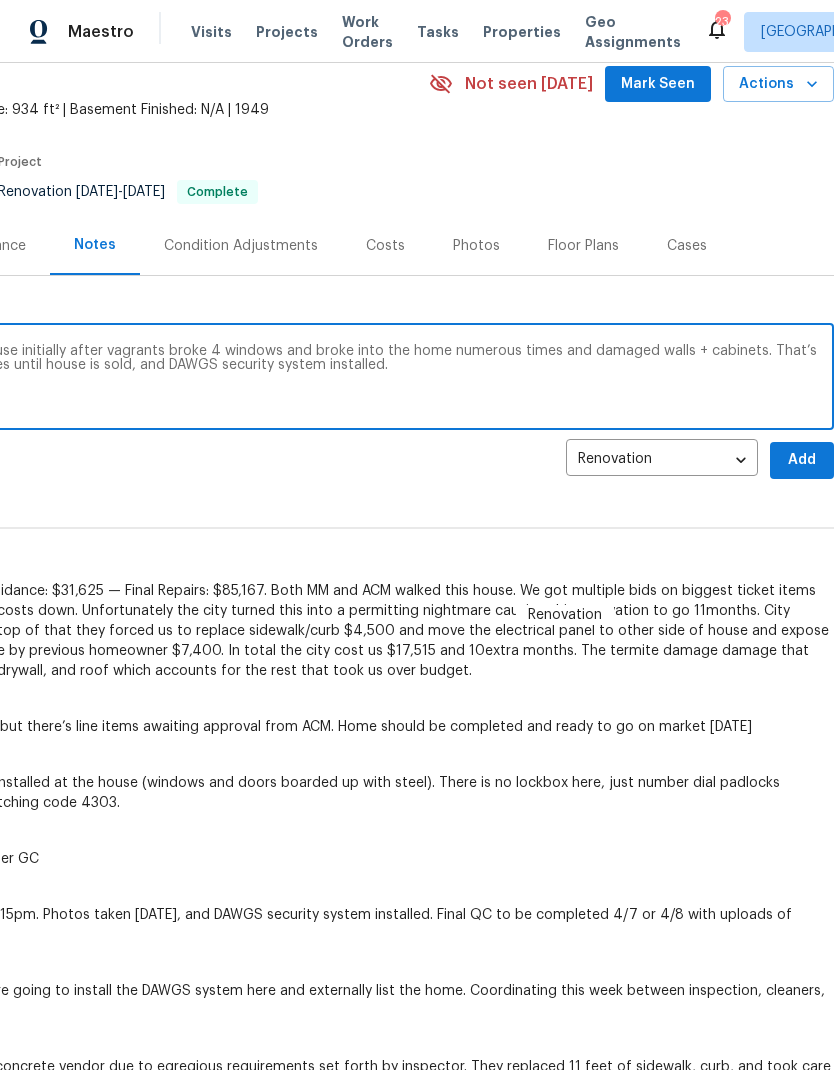 type on "Also we spend $1,500 boarding up the house initially after vagrants broke 4 windows and broke into the home numerous times and damaged walls + cabinets. That’s why we are electing to not install appliances until house is sold, and DAWGS security system installed." 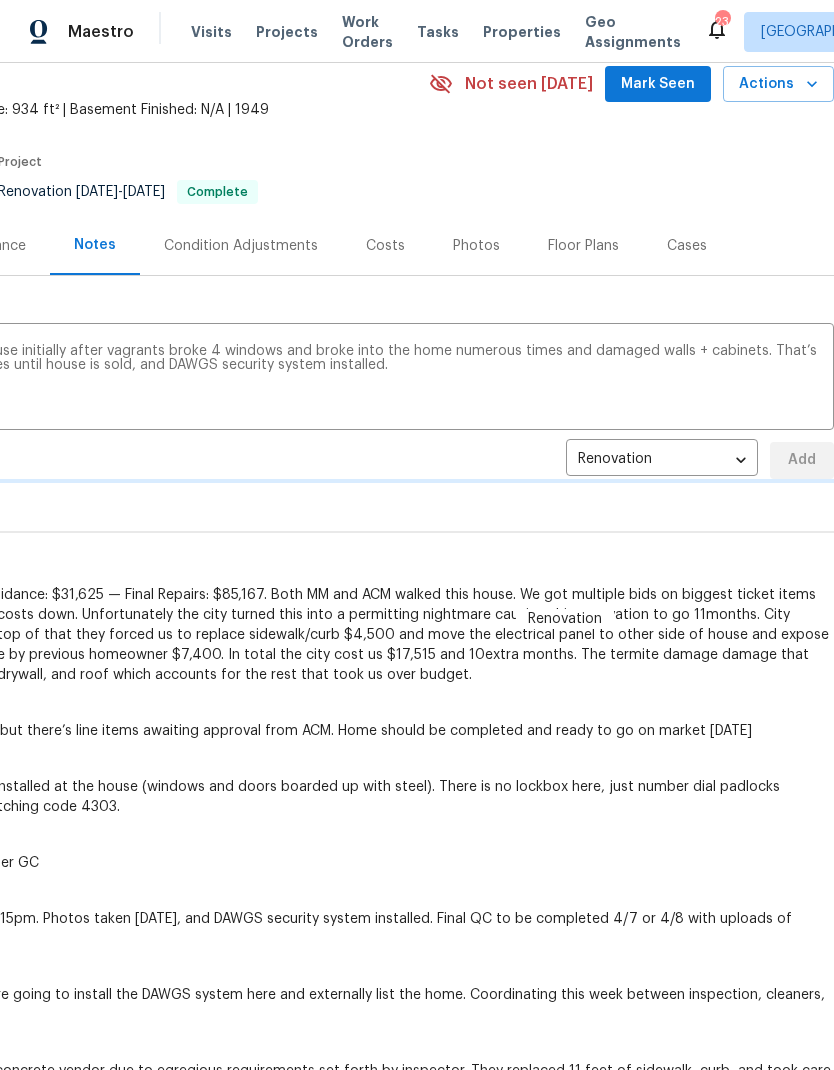 type 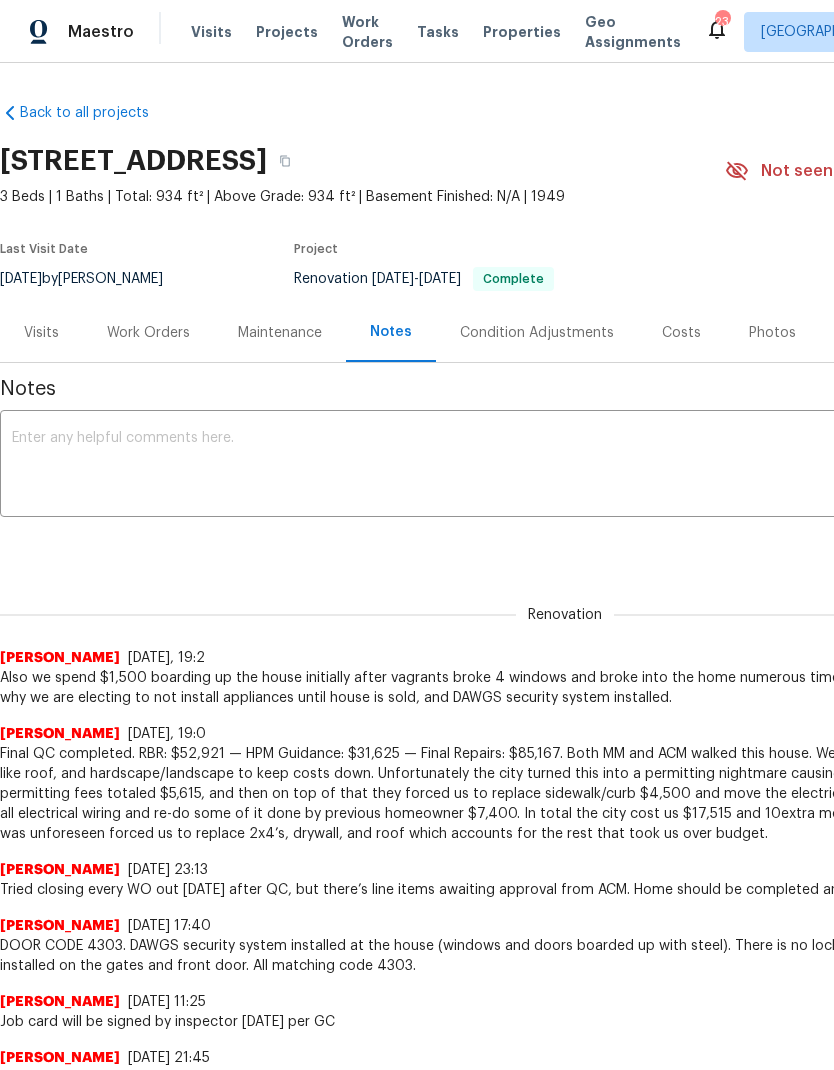 scroll, scrollTop: 0, scrollLeft: 0, axis: both 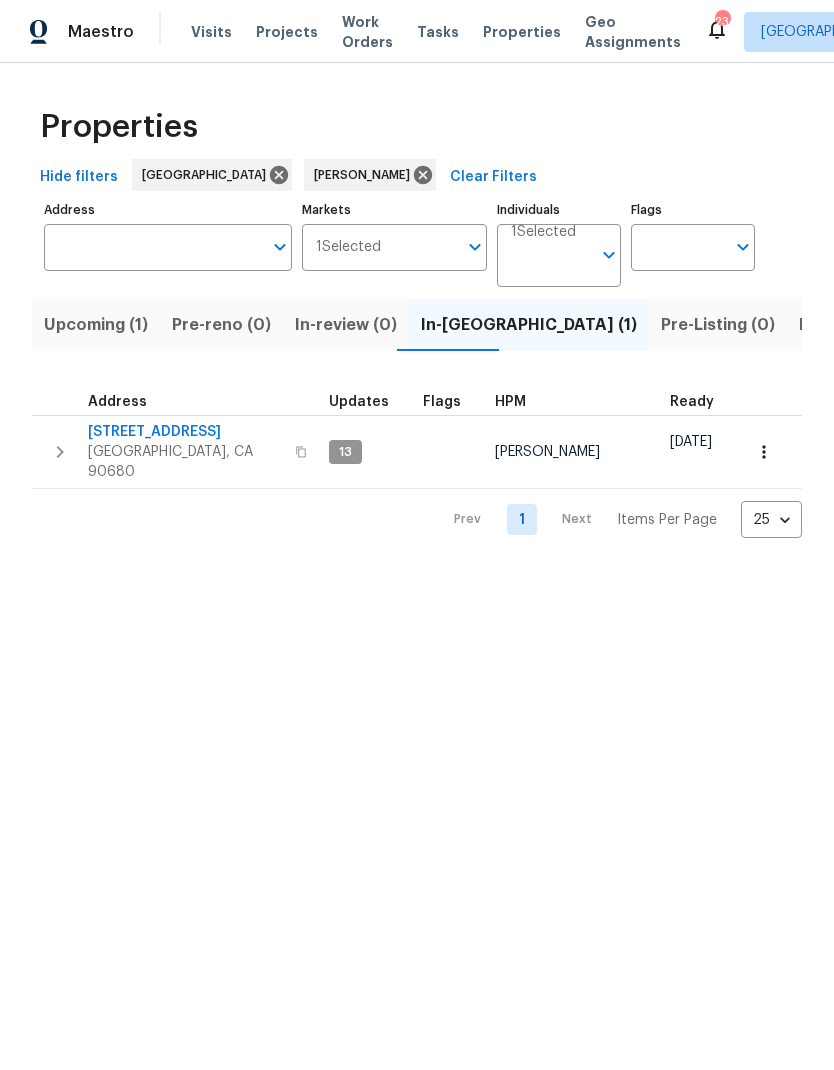 click on "[STREET_ADDRESS]" at bounding box center (185, 432) 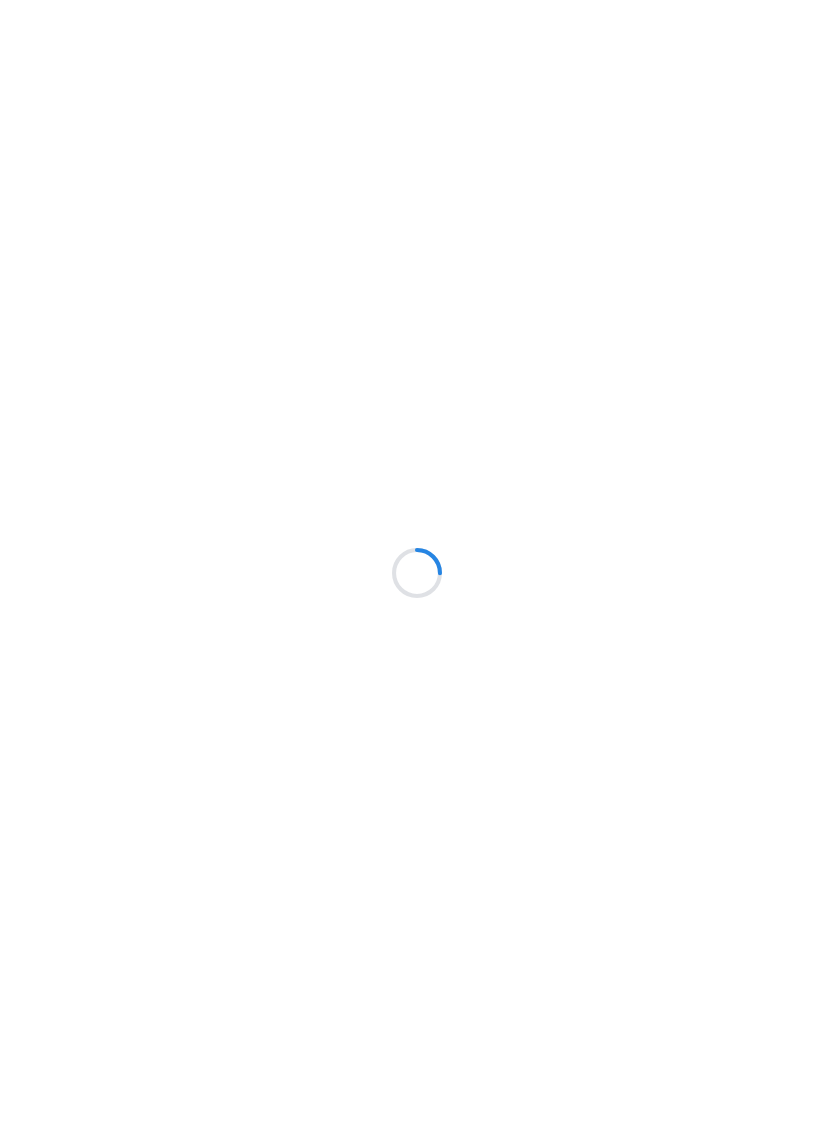 scroll, scrollTop: 0, scrollLeft: 0, axis: both 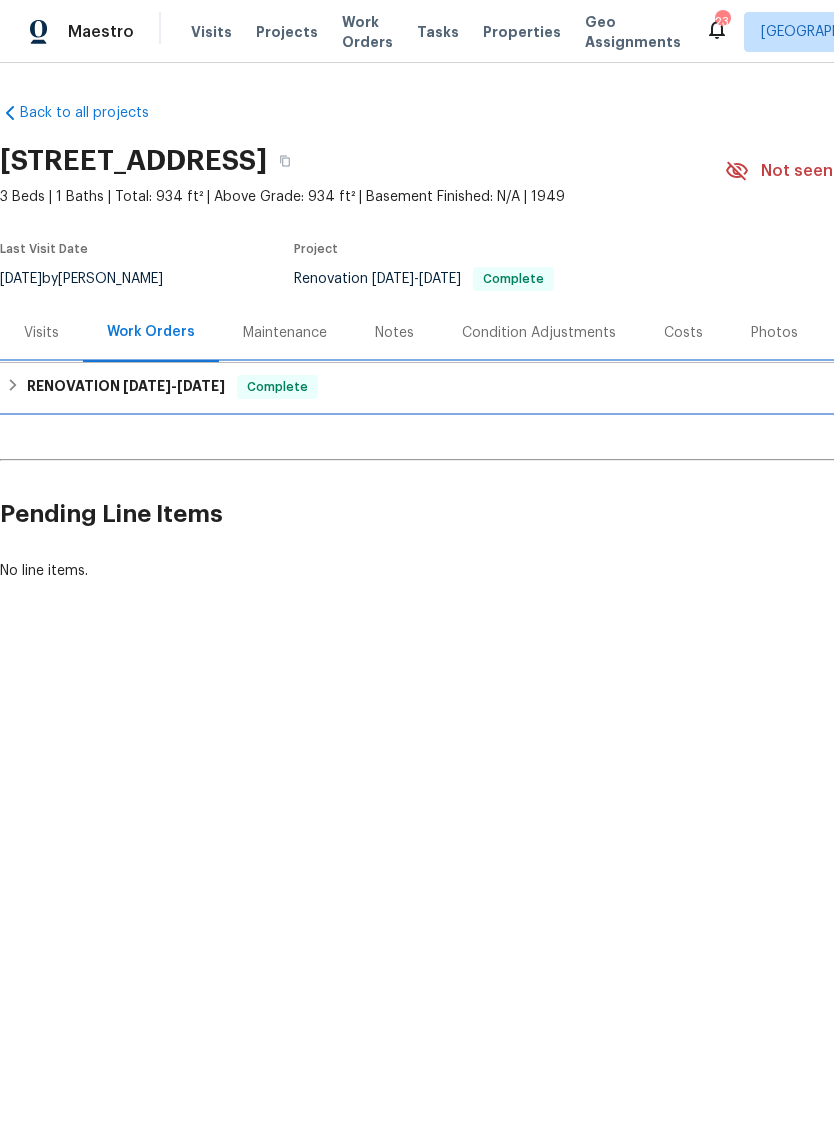 click on "[DATE]" at bounding box center (201, 386) 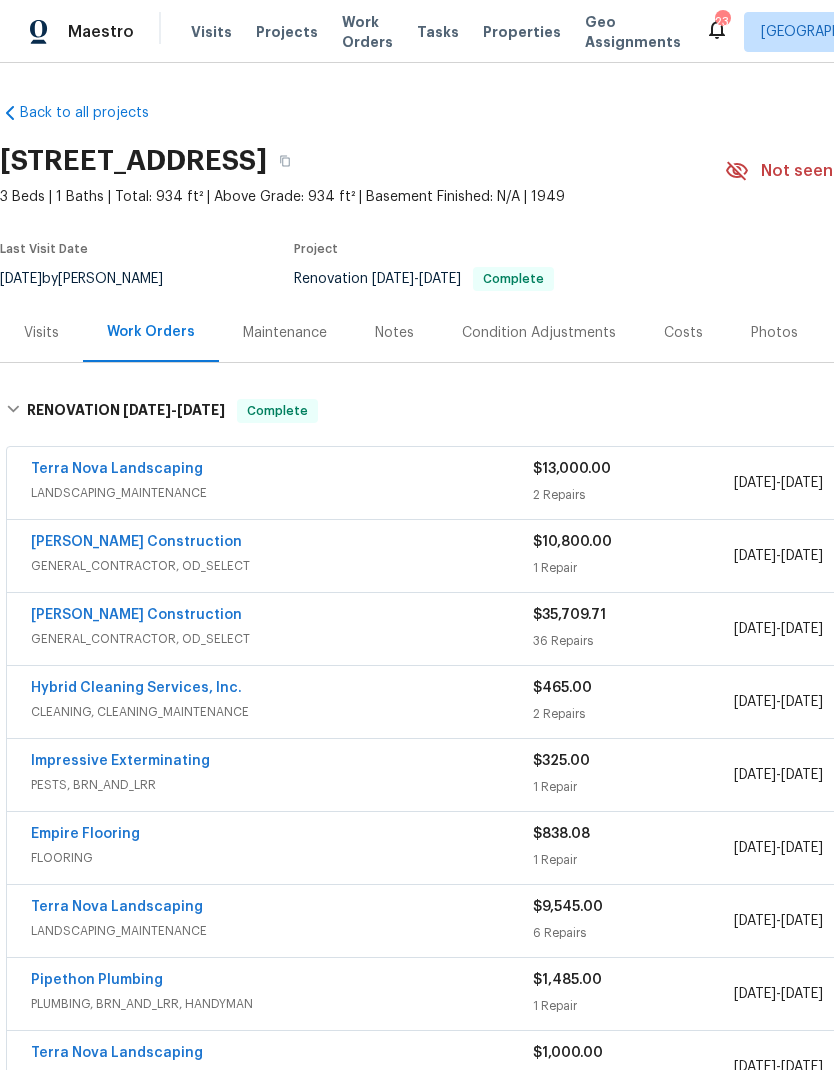 click on "Costs" at bounding box center [683, 333] 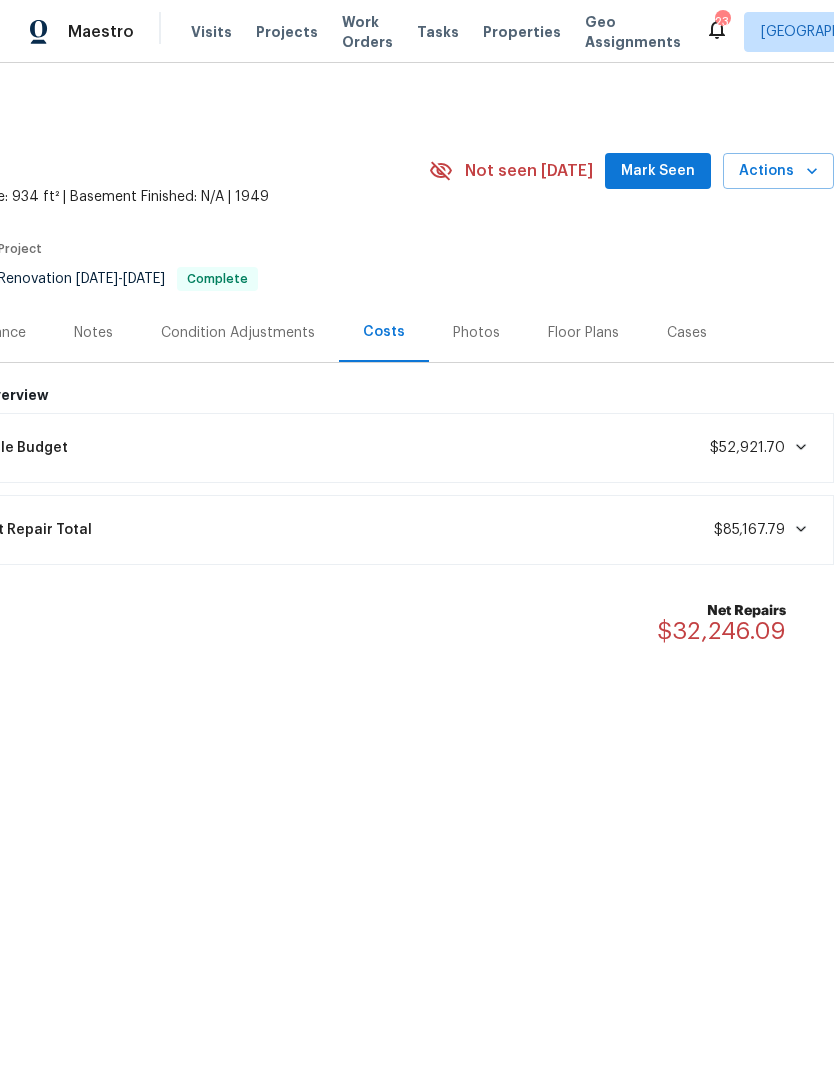 scroll, scrollTop: 0, scrollLeft: 296, axis: horizontal 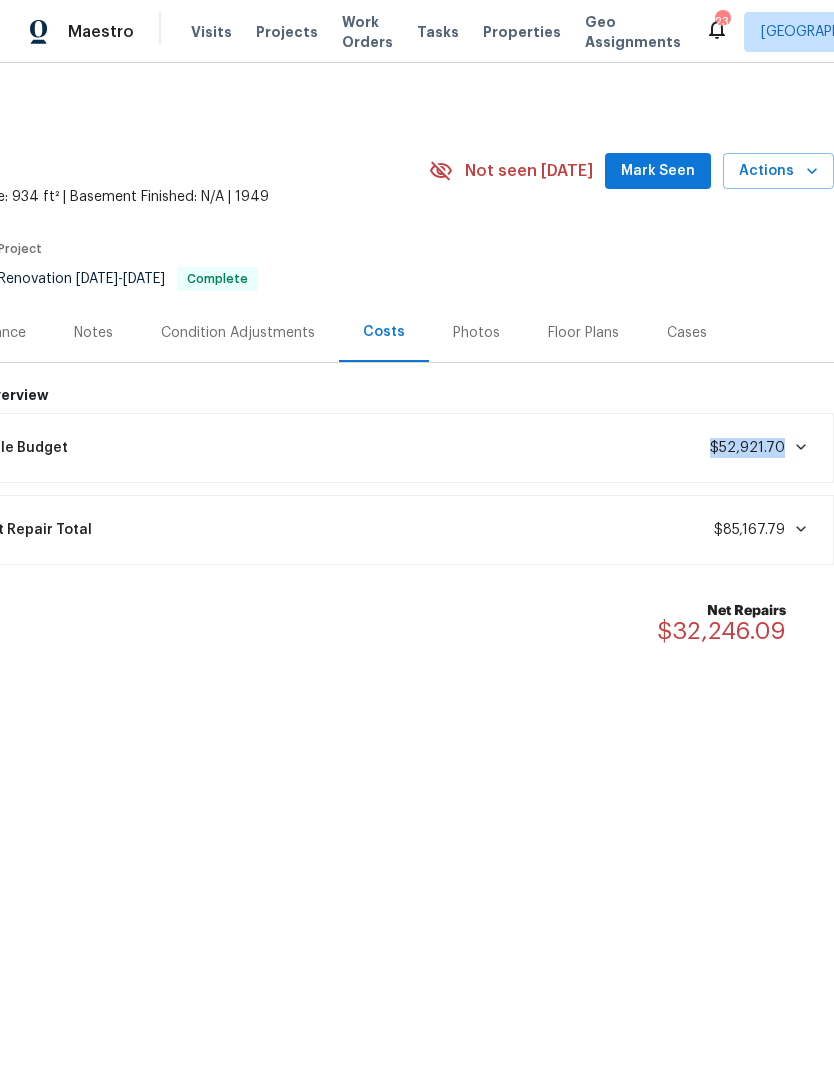 copy on "$52,921.70" 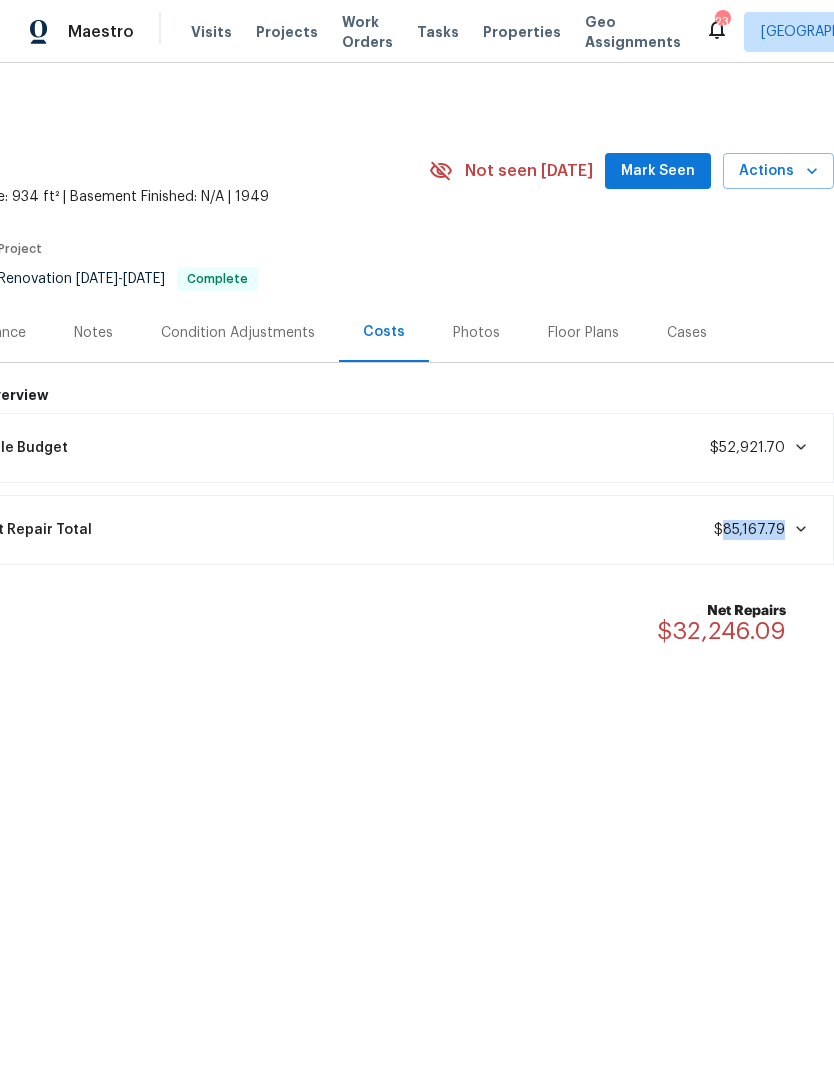 copy on "85,167.79" 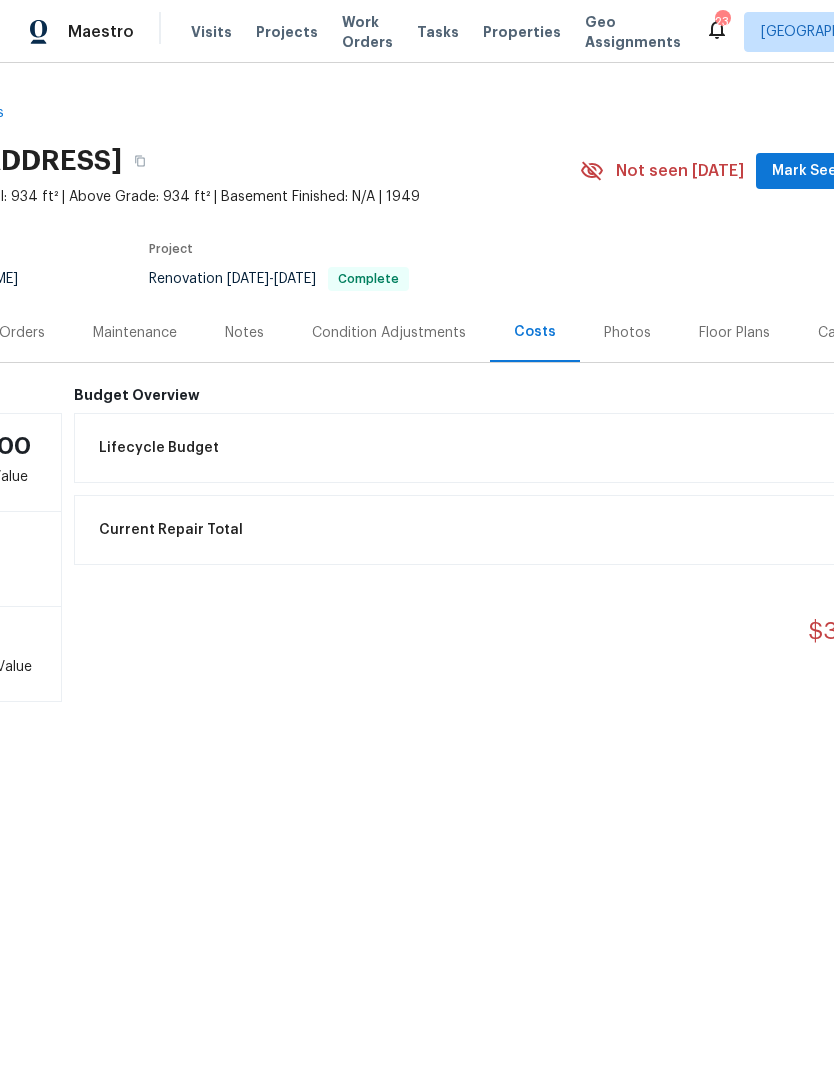 scroll, scrollTop: 0, scrollLeft: 141, axis: horizontal 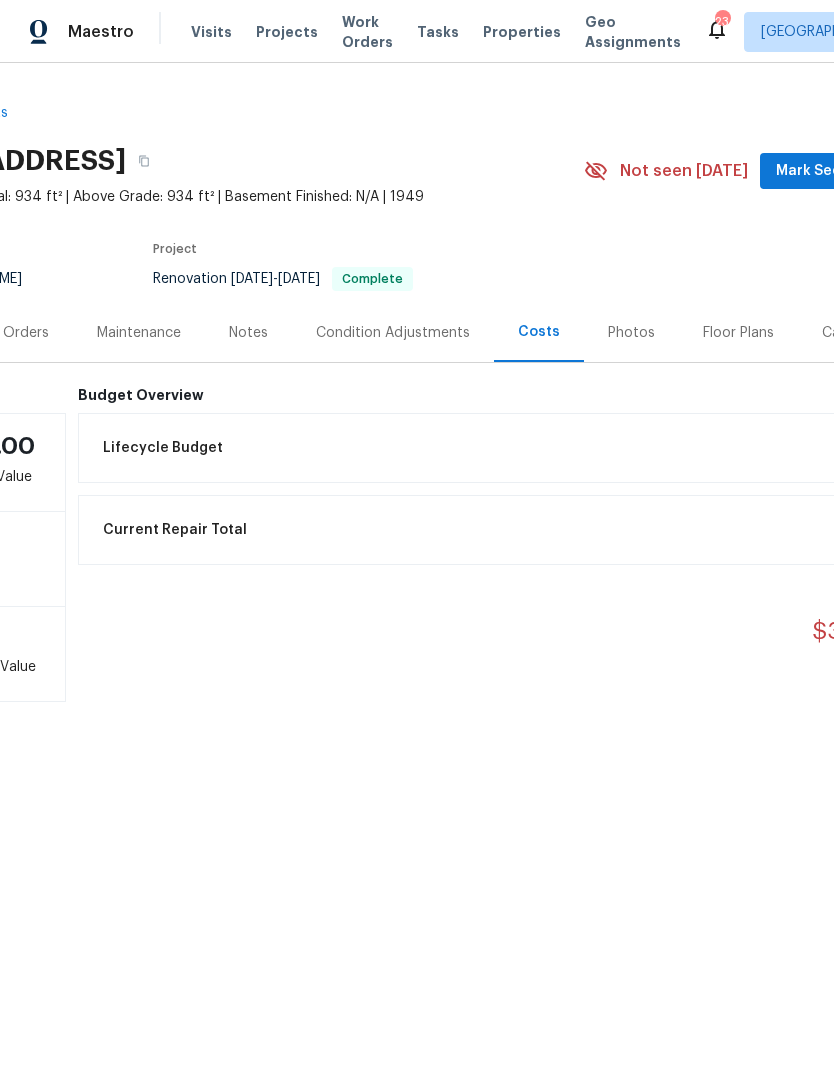 click on "Work Orders" at bounding box center [7, 333] 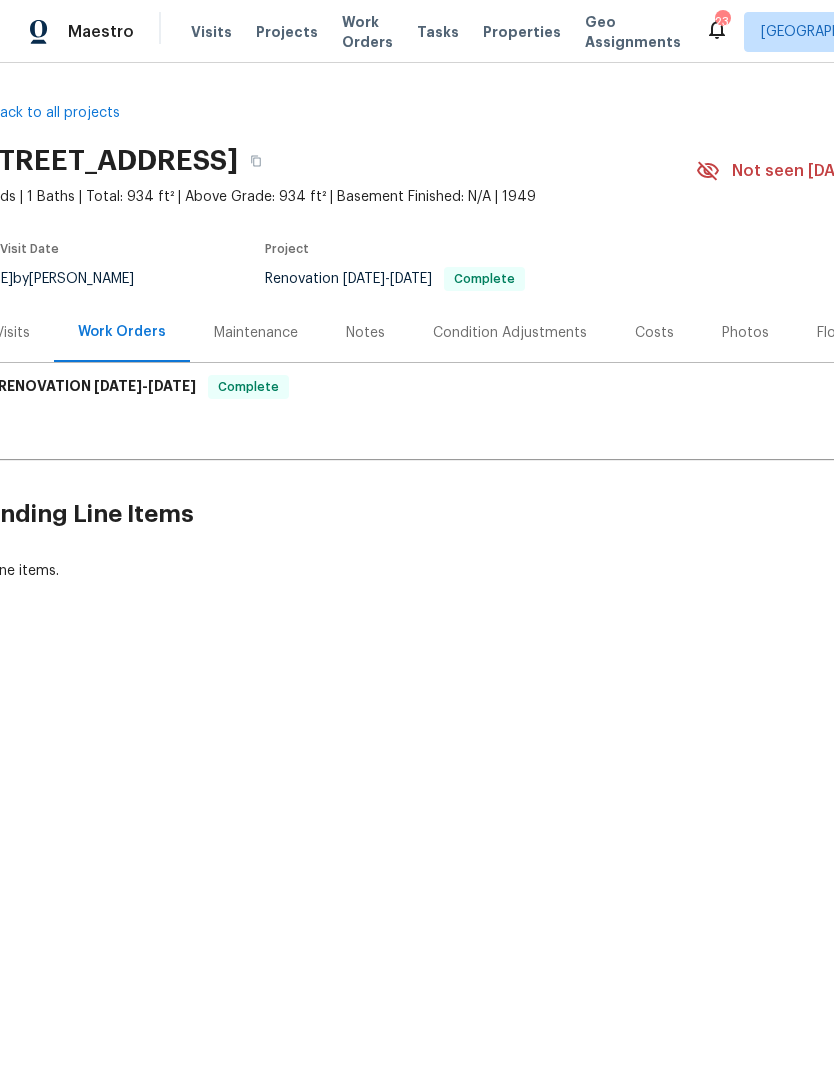 scroll, scrollTop: 0, scrollLeft: 15, axis: horizontal 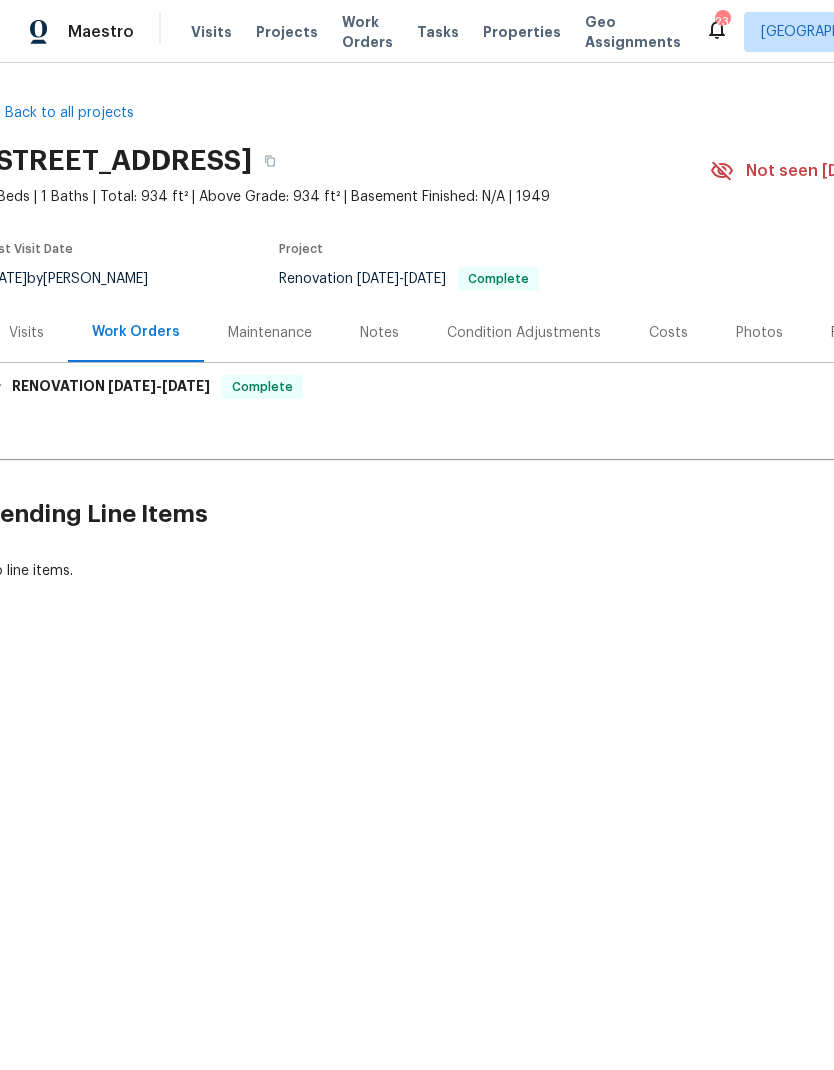 click on "Visits" at bounding box center (26, 333) 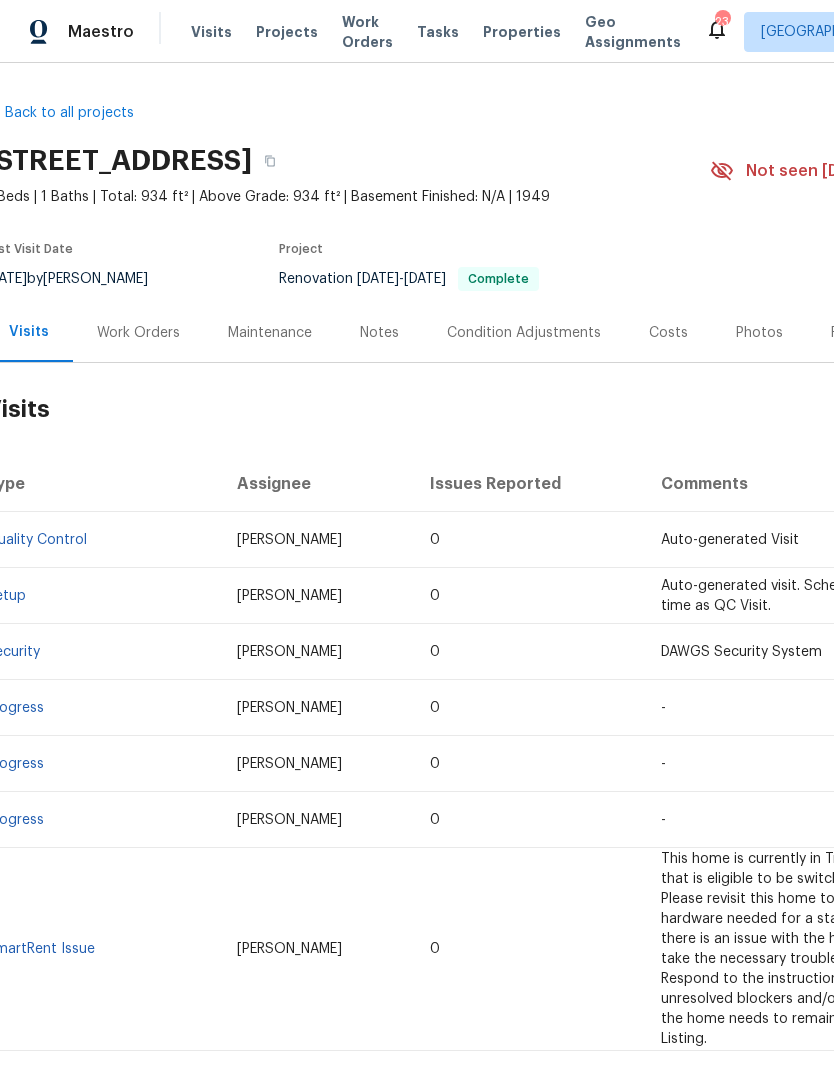 click on "Work Orders" at bounding box center [138, 333] 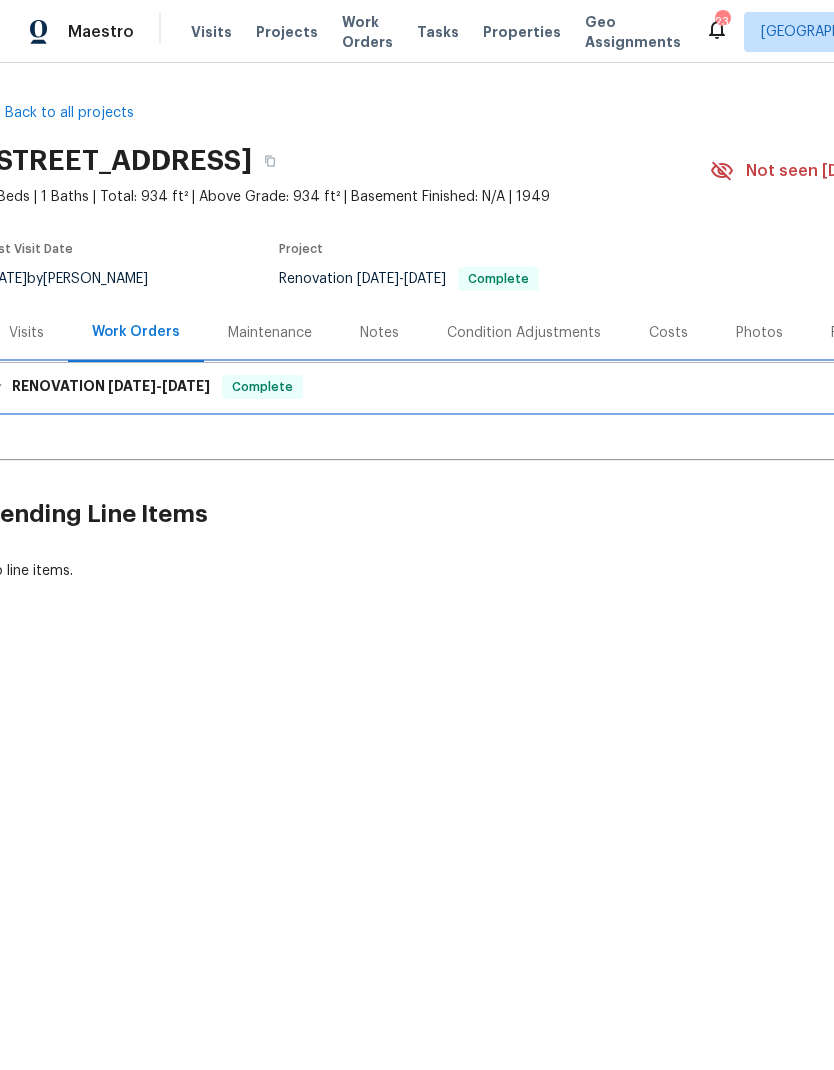 click on "RENOVATION   8/27/24  -  7/9/25" at bounding box center [111, 387] 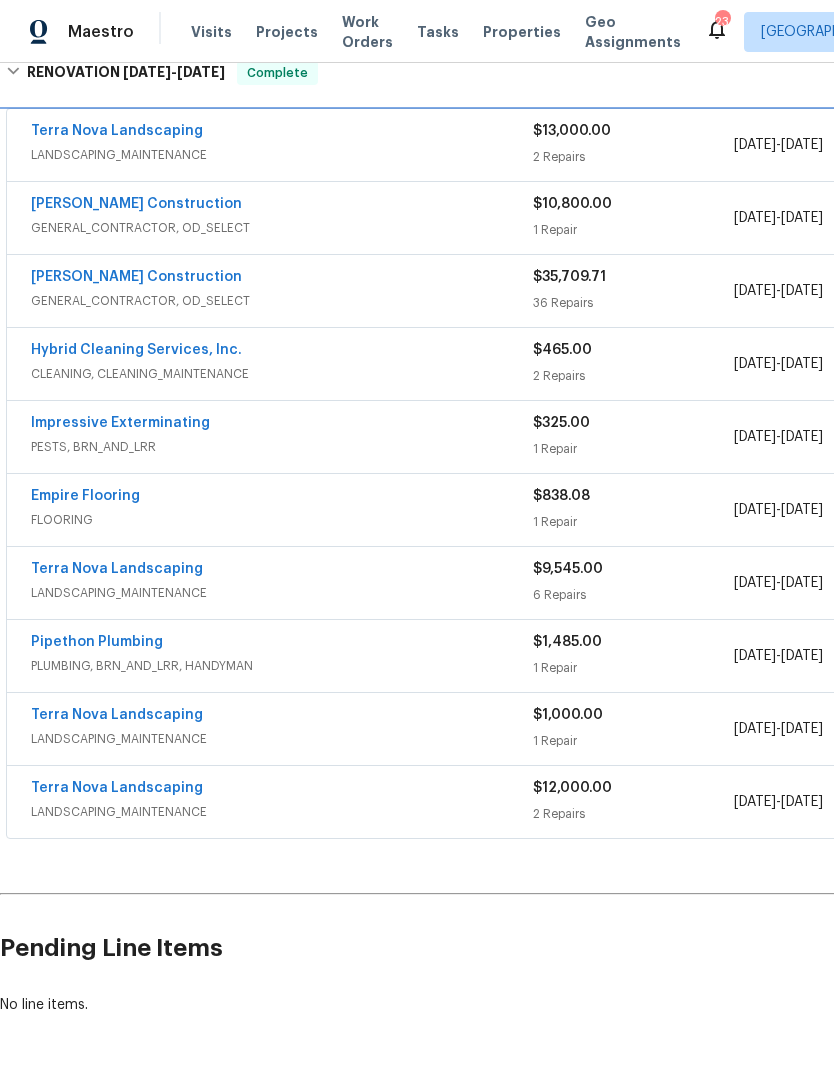 scroll, scrollTop: 338, scrollLeft: 0, axis: vertical 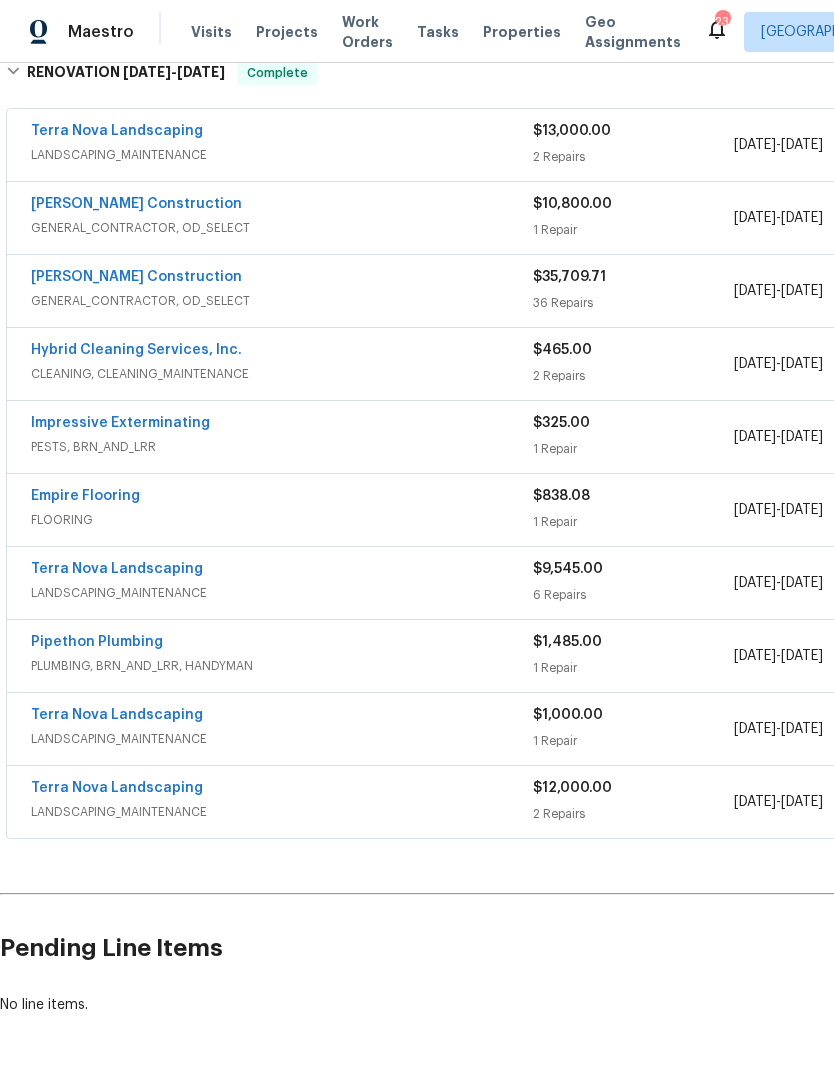 click on "Terra Nova Landscaping" at bounding box center [117, 788] 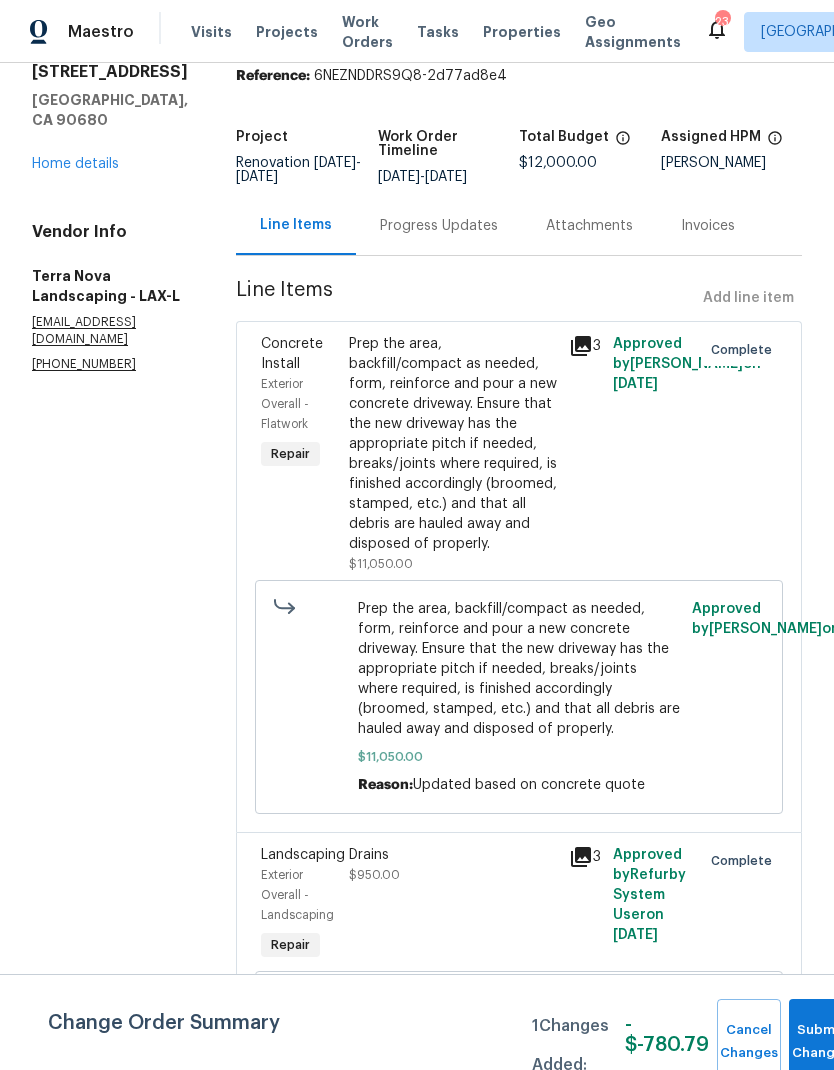 scroll, scrollTop: 76, scrollLeft: 0, axis: vertical 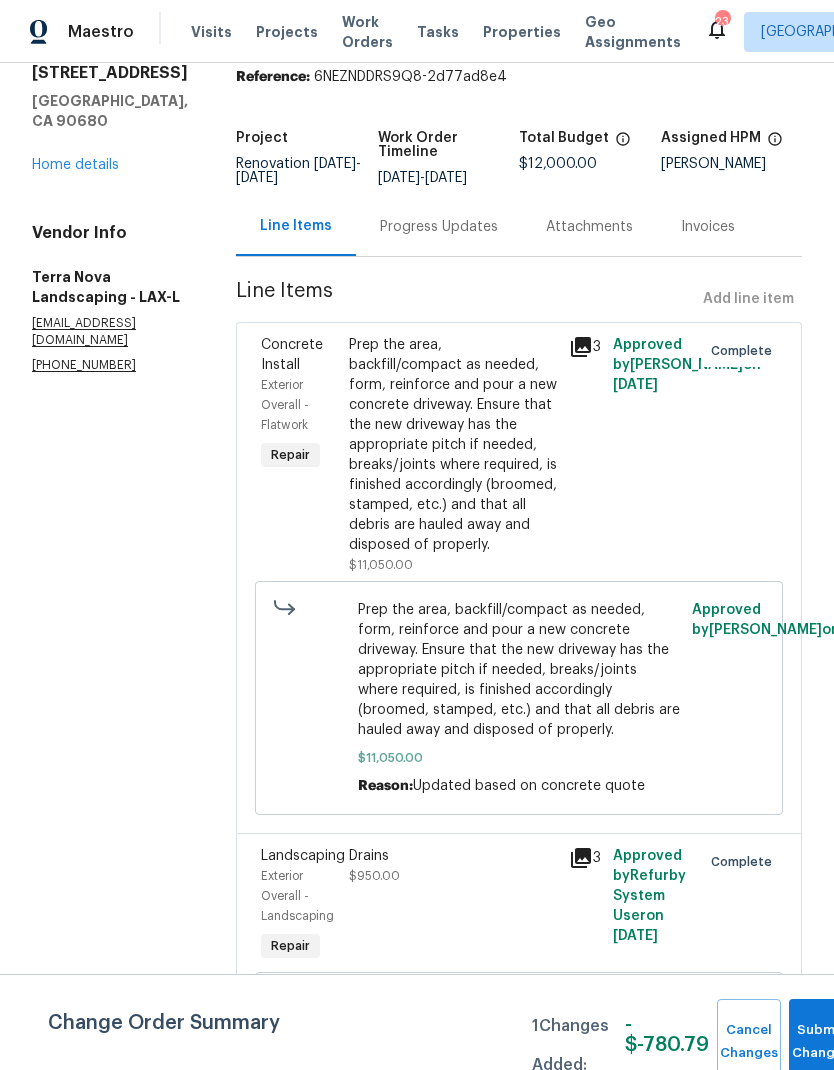 click on "Home details" at bounding box center [75, 165] 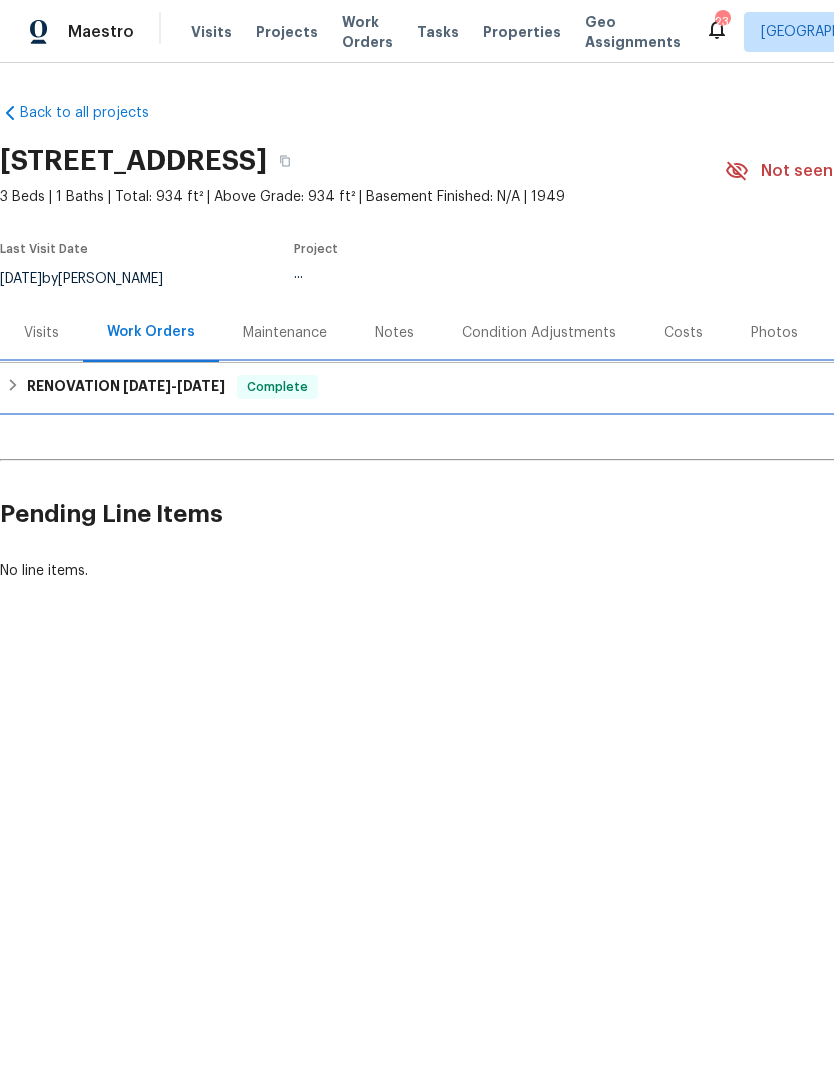 click on "[DATE]" at bounding box center (201, 386) 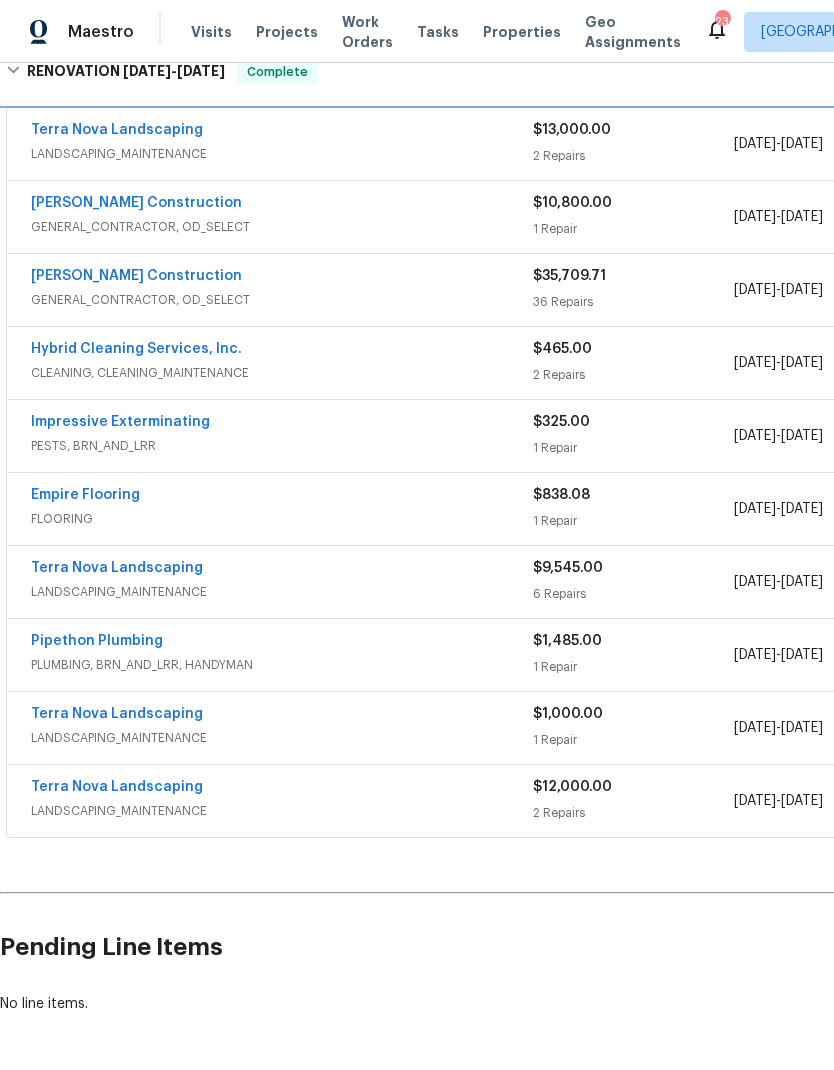 scroll, scrollTop: 338, scrollLeft: 0, axis: vertical 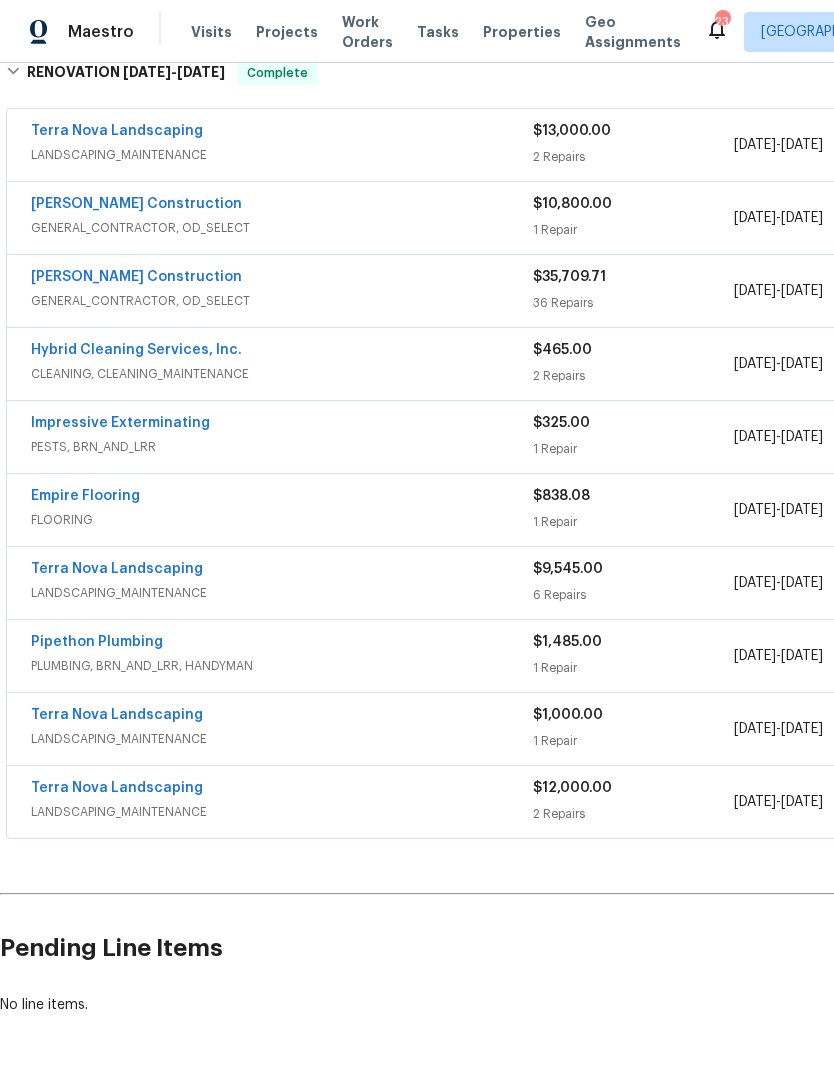 click on "Terra Nova Landscaping" at bounding box center [117, 715] 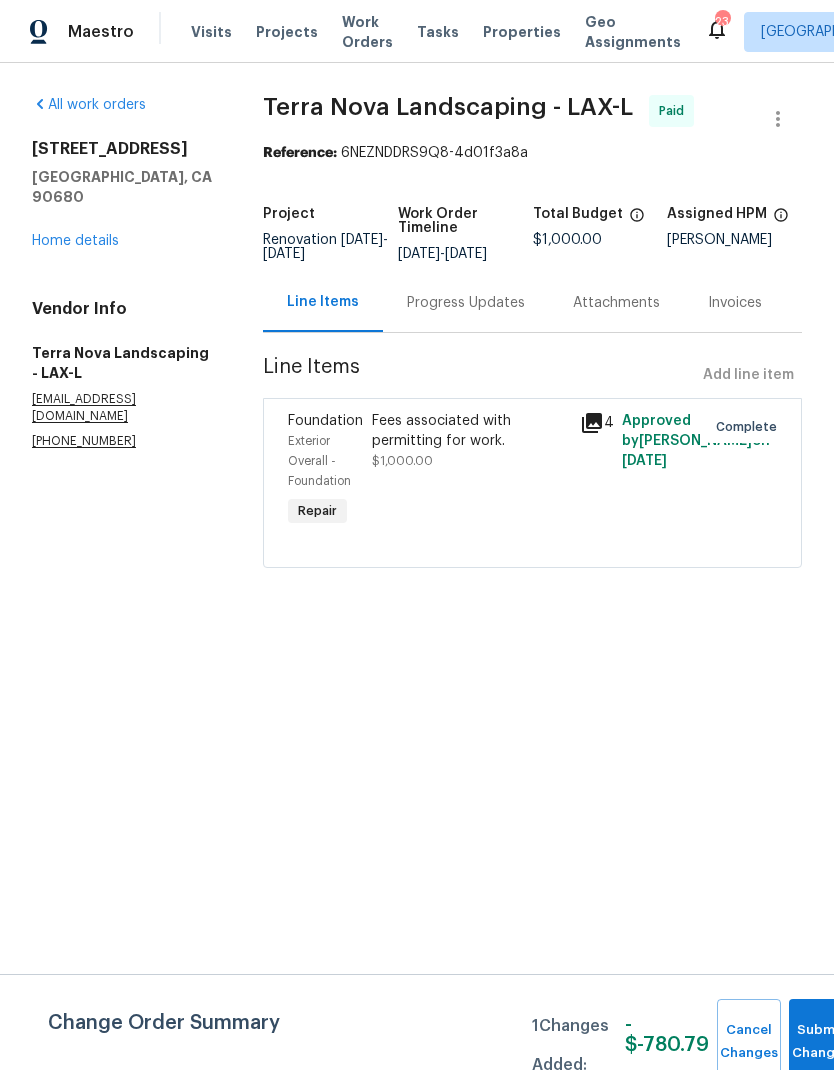click on "Home details" at bounding box center (75, 241) 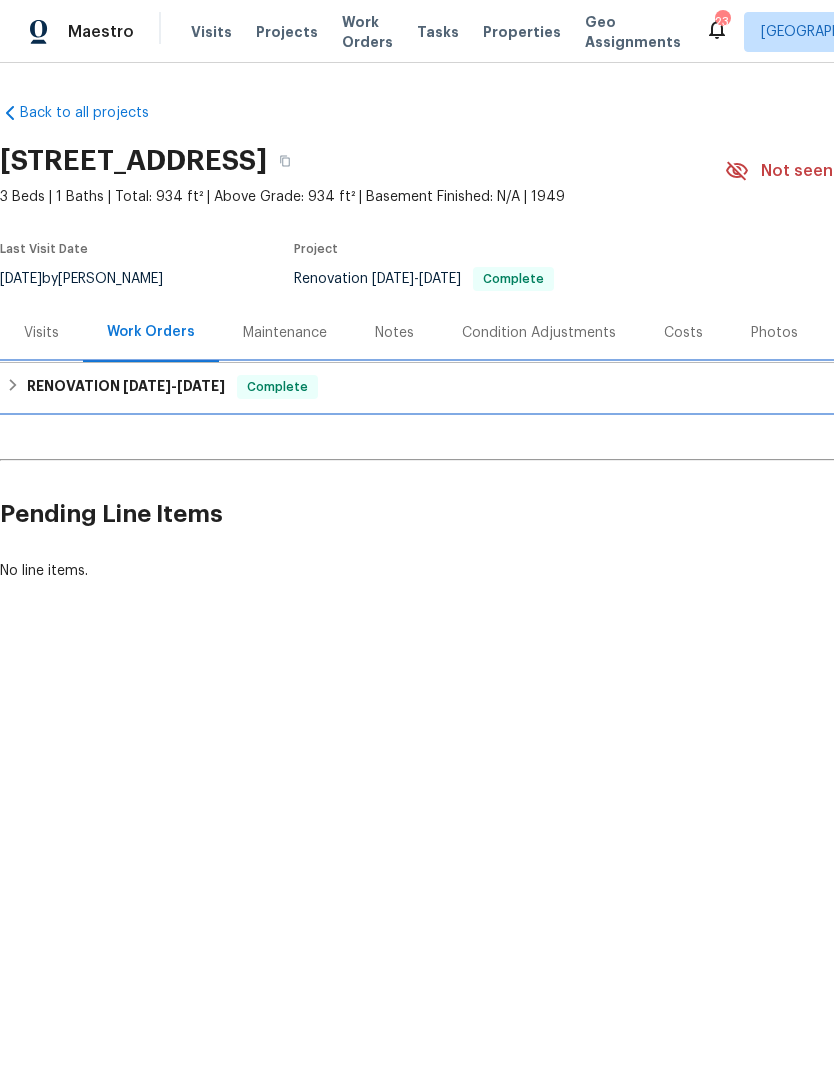 click on "[DATE]" at bounding box center (201, 386) 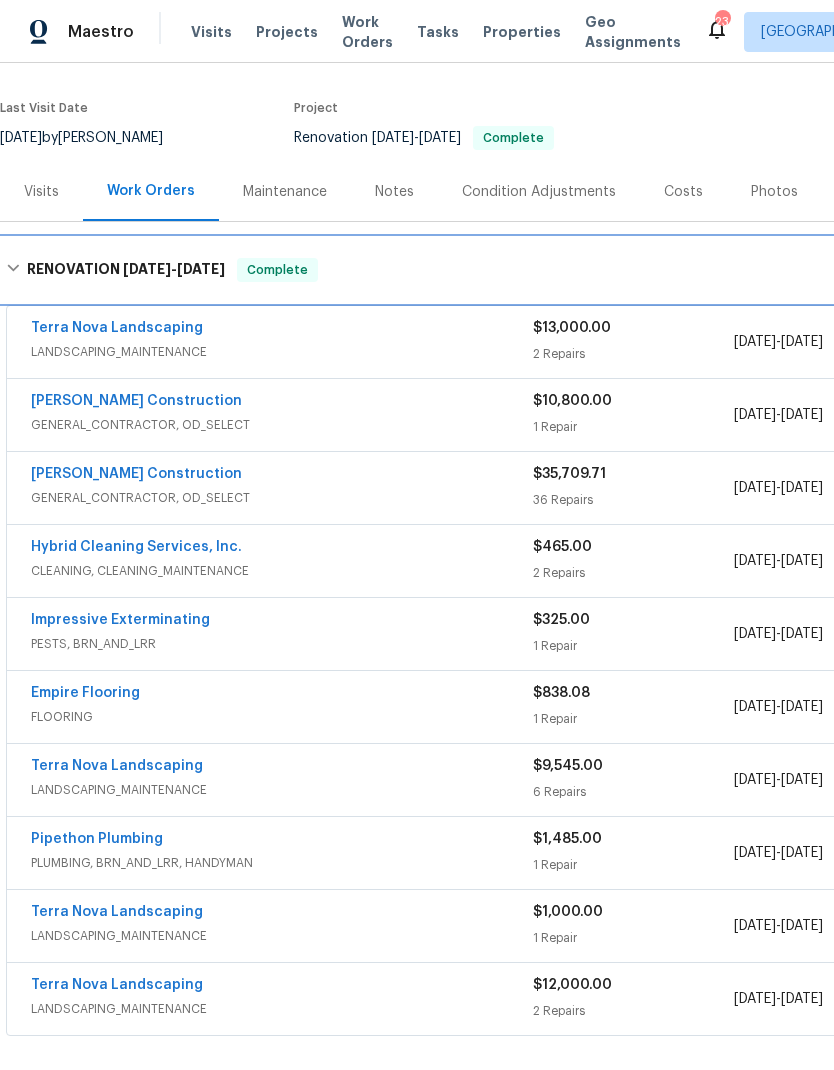 scroll, scrollTop: 140, scrollLeft: 0, axis: vertical 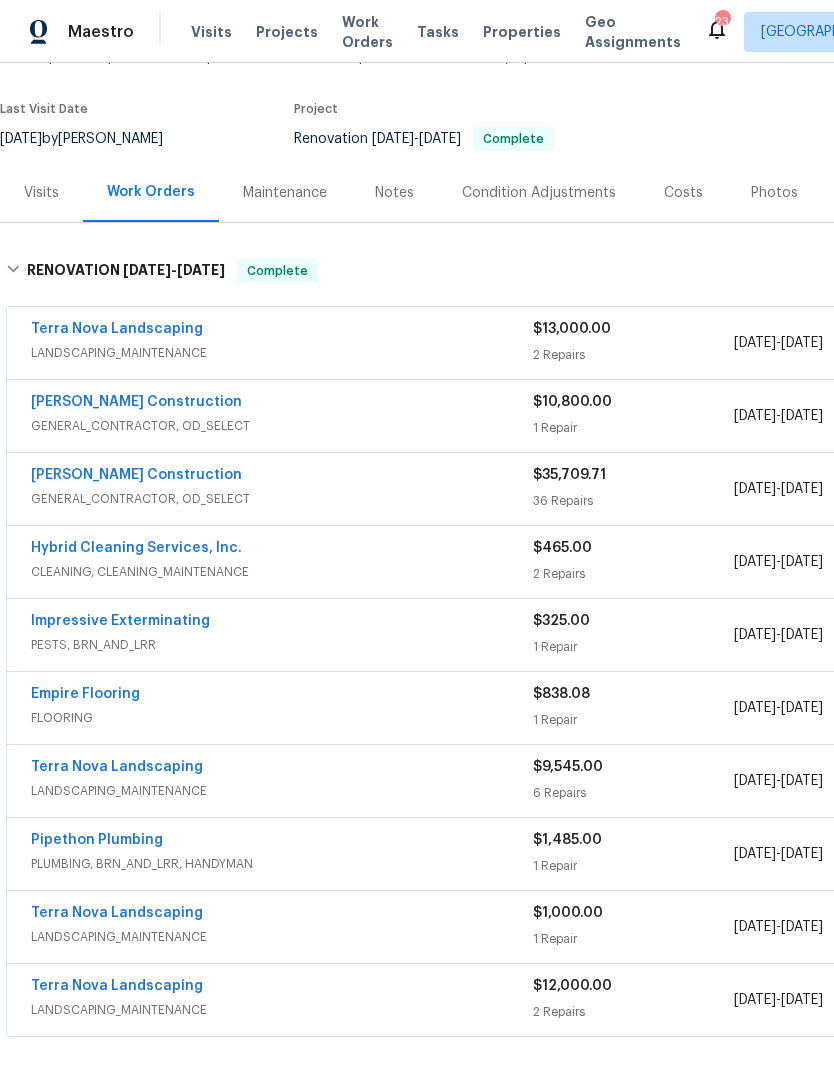 click on "Terra Nova Landscaping" at bounding box center (117, 767) 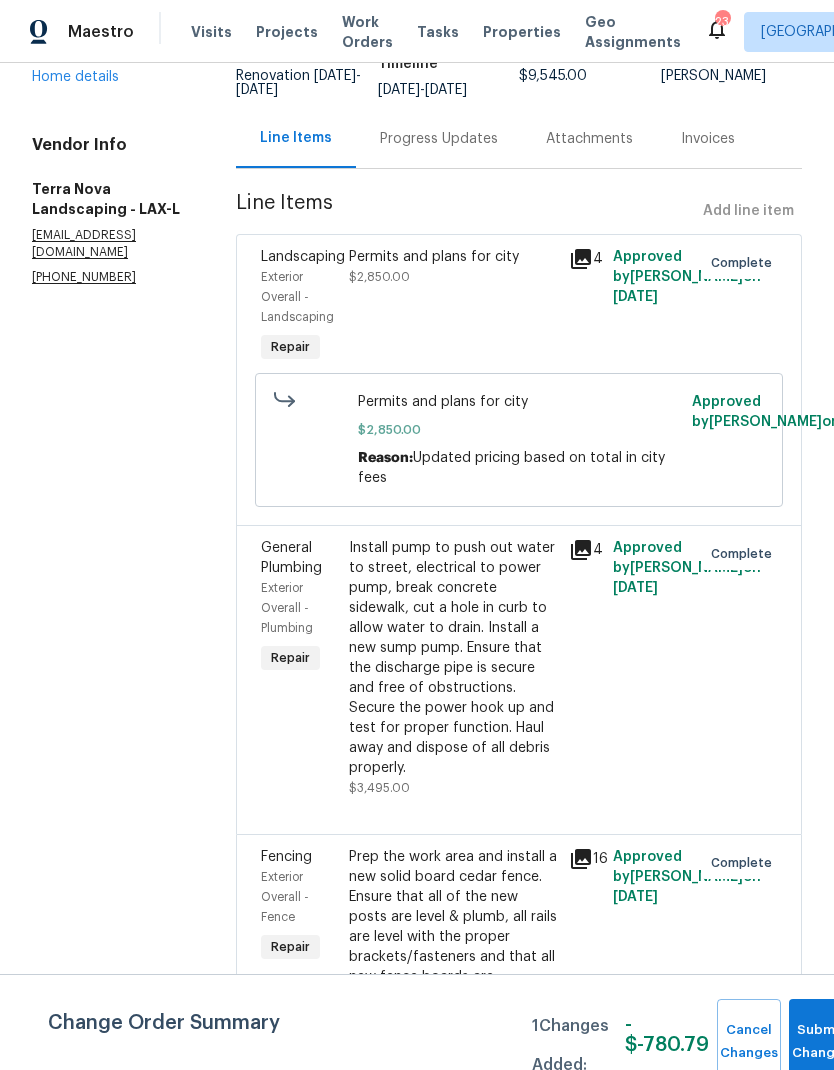 scroll, scrollTop: 163, scrollLeft: 0, axis: vertical 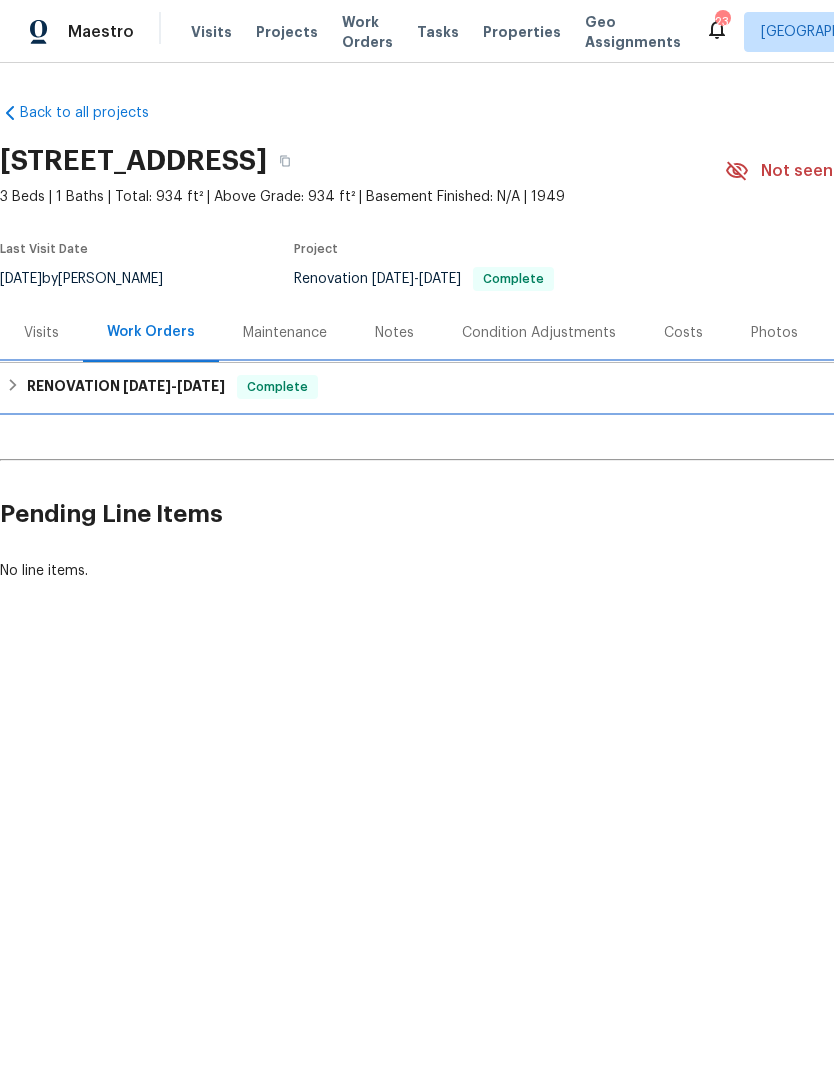 click on "RENOVATION   [DATE]  -  [DATE] Complete" at bounding box center [565, 387] 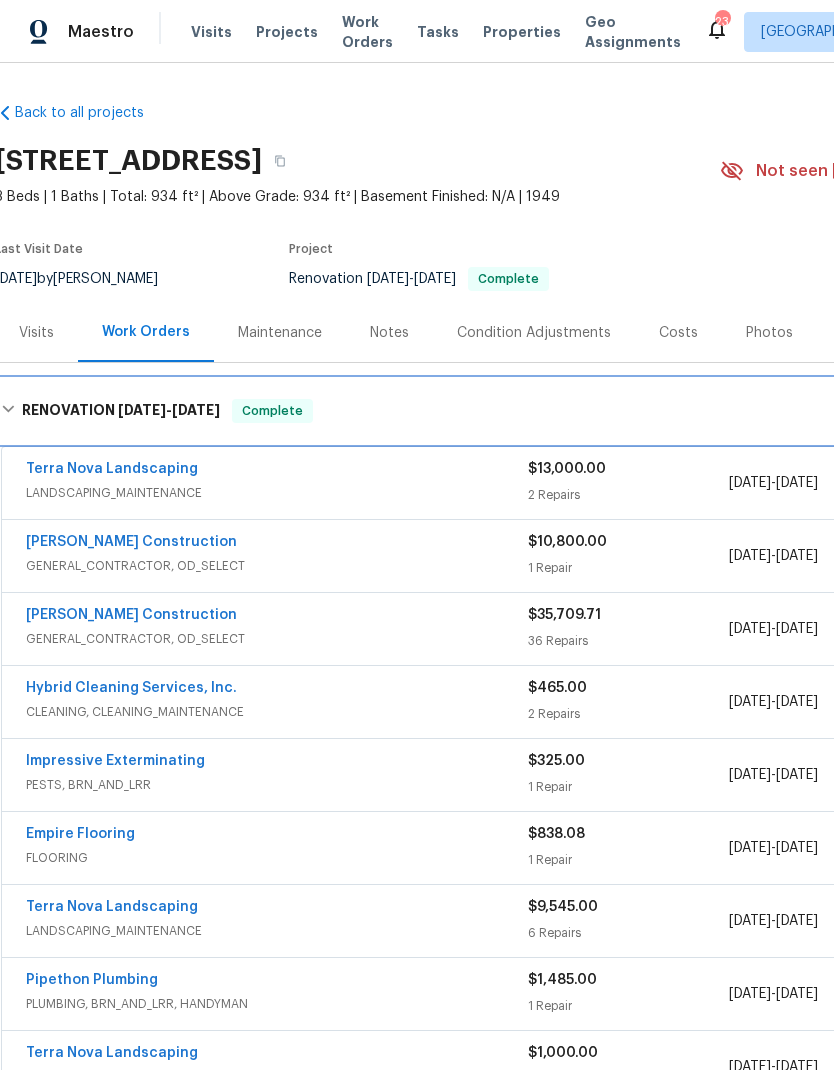 scroll, scrollTop: 0, scrollLeft: 5, axis: horizontal 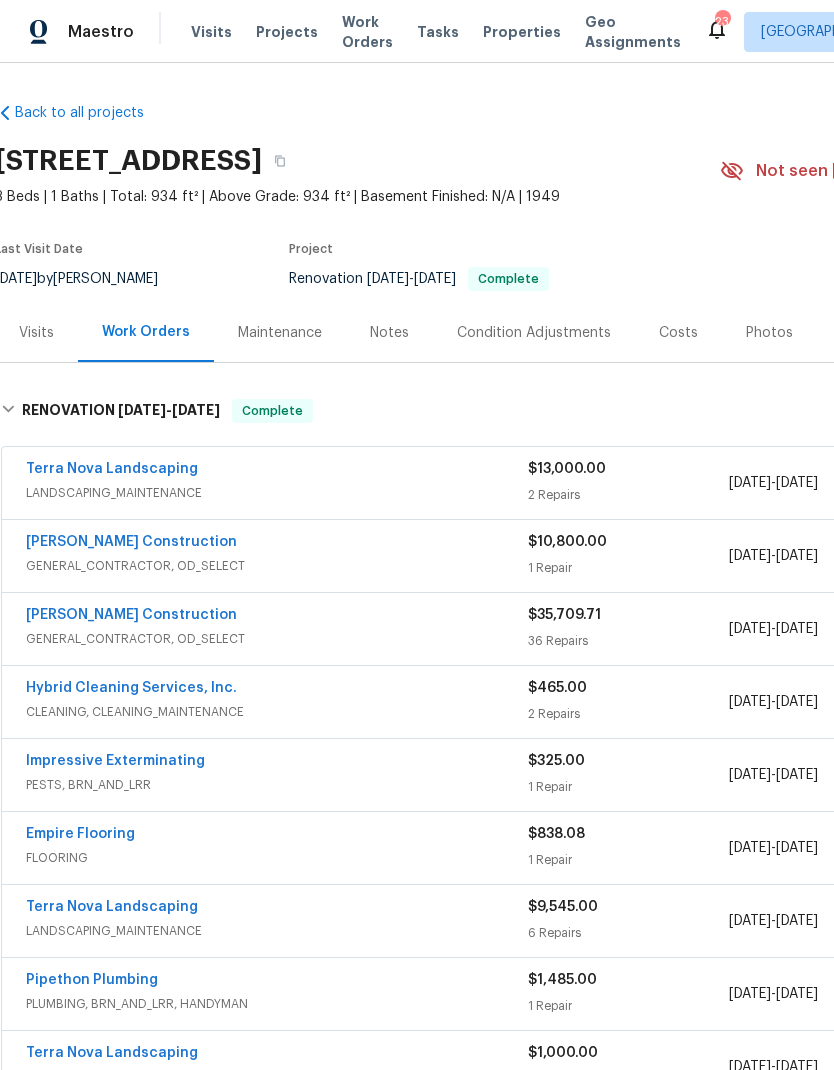 click on "[PERSON_NAME] Construction" at bounding box center [131, 615] 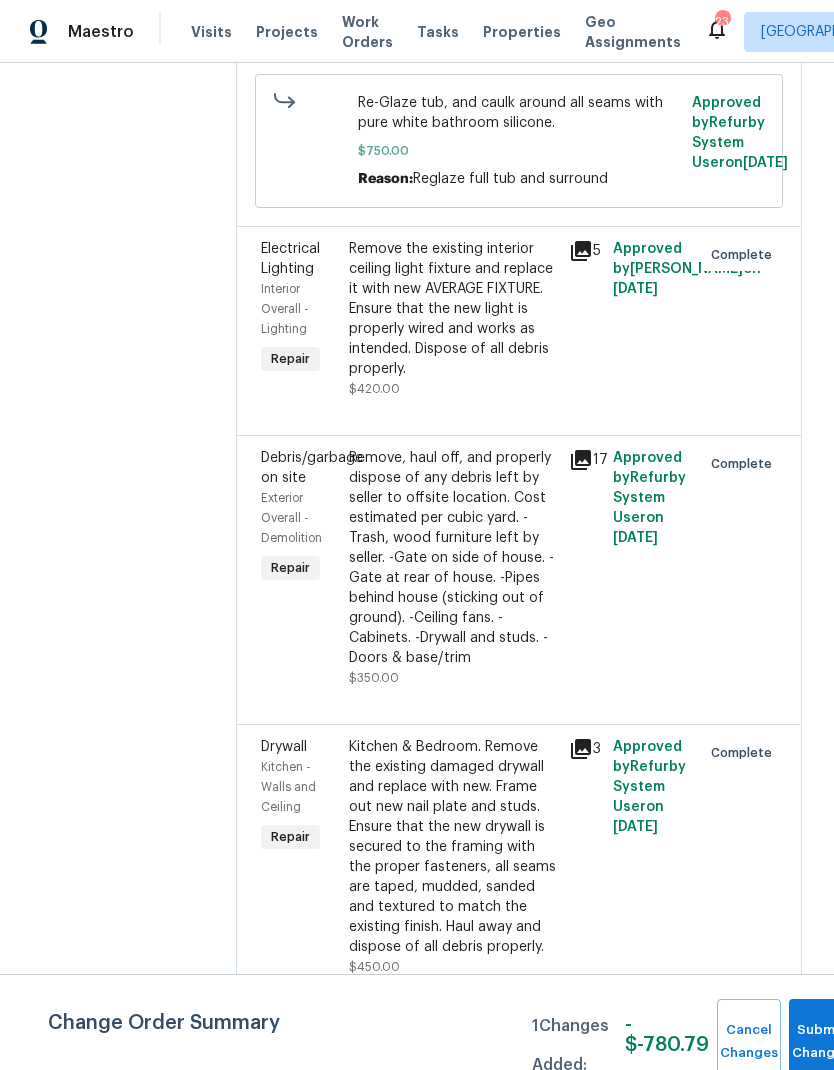 scroll, scrollTop: 11043, scrollLeft: 0, axis: vertical 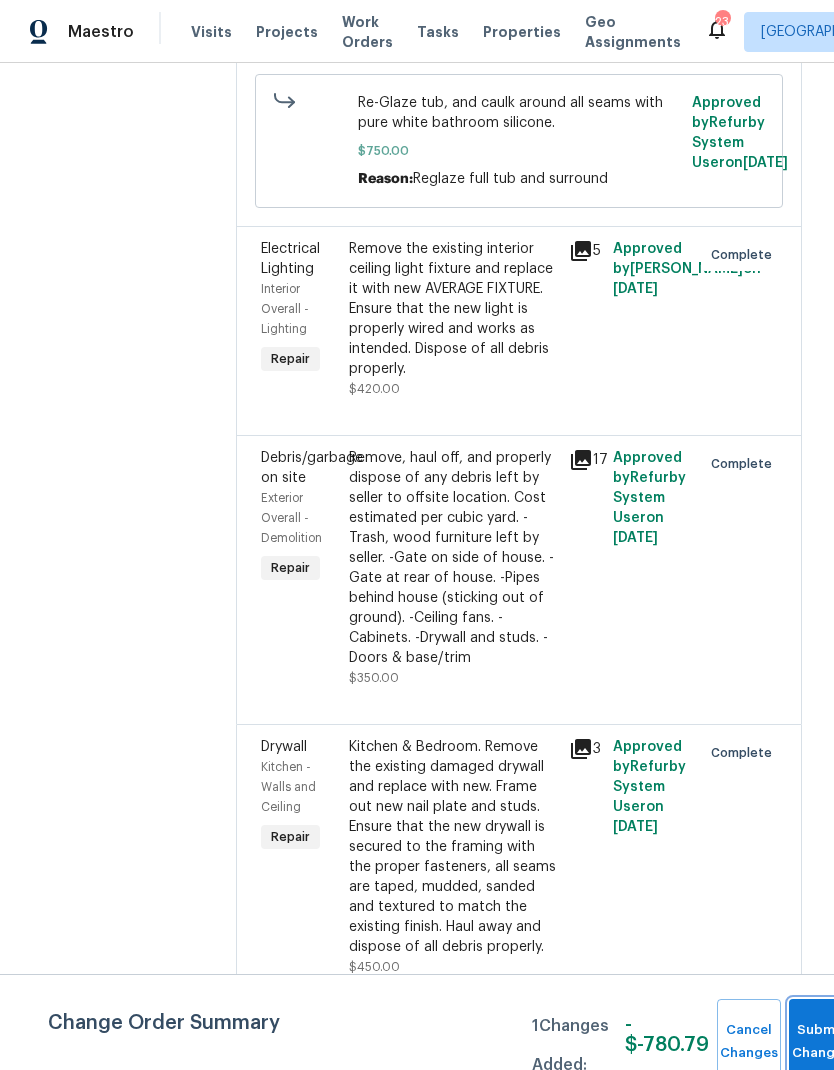 click on "Submit Changes" at bounding box center [821, 1042] 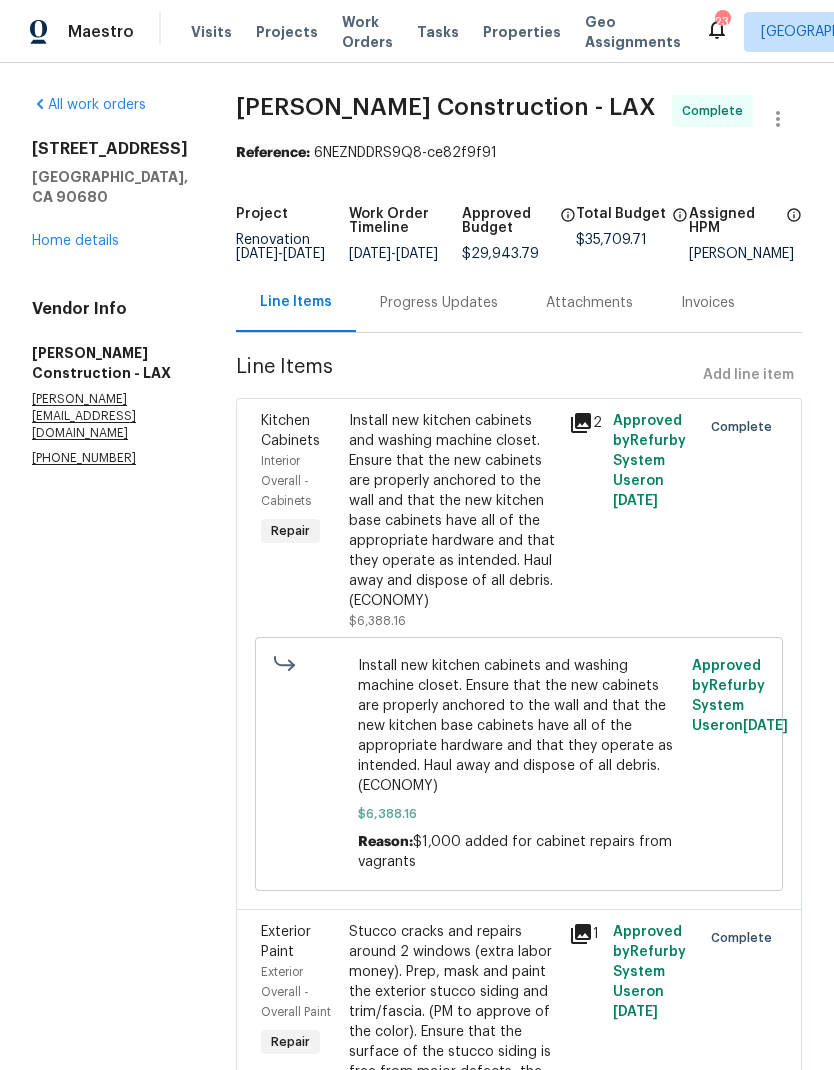 scroll, scrollTop: 0, scrollLeft: 0, axis: both 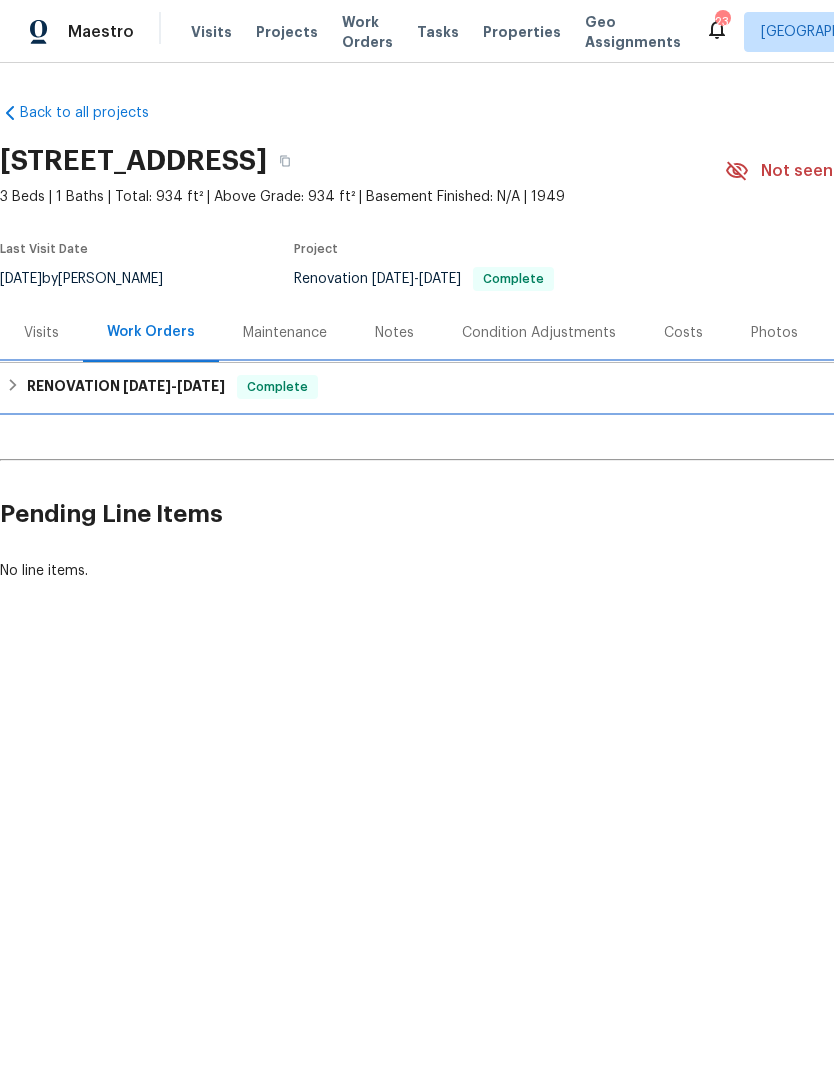 click on "RENOVATION   [DATE]  -  [DATE]" at bounding box center (126, 387) 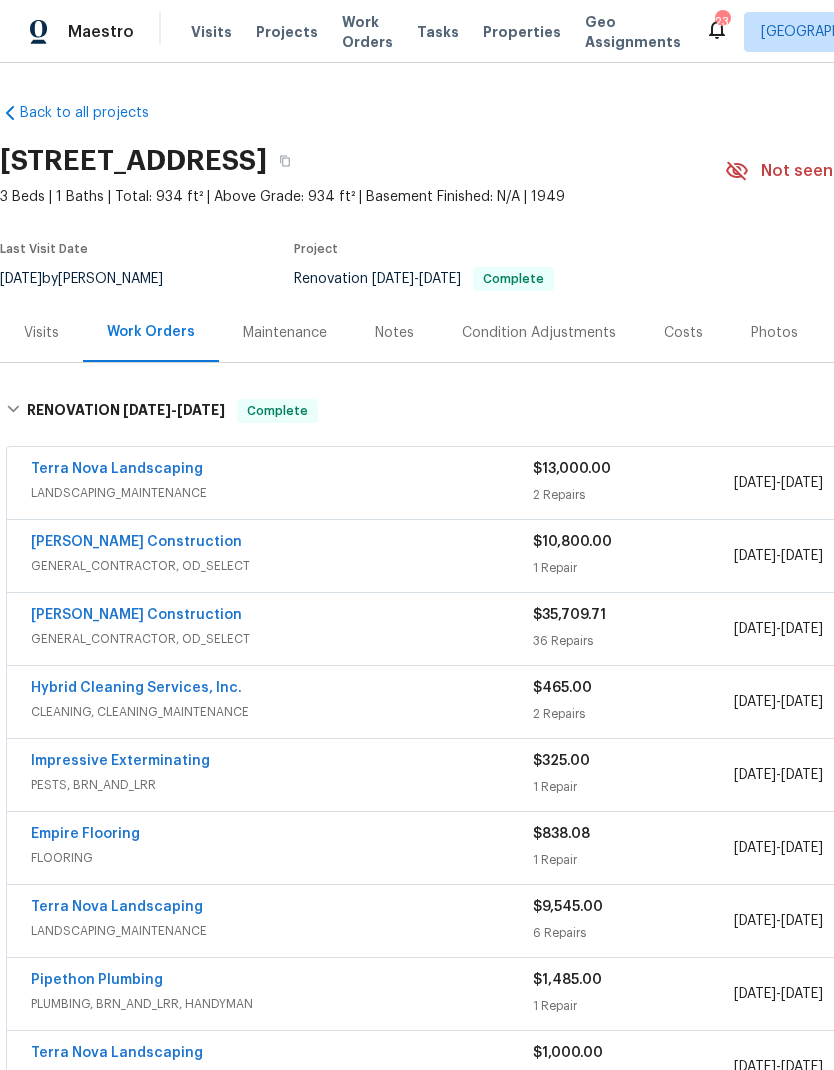 click on "Terra Nova Landscaping" at bounding box center [117, 469] 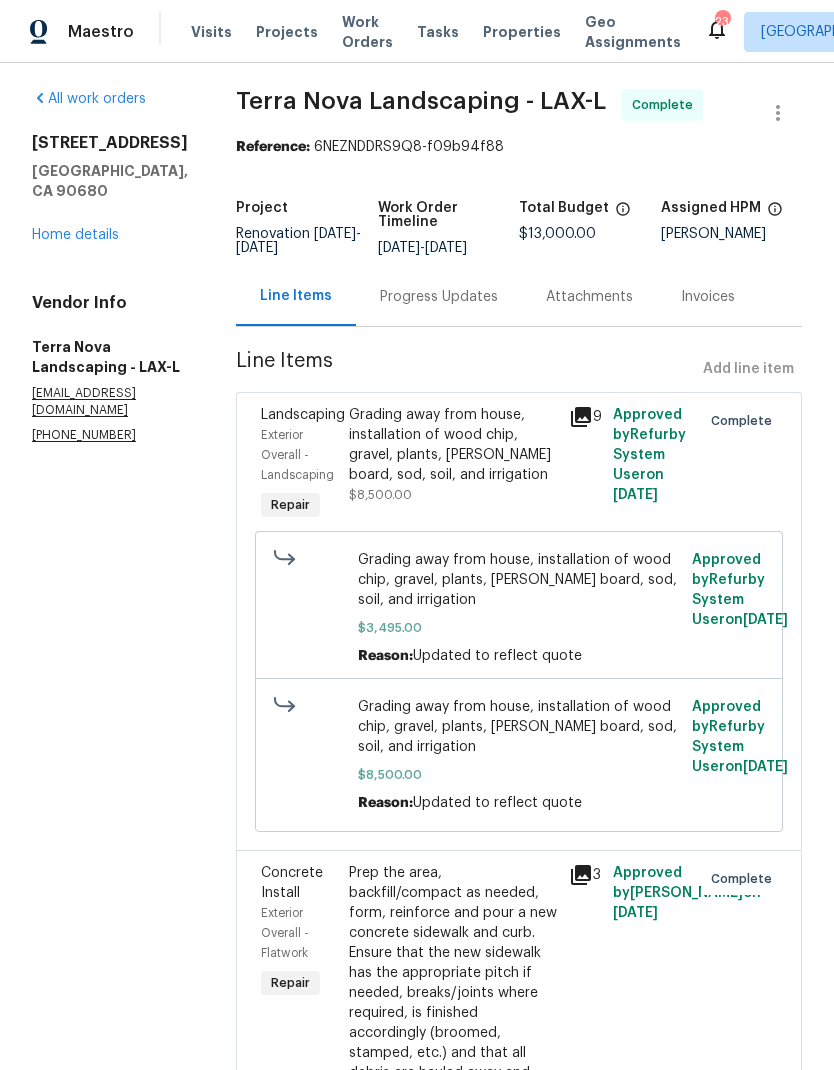 scroll, scrollTop: 5, scrollLeft: 0, axis: vertical 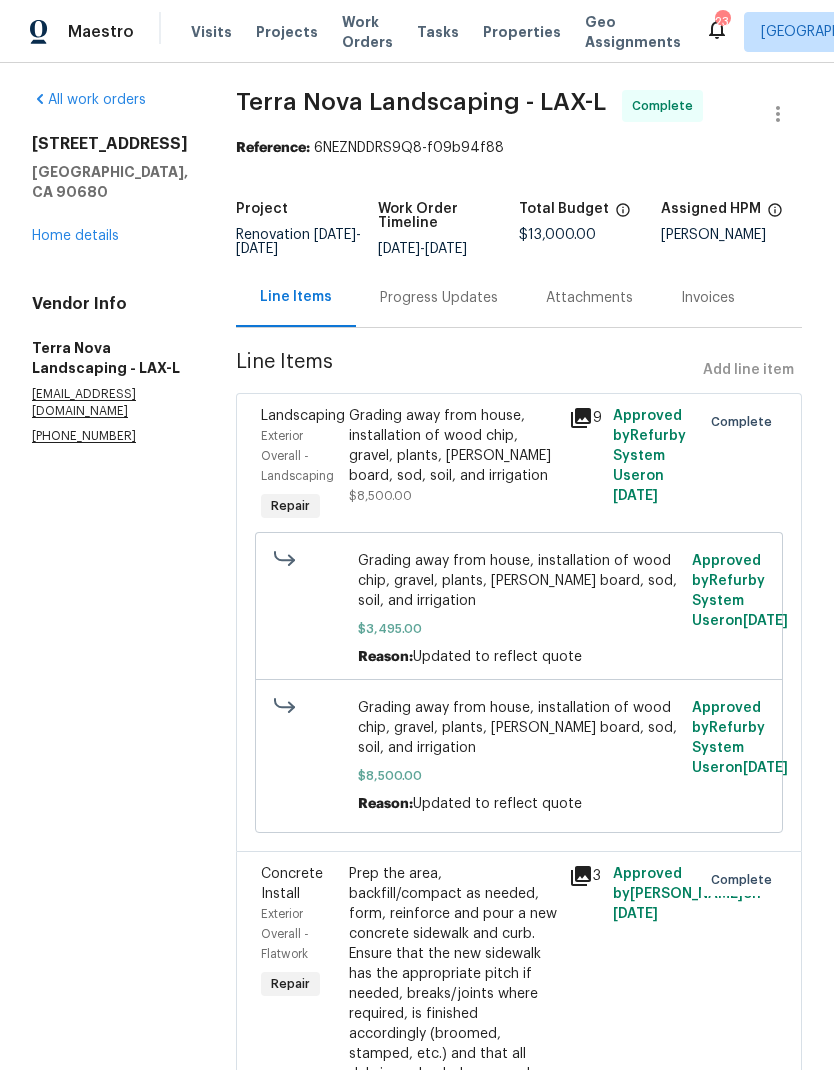 click on "Home details" at bounding box center (75, 236) 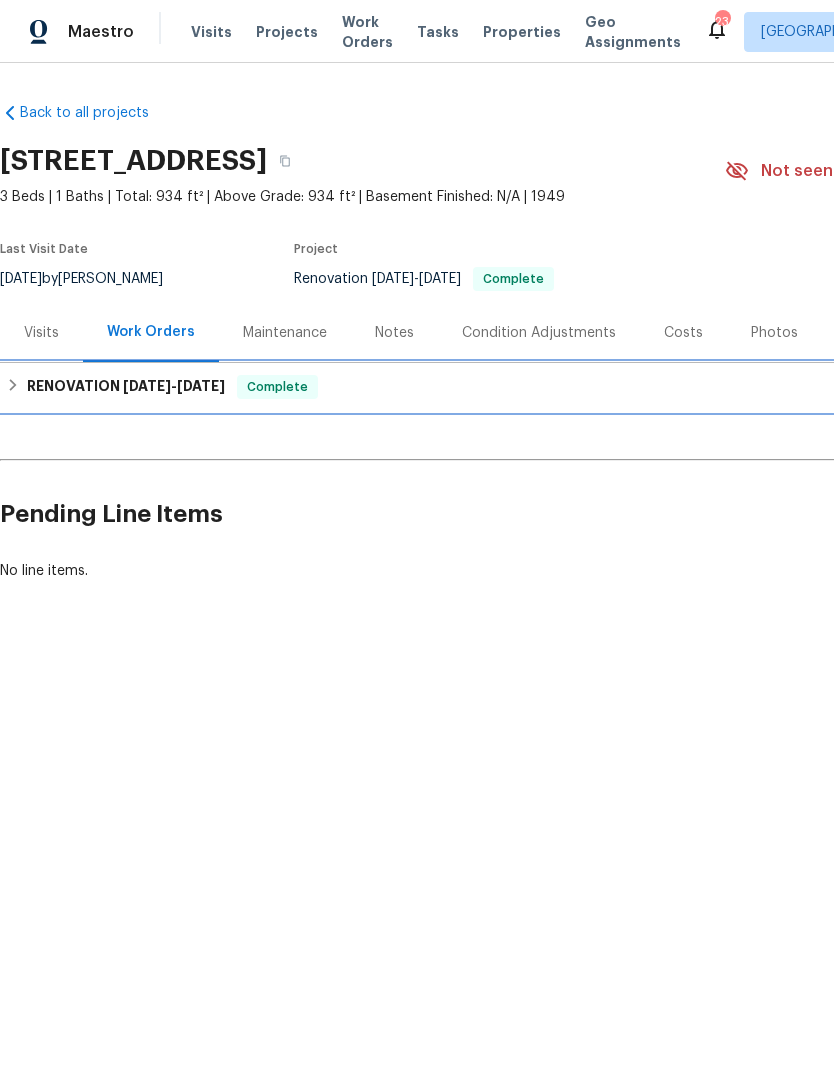 click on "8/27/24" at bounding box center [147, 386] 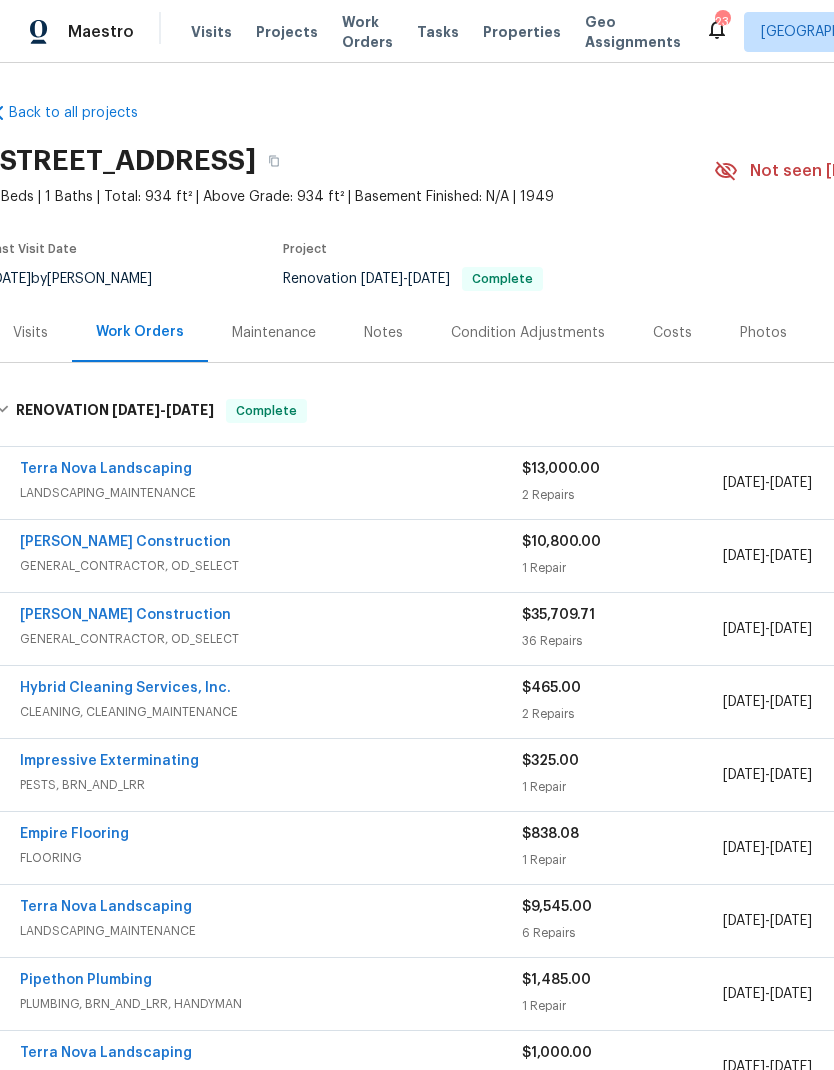 scroll, scrollTop: 0, scrollLeft: 9, axis: horizontal 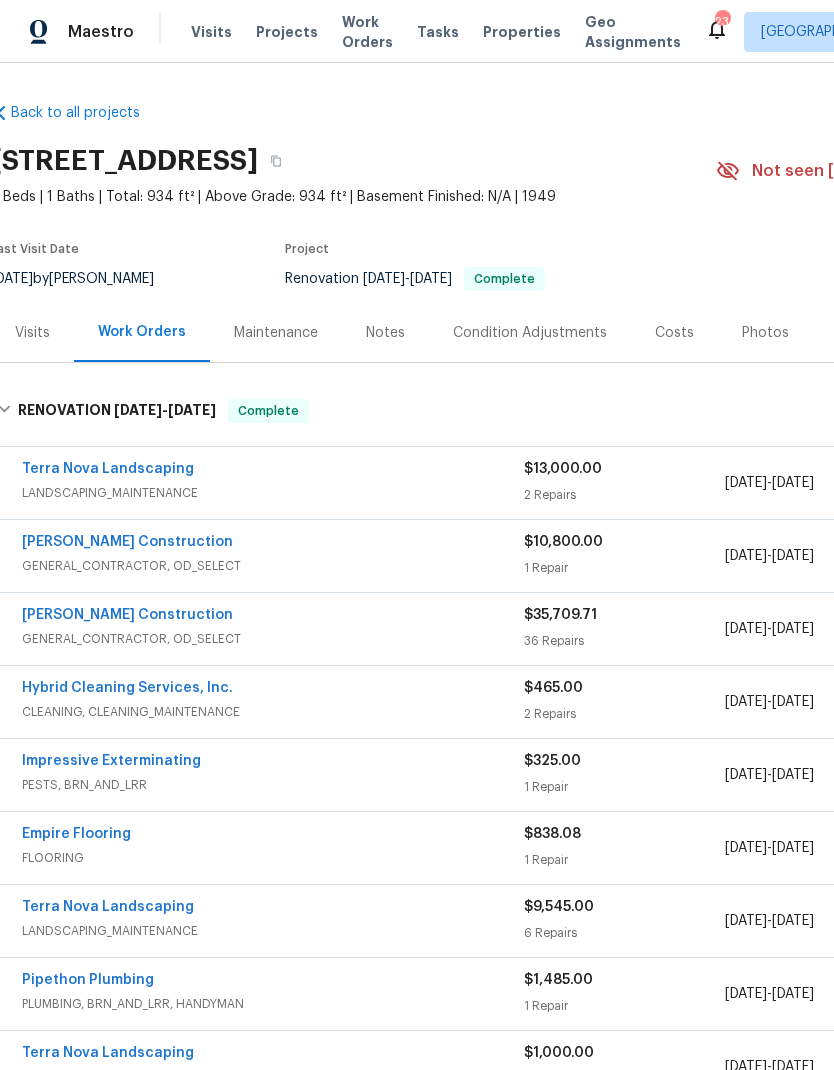 click on "Navarro Construction" at bounding box center [127, 542] 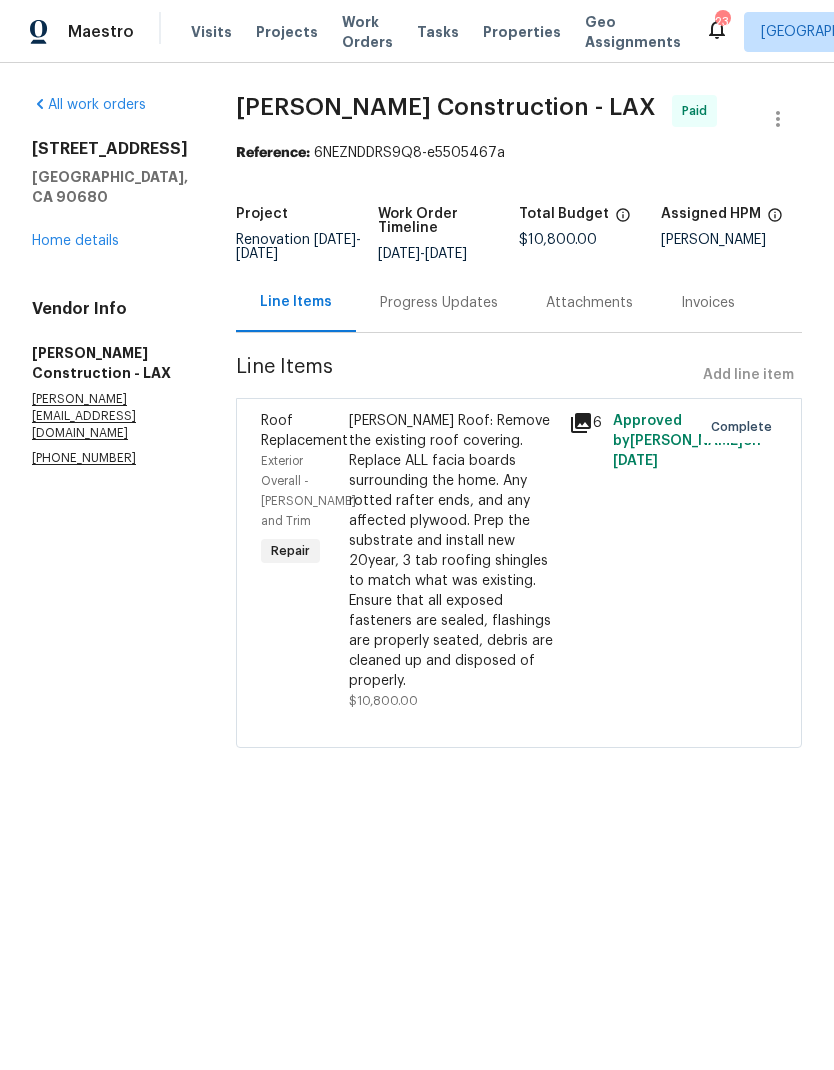 click on "Home details" at bounding box center [75, 241] 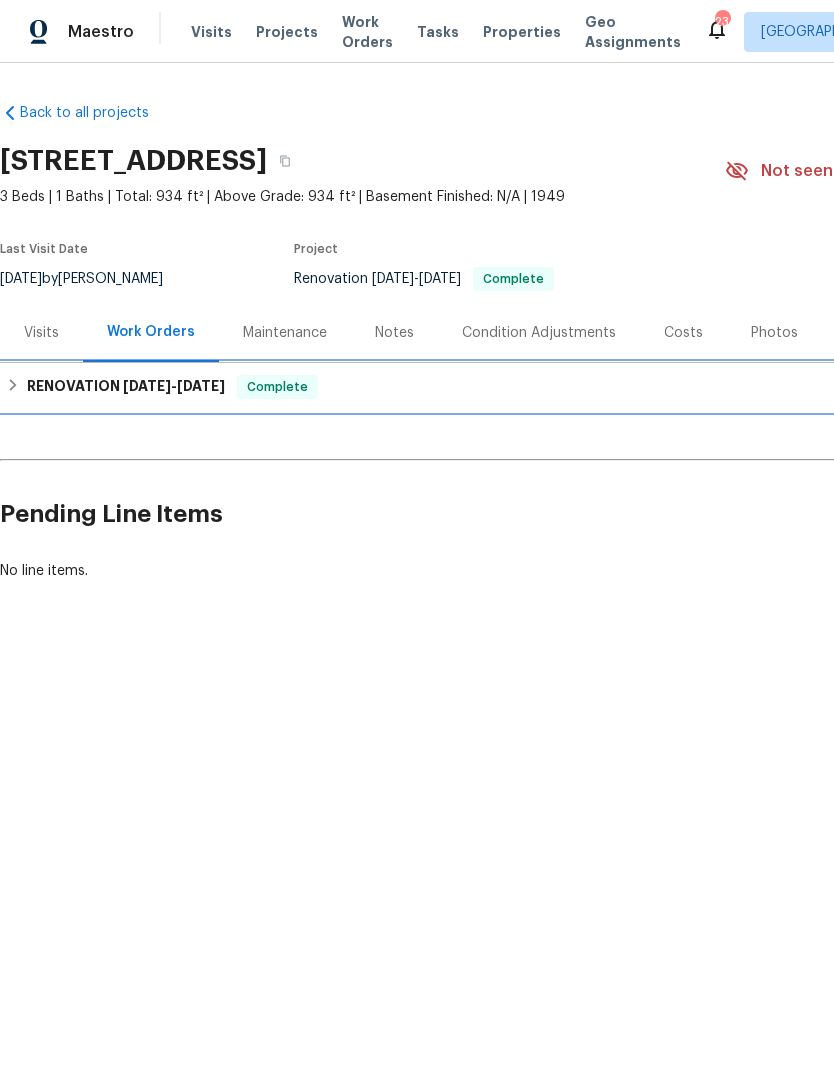 click on "RENOVATION   8/27/24  -  7/9/25" at bounding box center [126, 387] 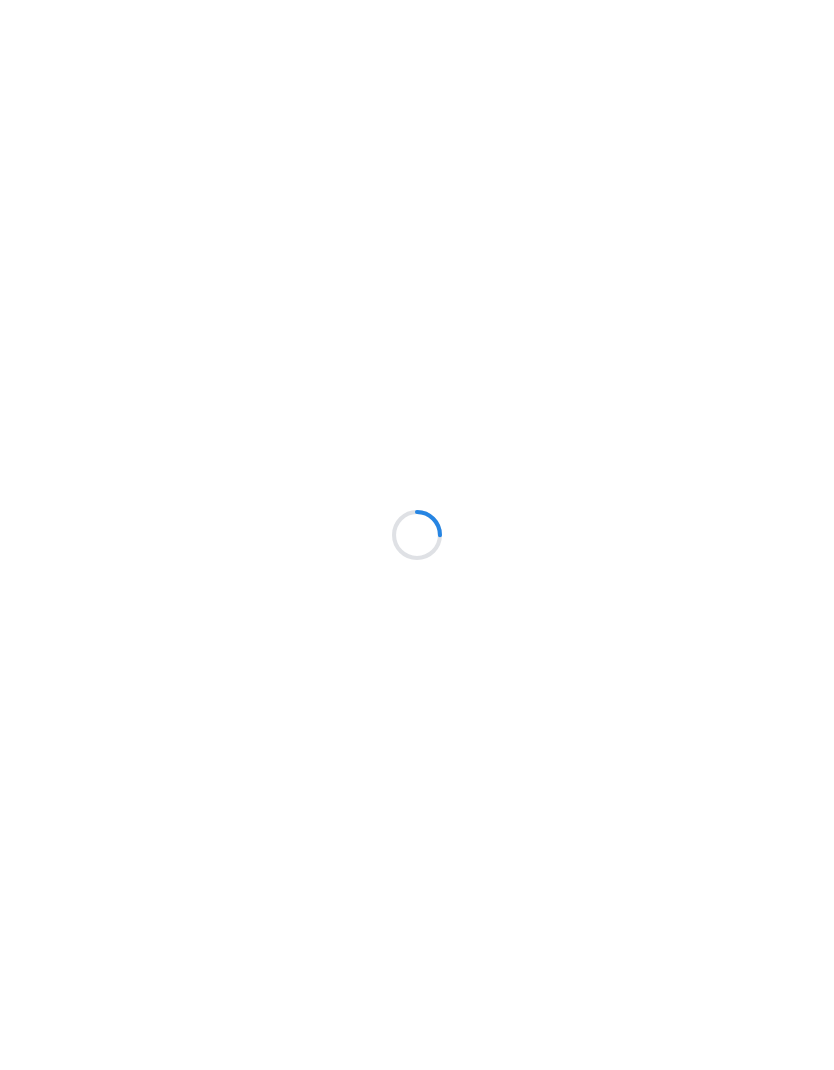 scroll, scrollTop: 0, scrollLeft: 0, axis: both 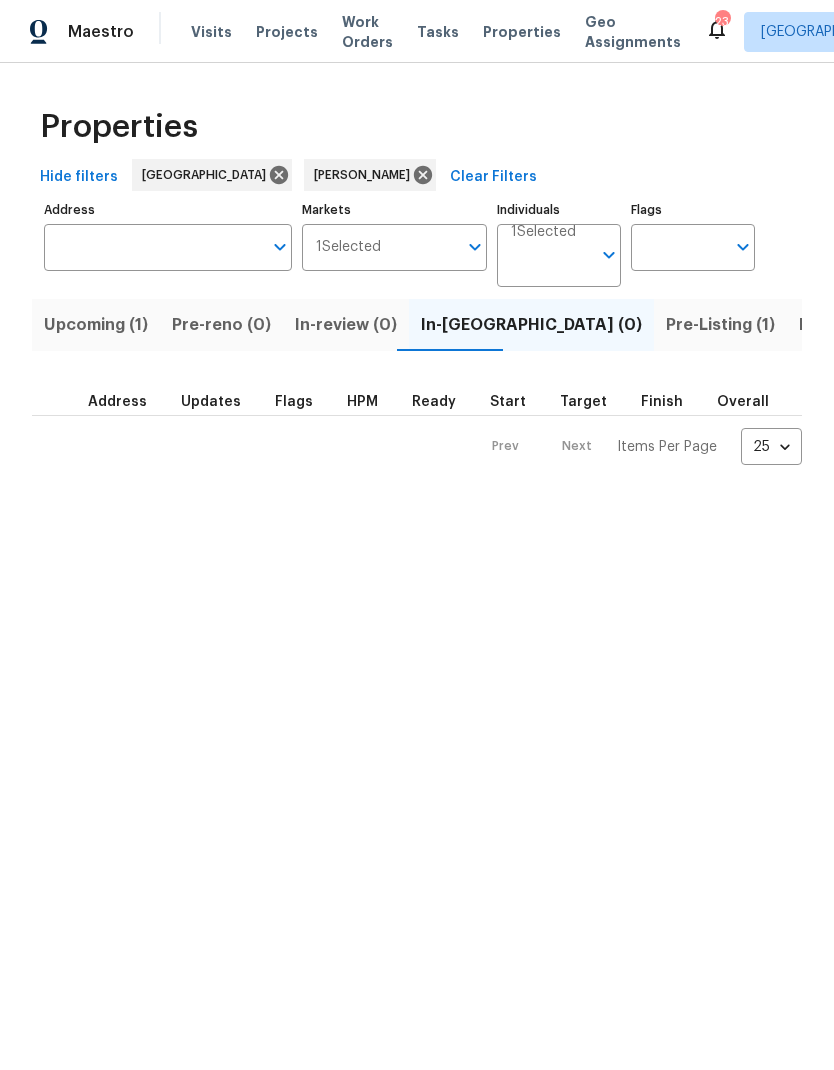 click on "Pre-Listing (1)" at bounding box center (720, 325) 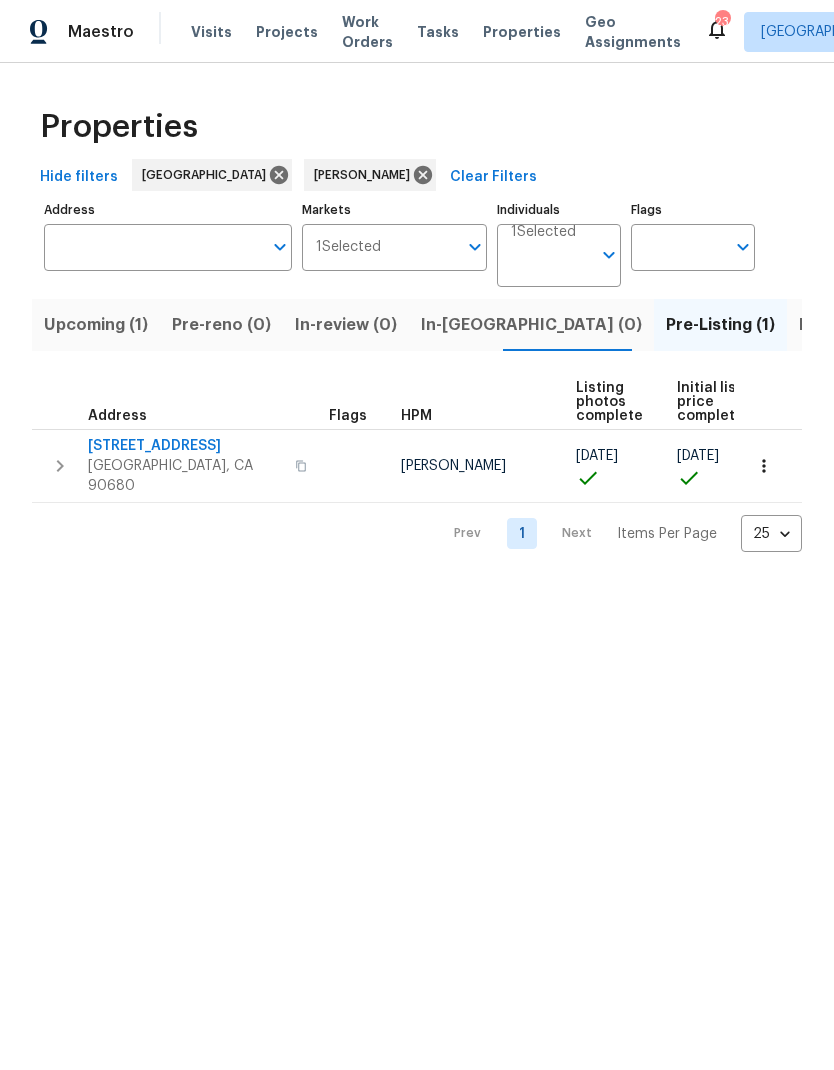 scroll, scrollTop: 0, scrollLeft: 0, axis: both 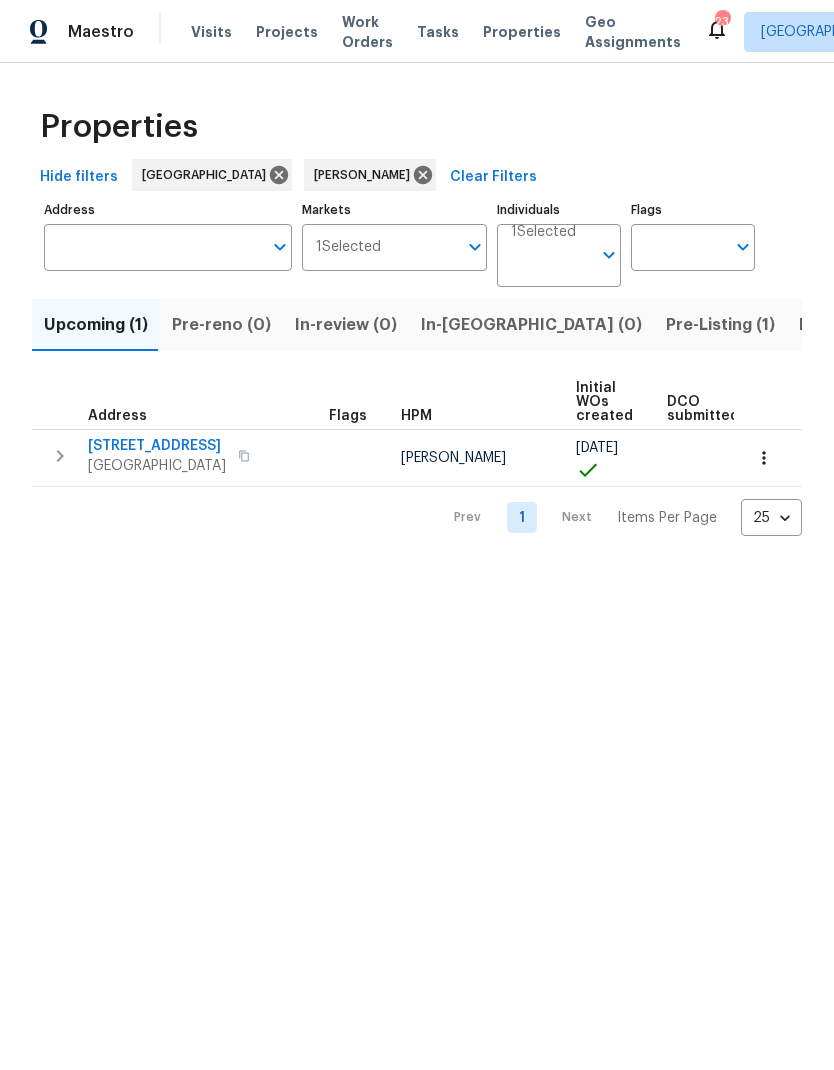 click on "Pre-Listing (1)" at bounding box center [720, 325] 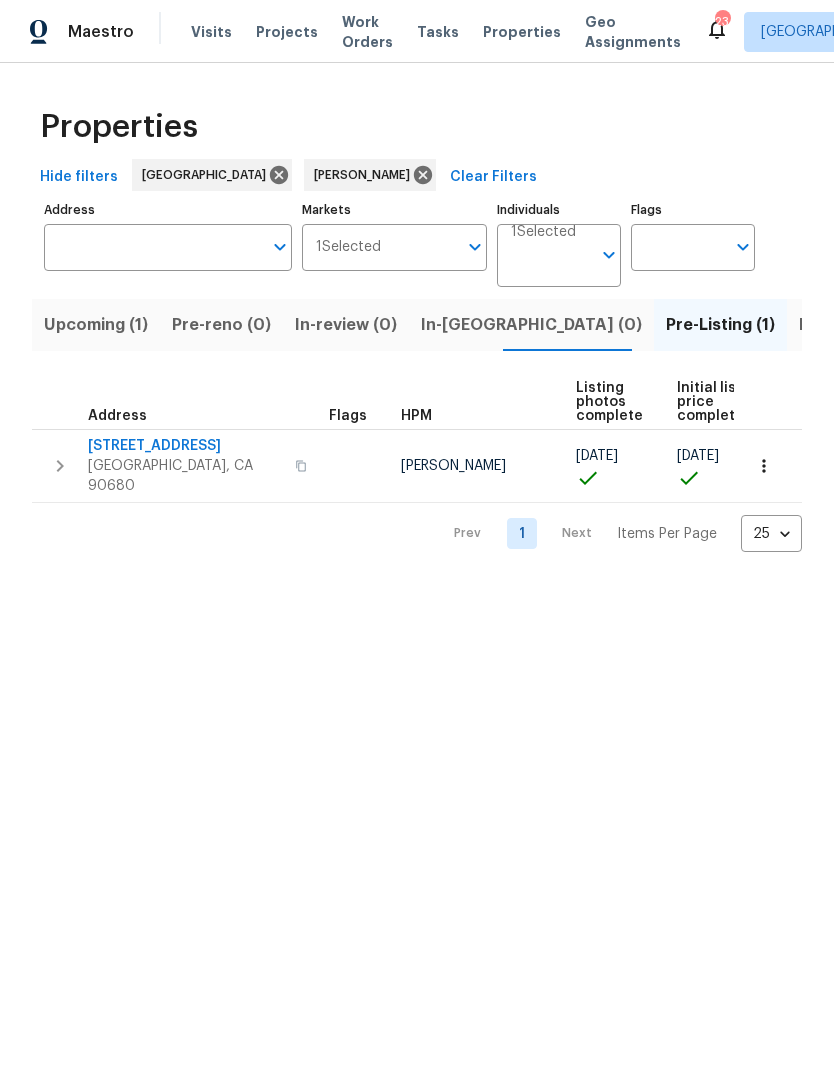 click on "[STREET_ADDRESS]" at bounding box center [185, 446] 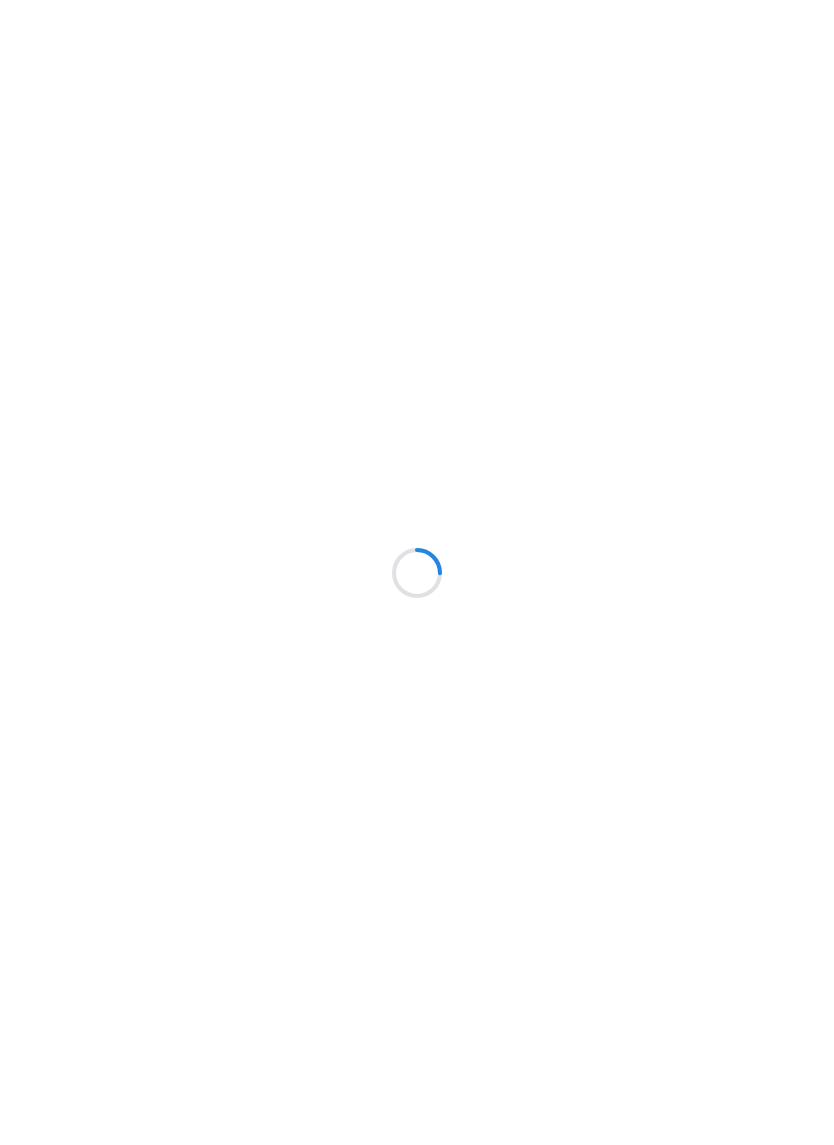scroll, scrollTop: 0, scrollLeft: 0, axis: both 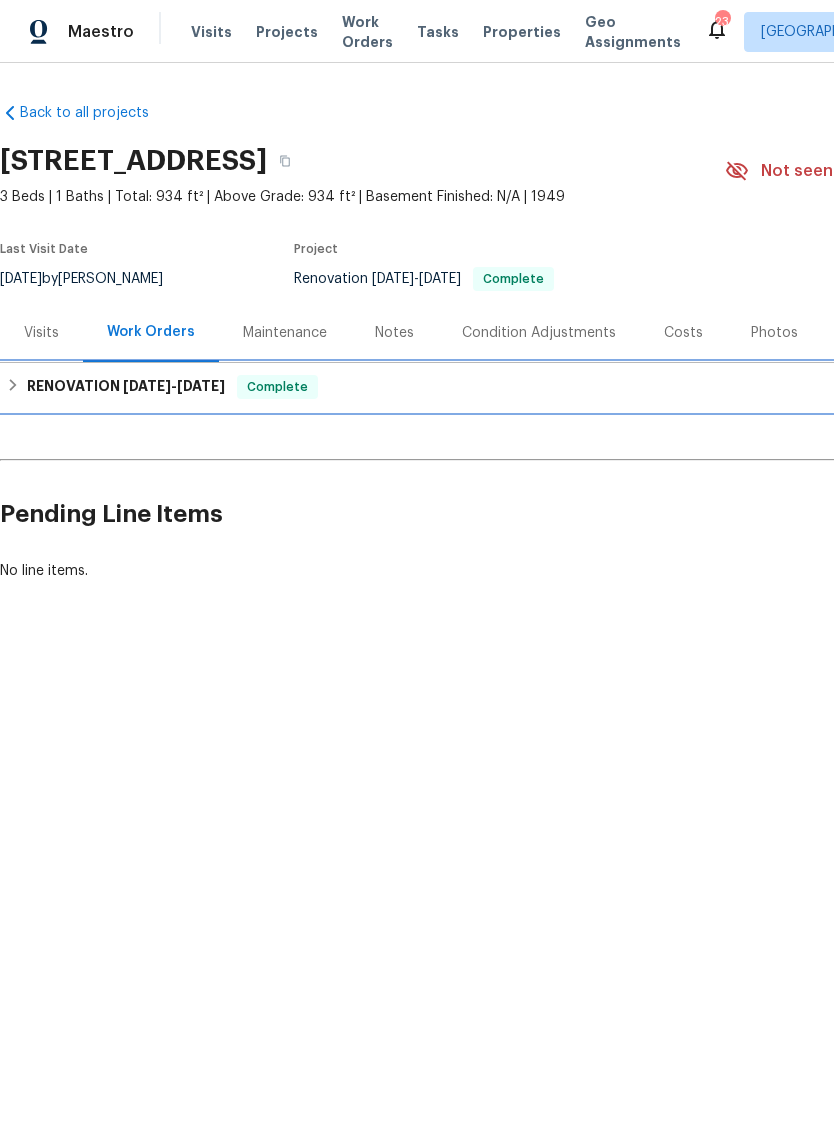 click on "[DATE]" at bounding box center [147, 386] 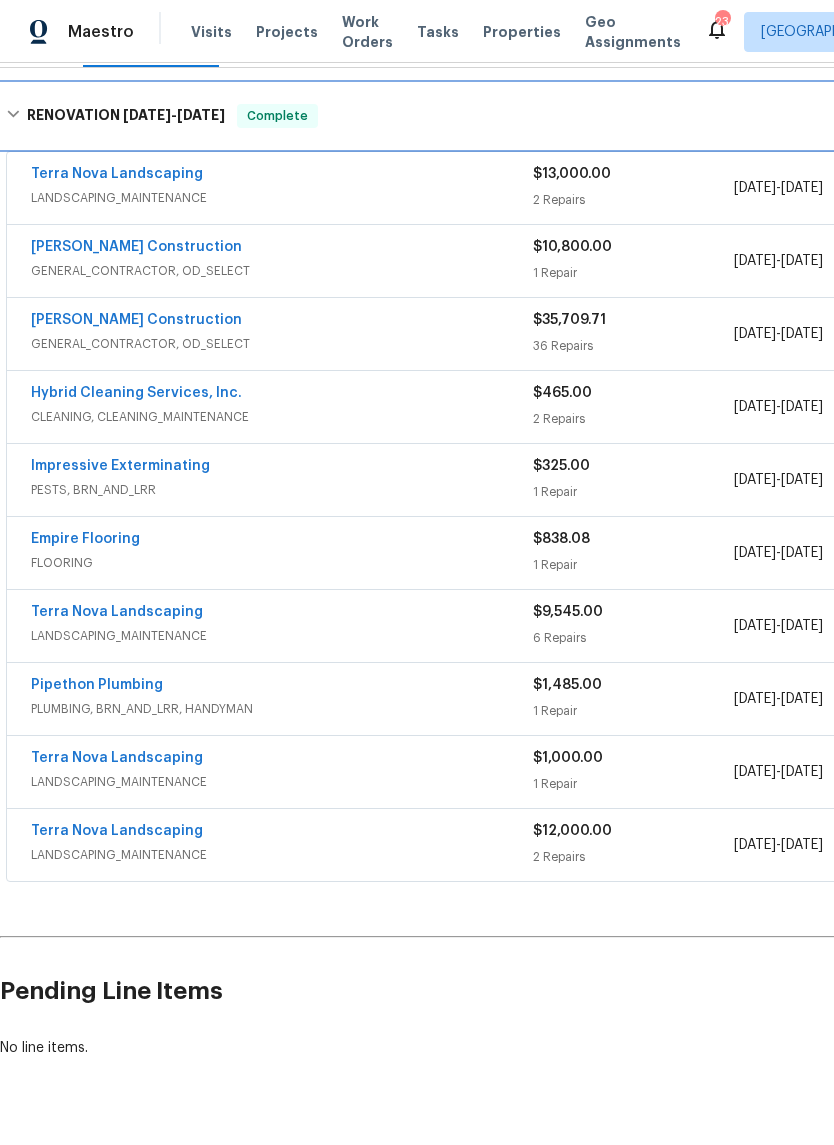 scroll, scrollTop: 294, scrollLeft: 0, axis: vertical 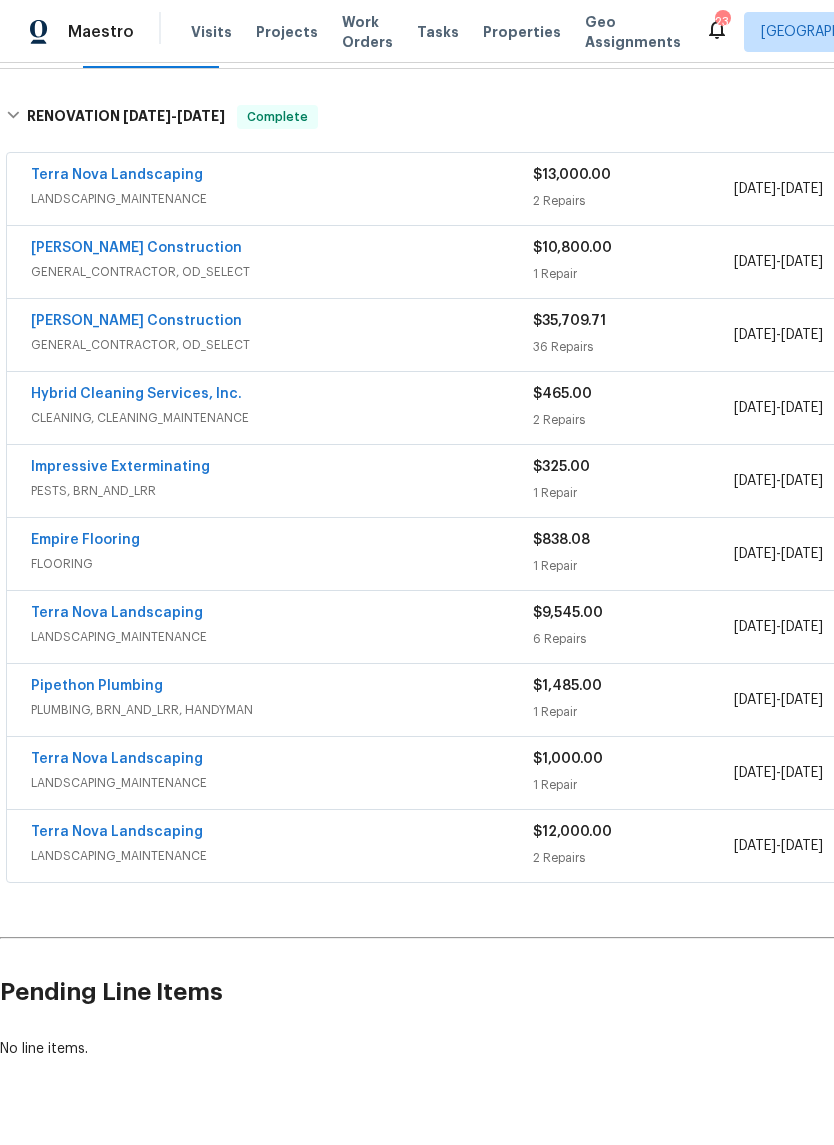 click on "Terra Nova Landscaping" at bounding box center (117, 832) 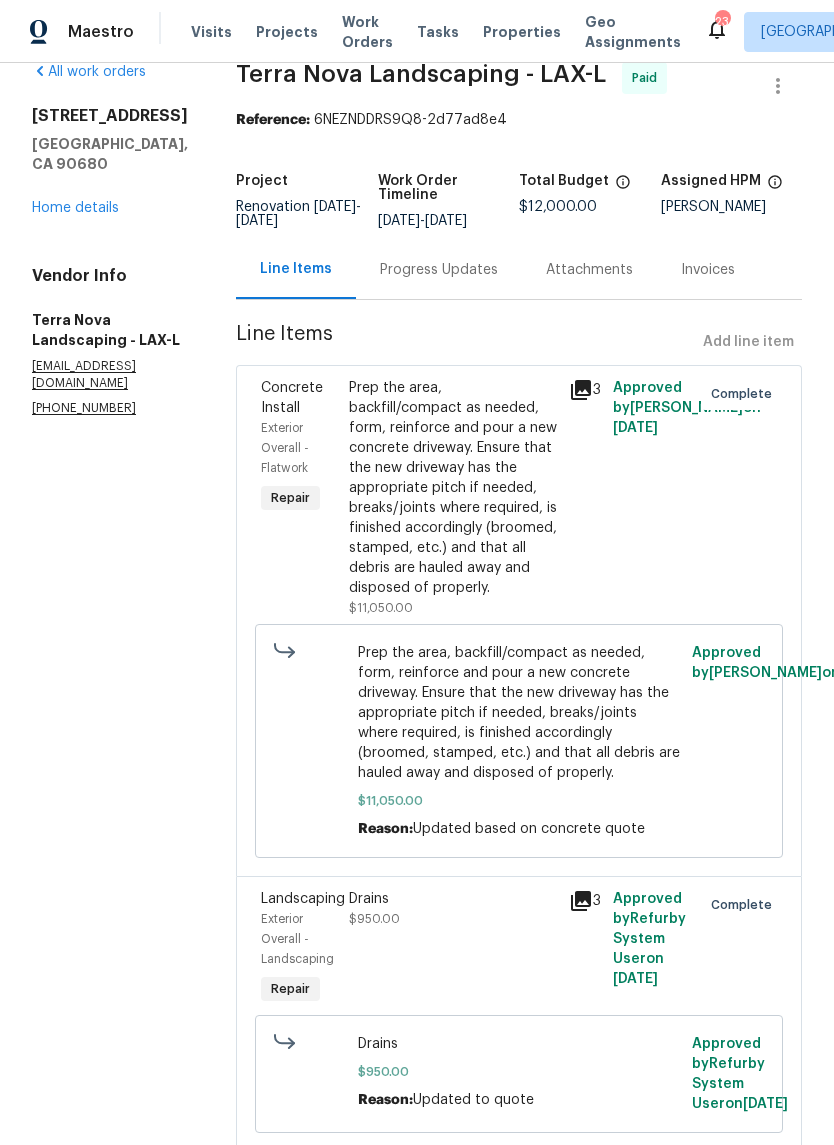 scroll, scrollTop: 32, scrollLeft: 0, axis: vertical 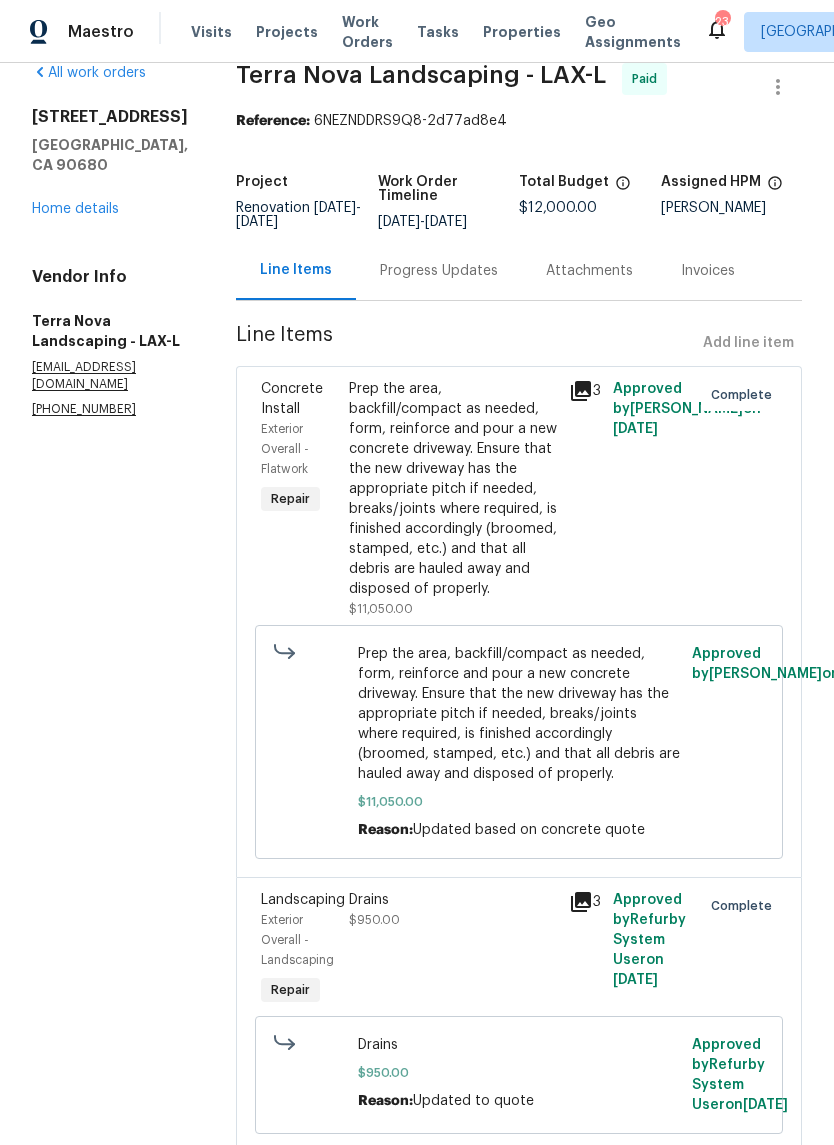 click 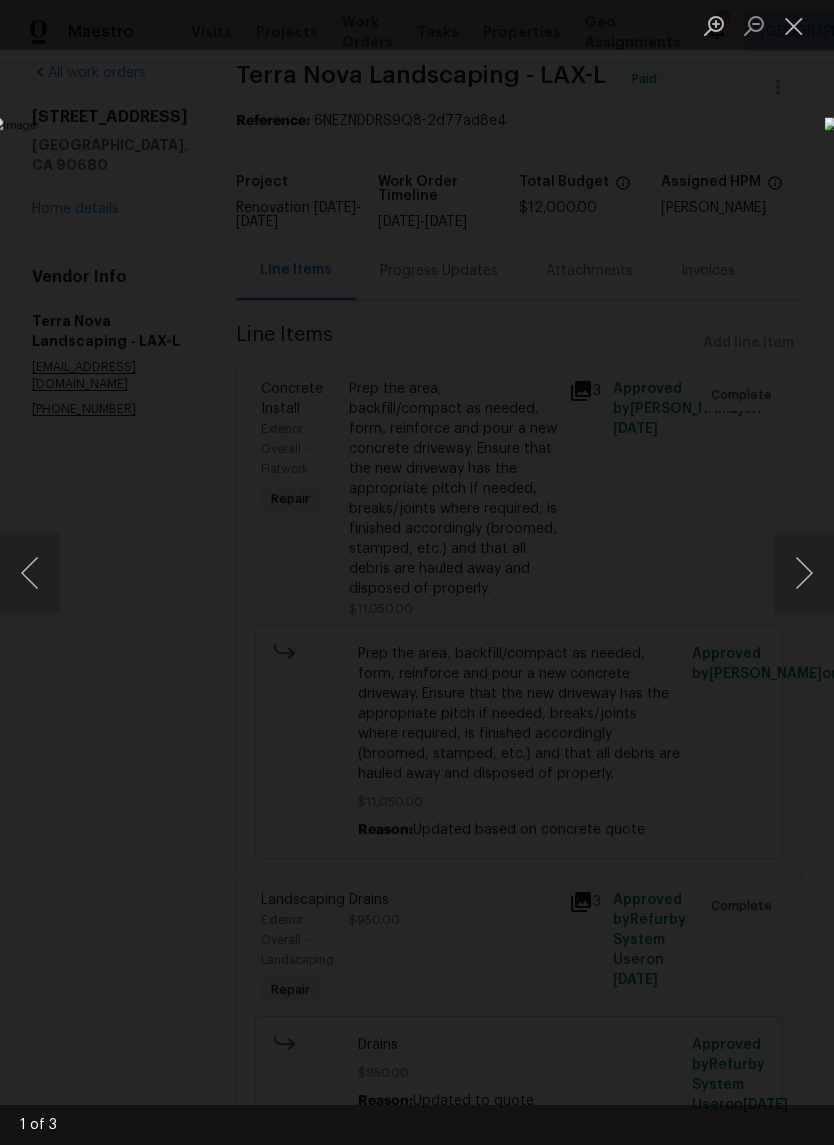 click at bounding box center (804, 573) 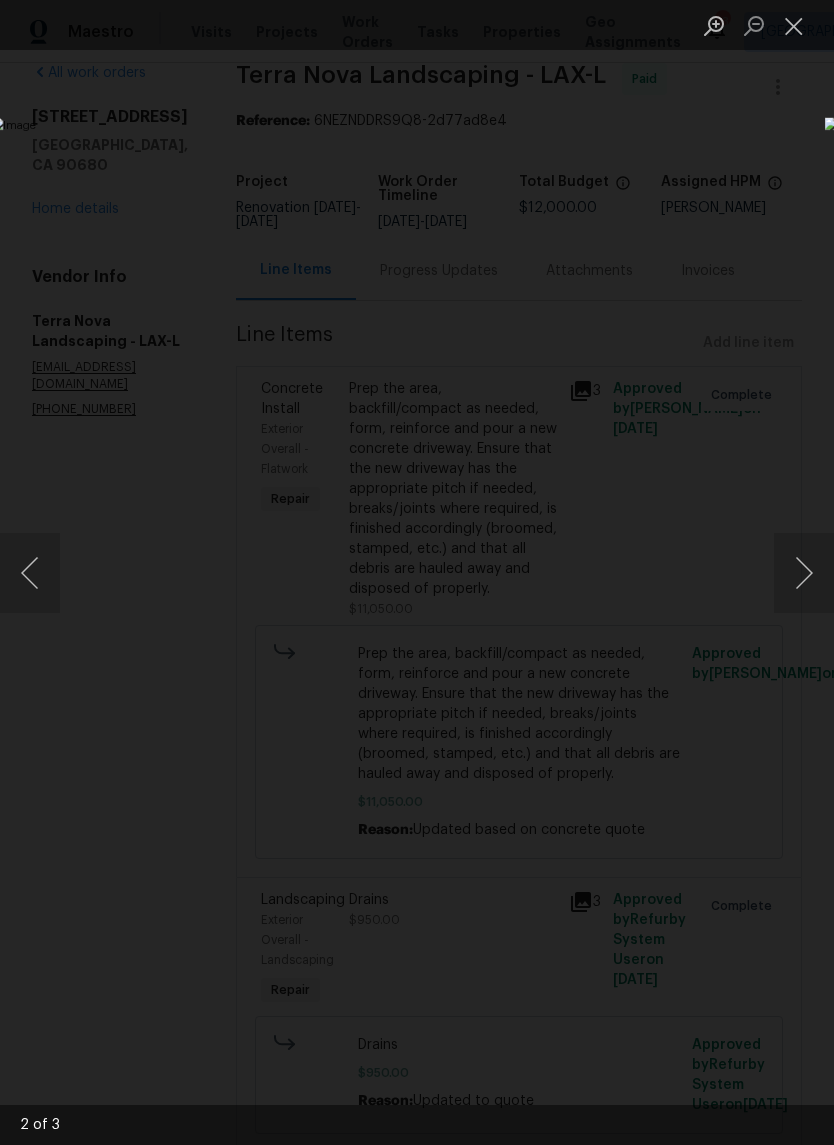 click at bounding box center [804, 573] 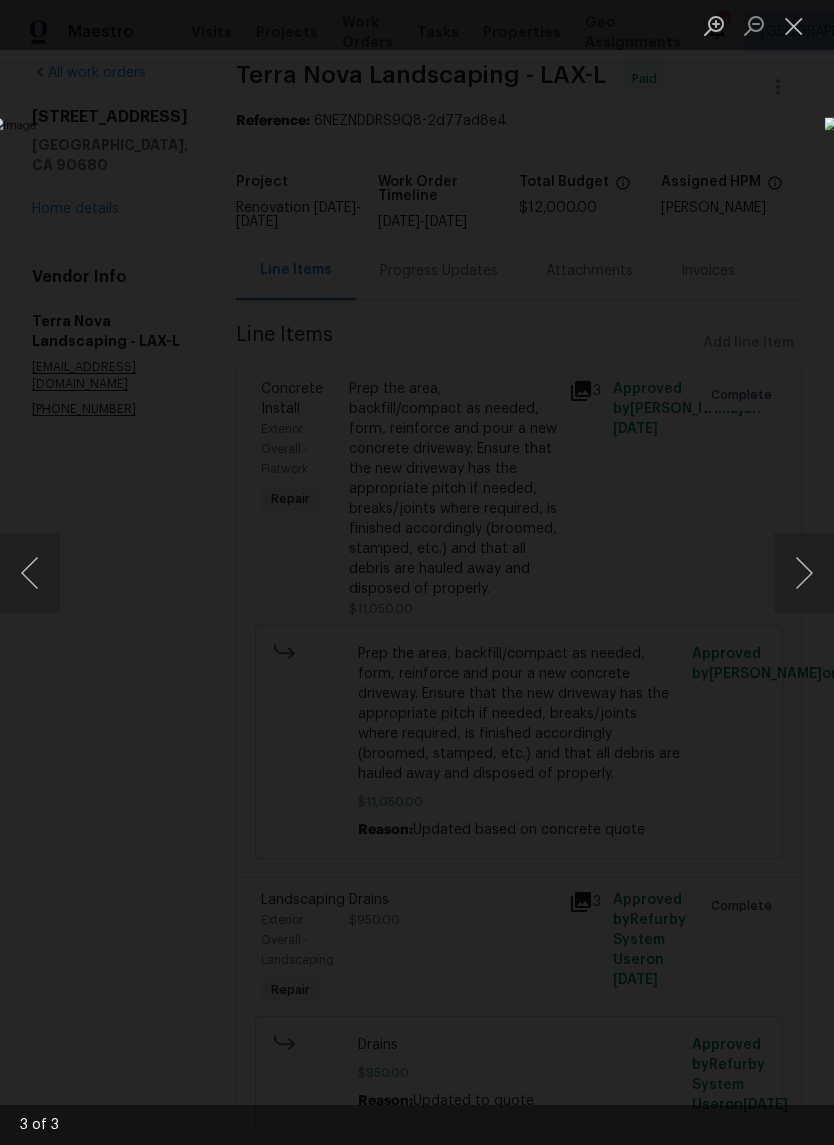 click at bounding box center [804, 573] 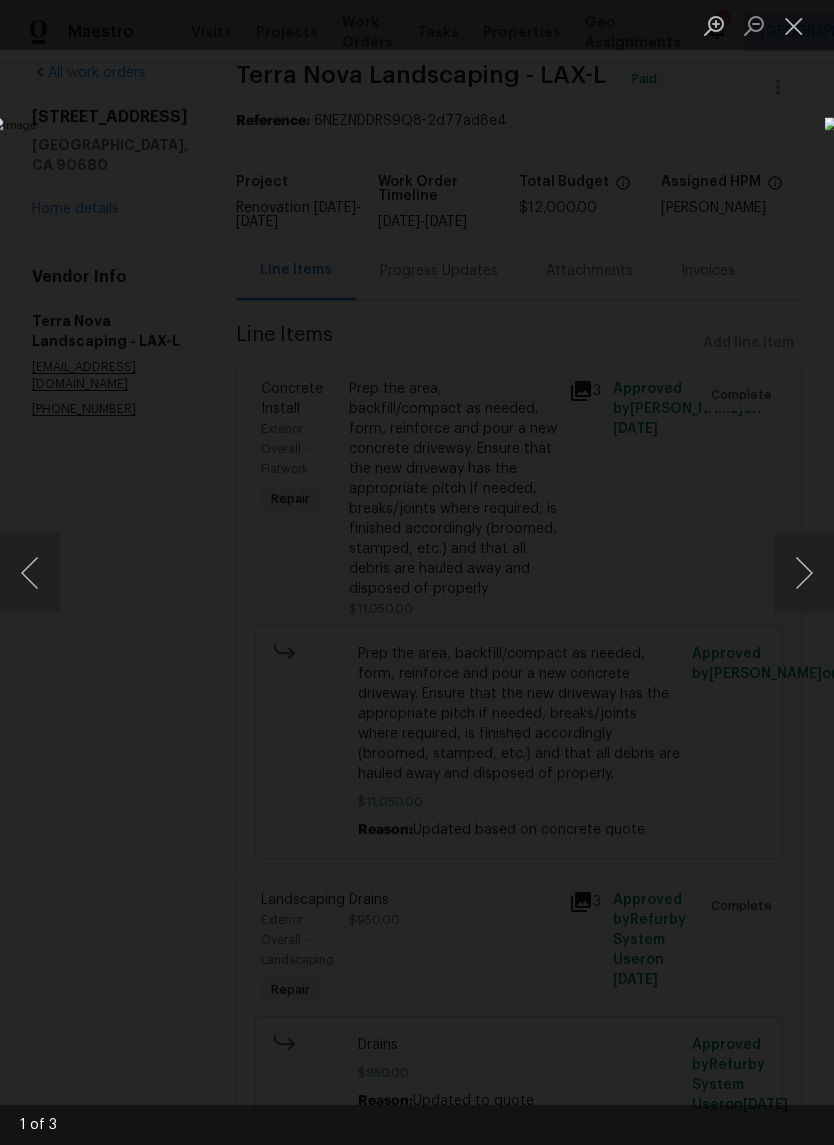 click at bounding box center (804, 573) 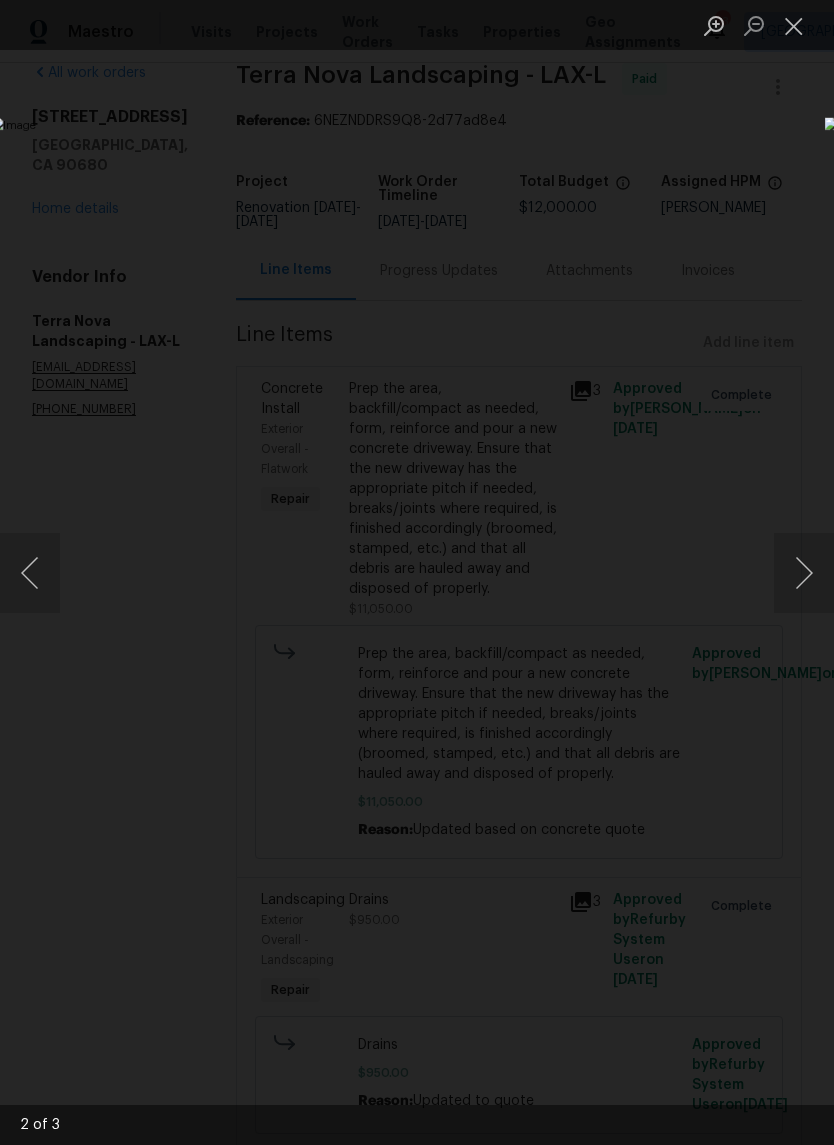 click at bounding box center [794, 25] 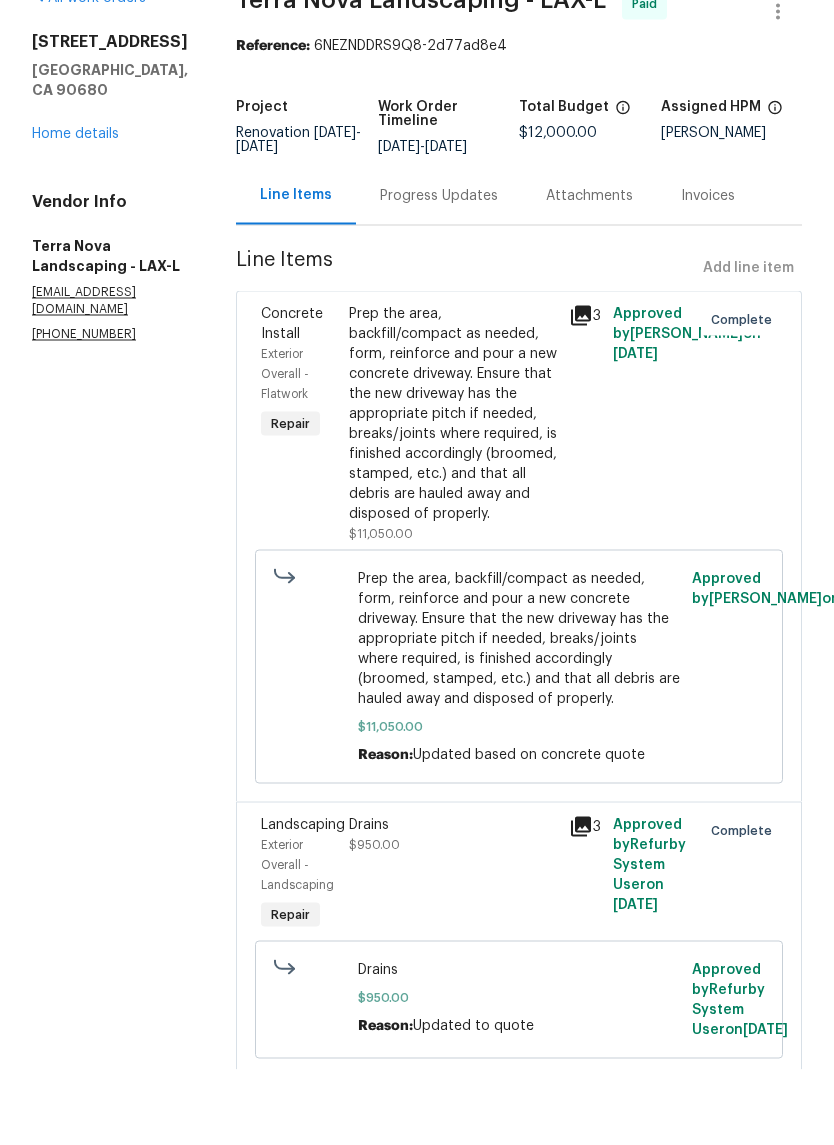 scroll, scrollTop: 49, scrollLeft: 0, axis: vertical 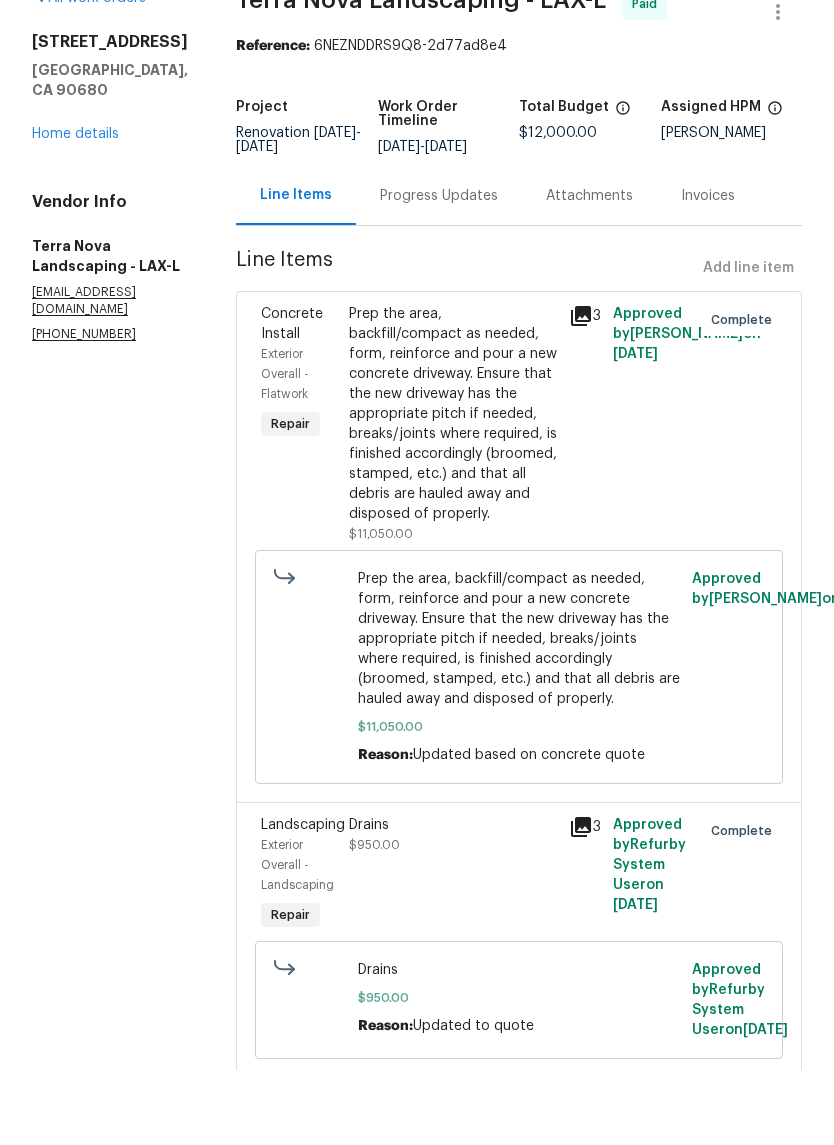 click 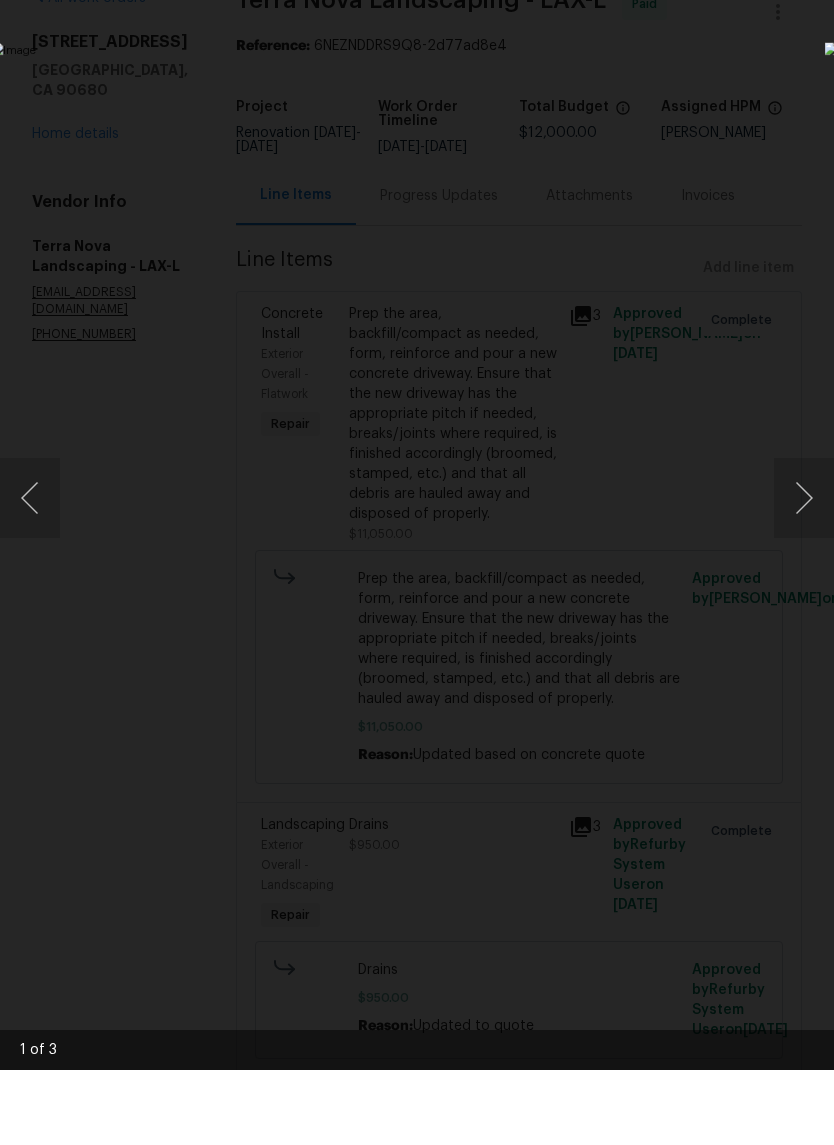 click at bounding box center [804, 573] 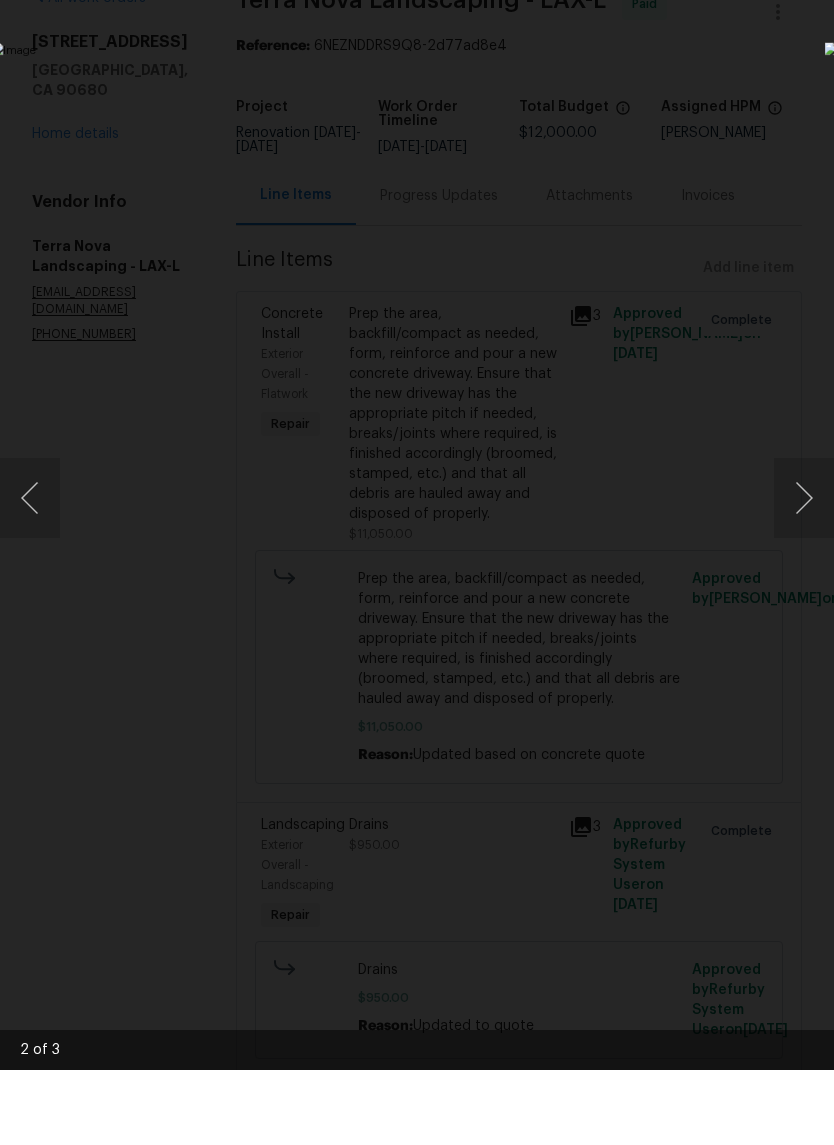 click at bounding box center (804, 573) 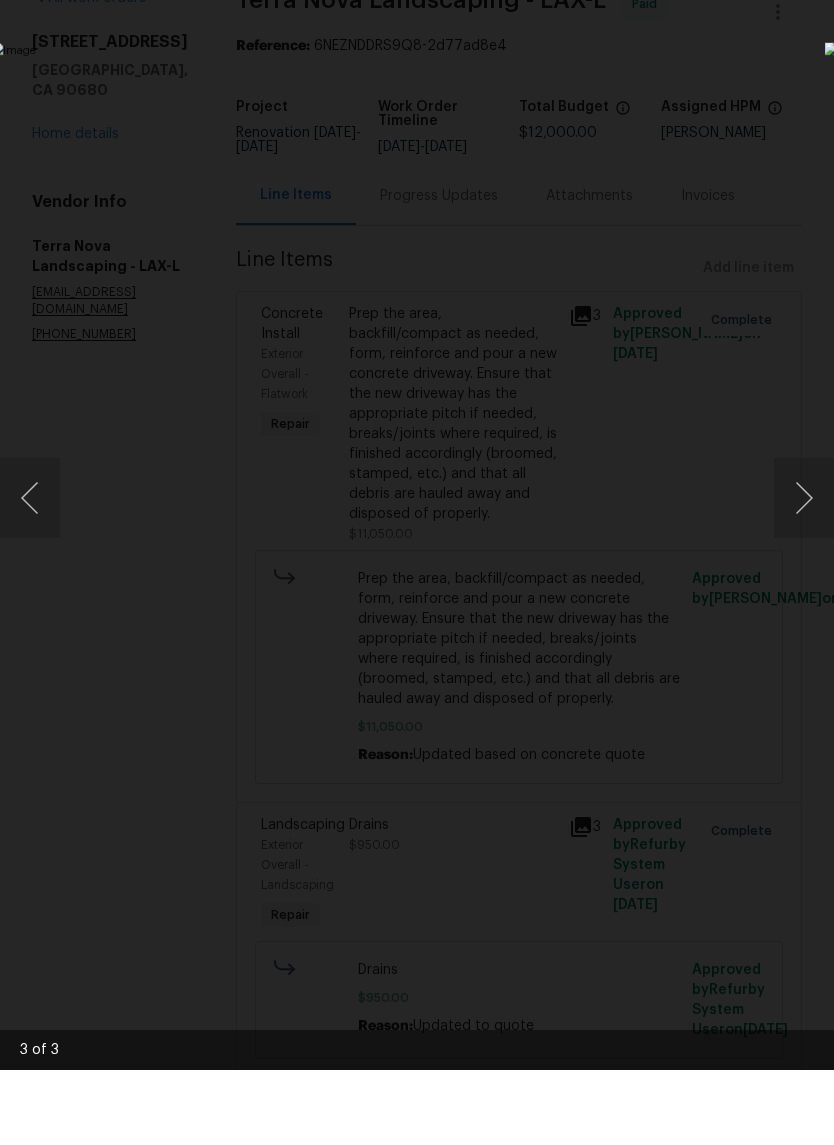 click at bounding box center (322, 572) 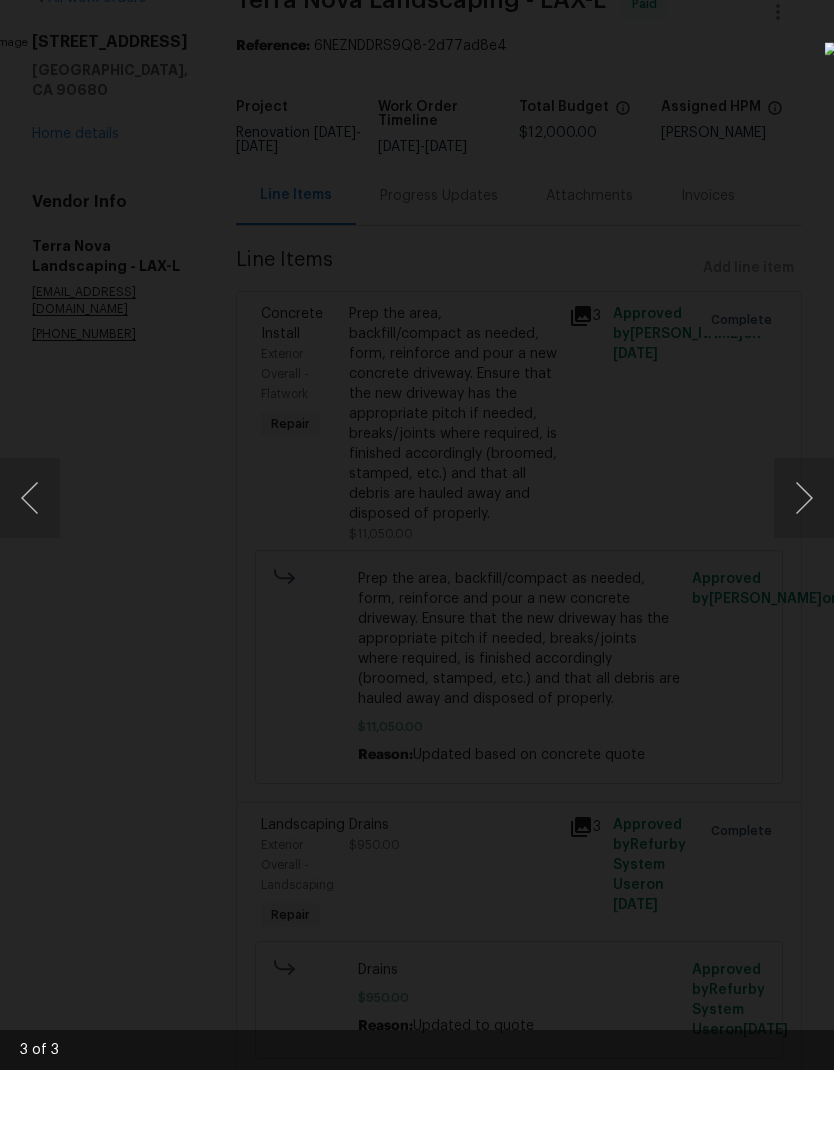 click at bounding box center (321, 576) 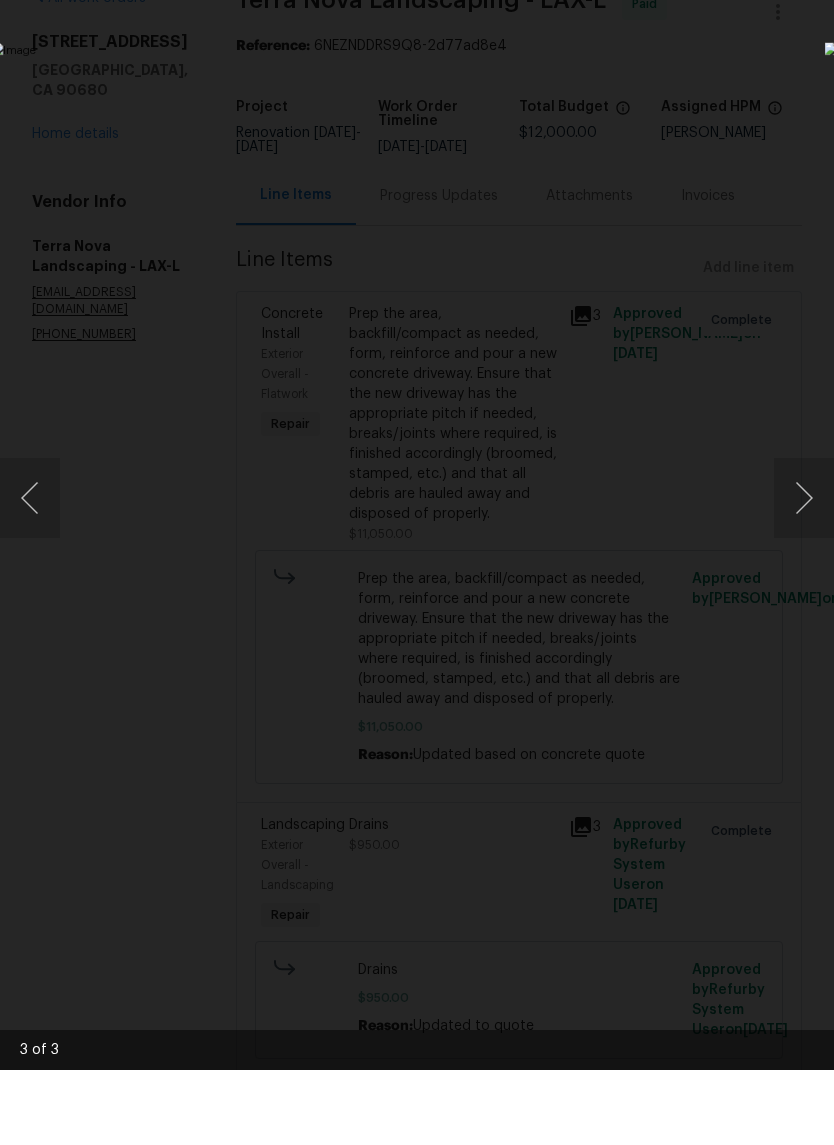 click at bounding box center [804, 573] 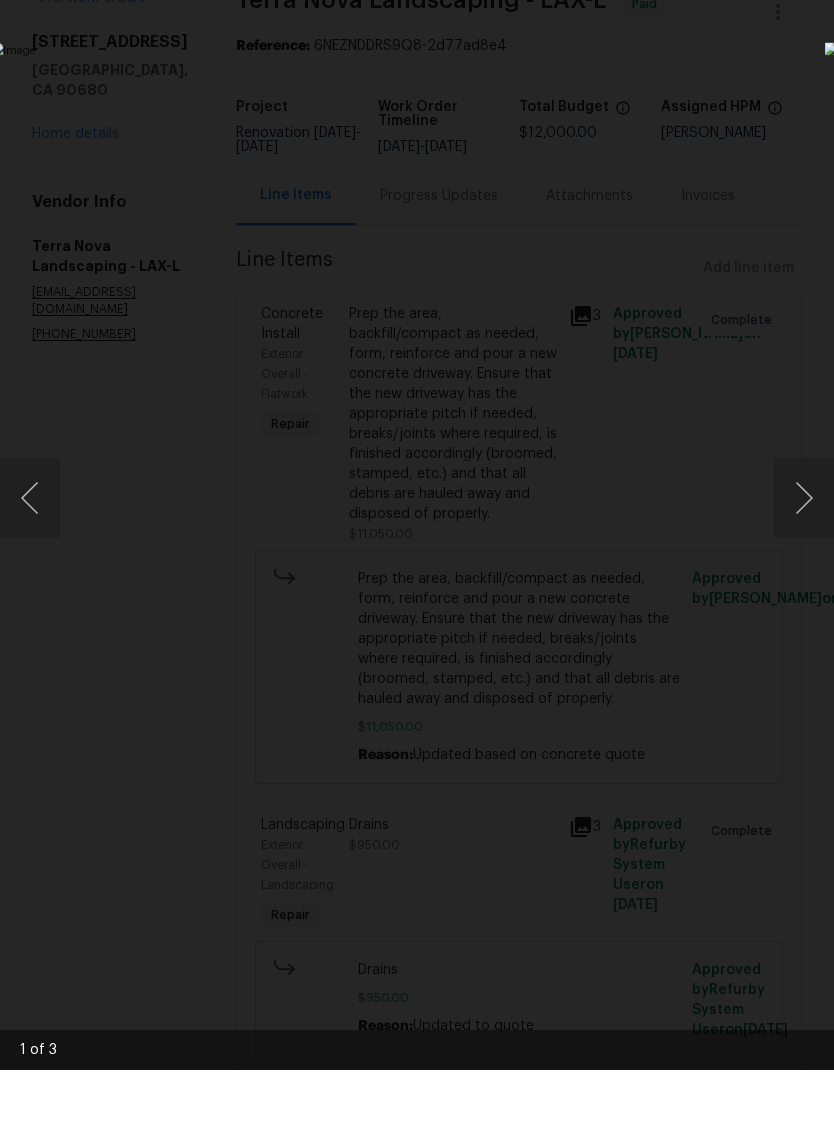 click at bounding box center (804, 573) 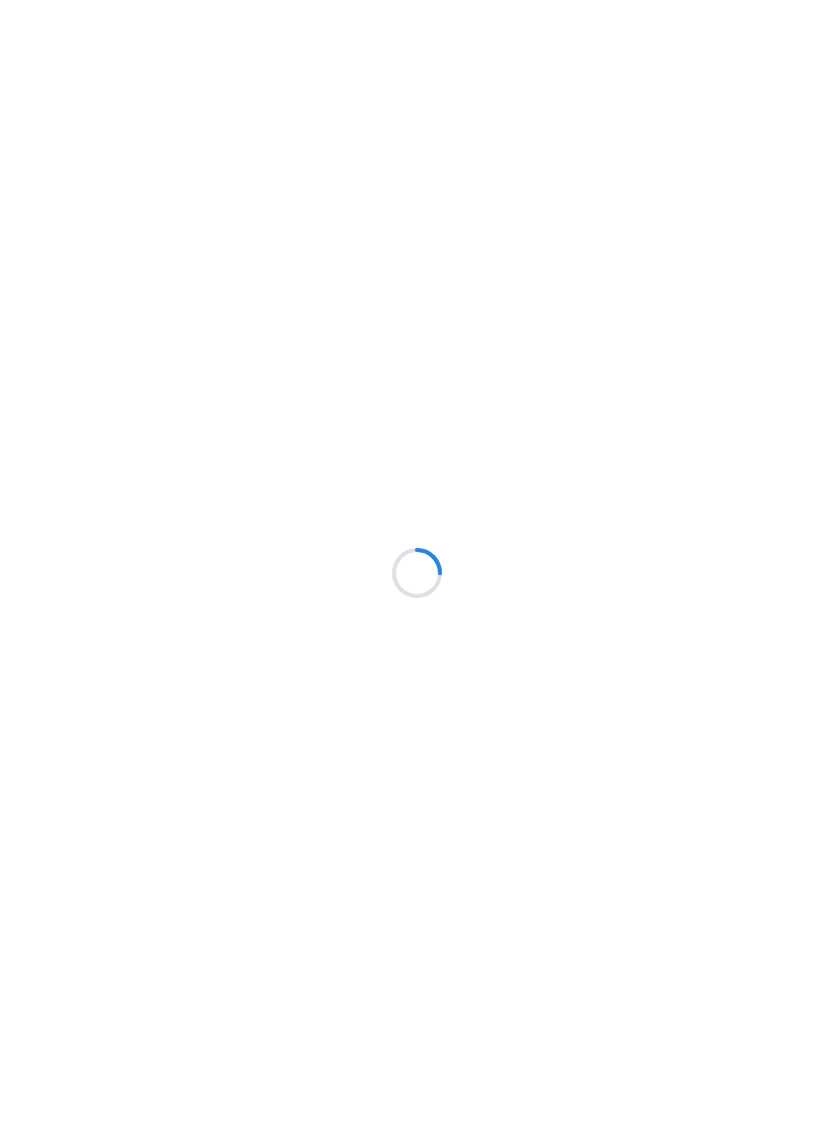 scroll, scrollTop: 0, scrollLeft: 0, axis: both 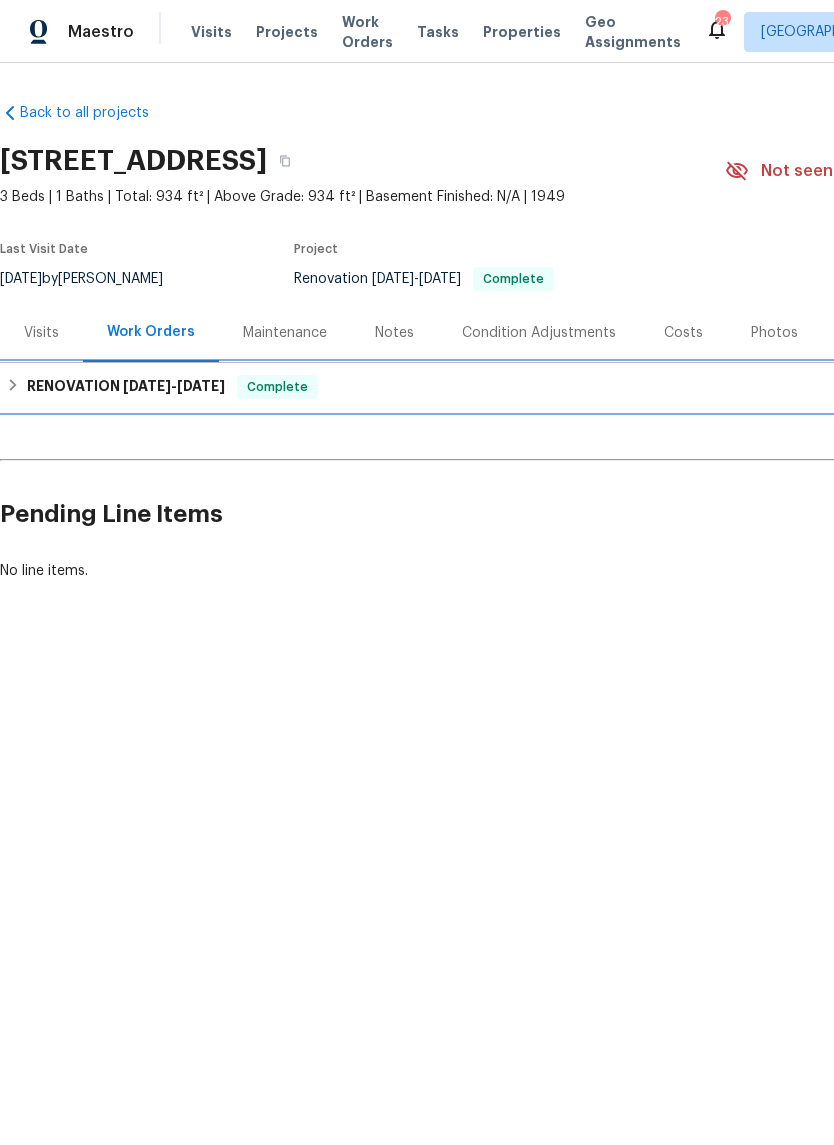 click on "RENOVATION   [DATE]  -  [DATE]" at bounding box center (126, 387) 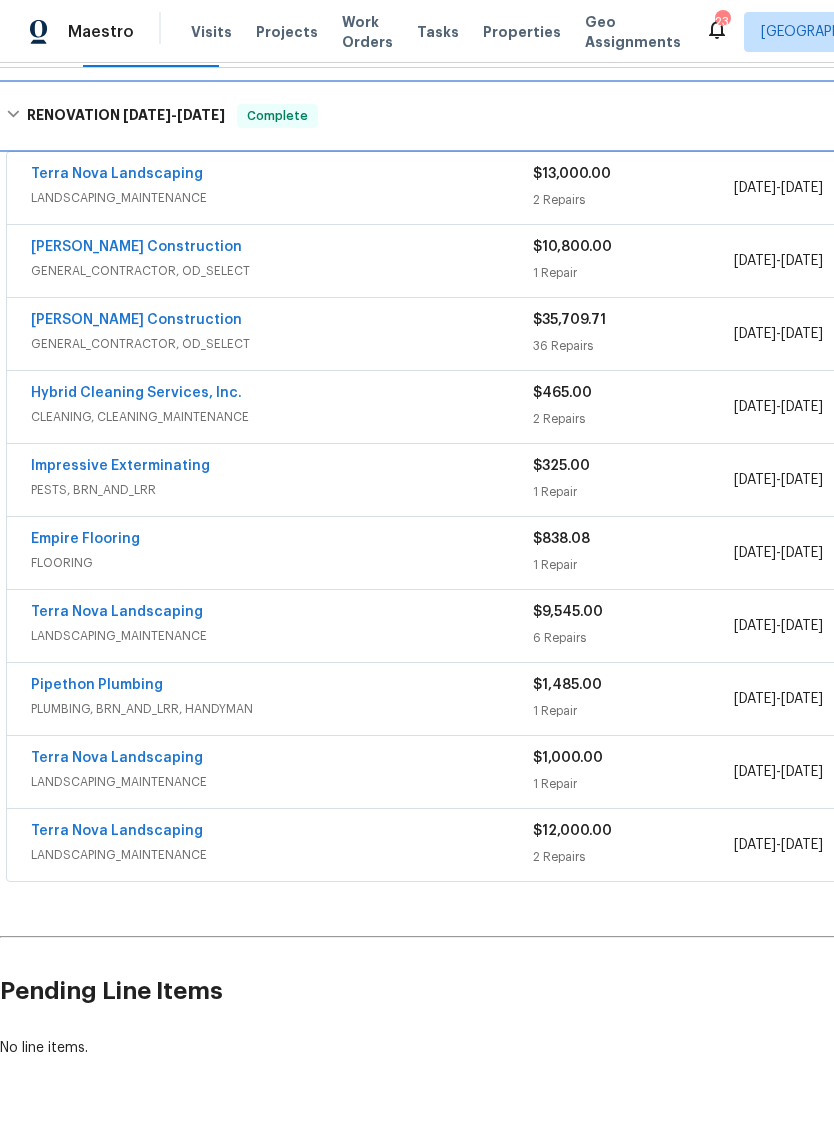 scroll, scrollTop: 294, scrollLeft: 0, axis: vertical 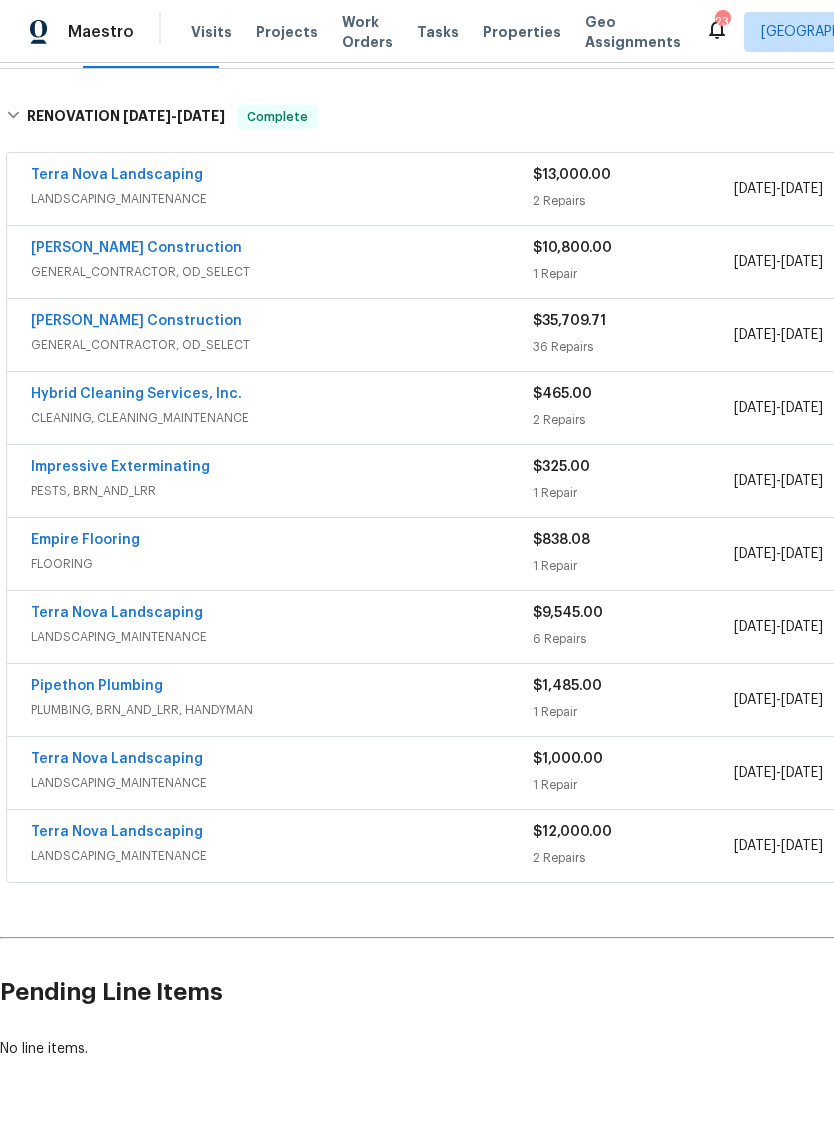 click on "Terra Nova Landscaping" at bounding box center (117, 759) 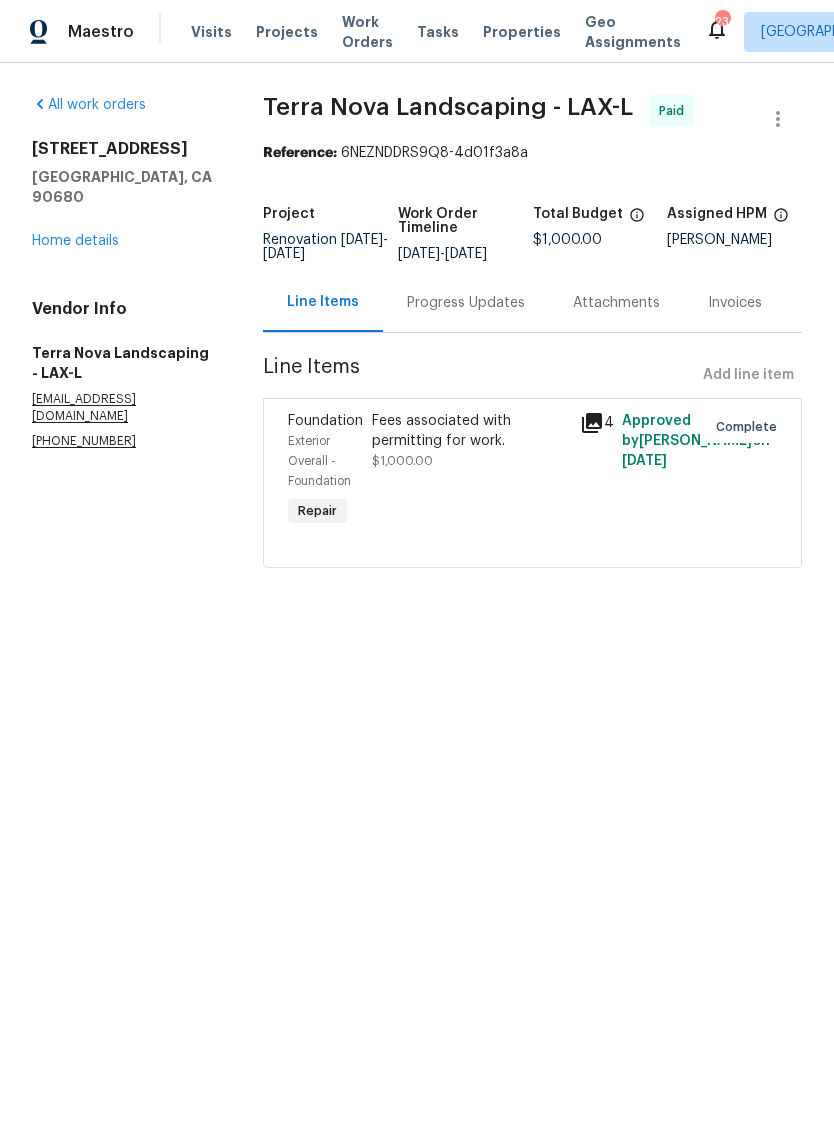 click 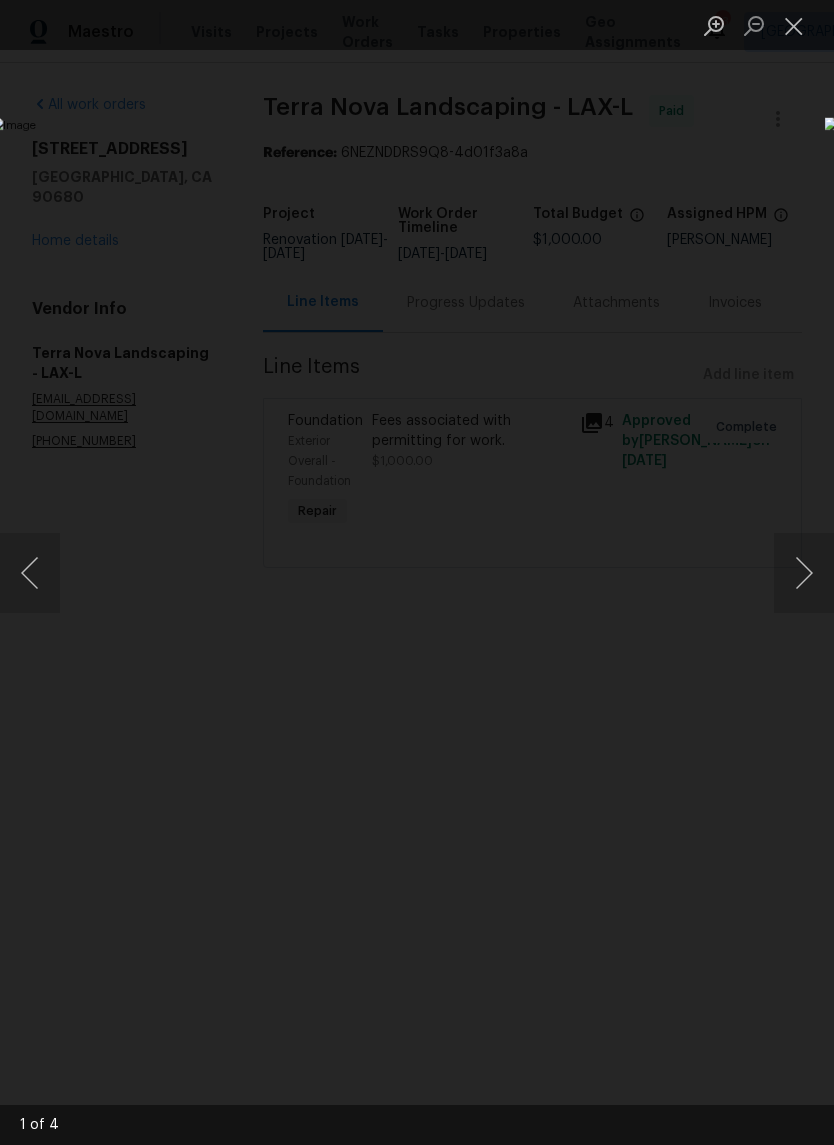 click at bounding box center (804, 573) 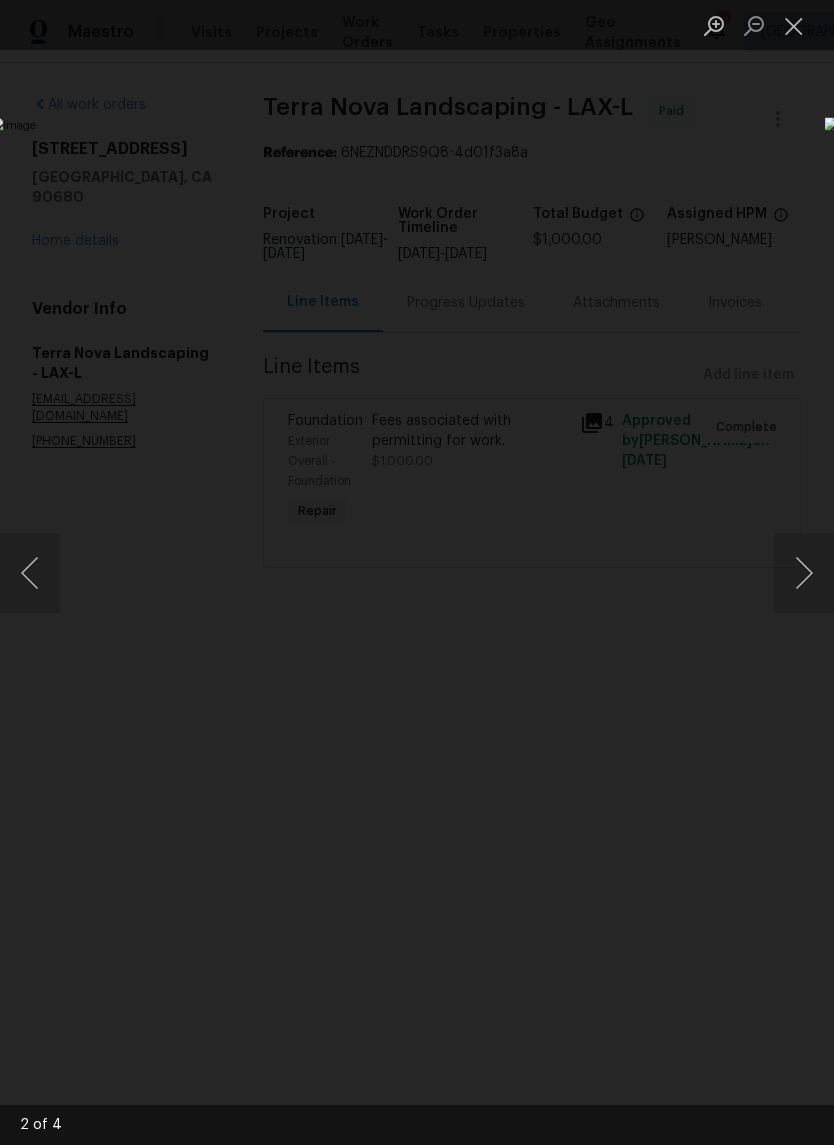 click at bounding box center (804, 573) 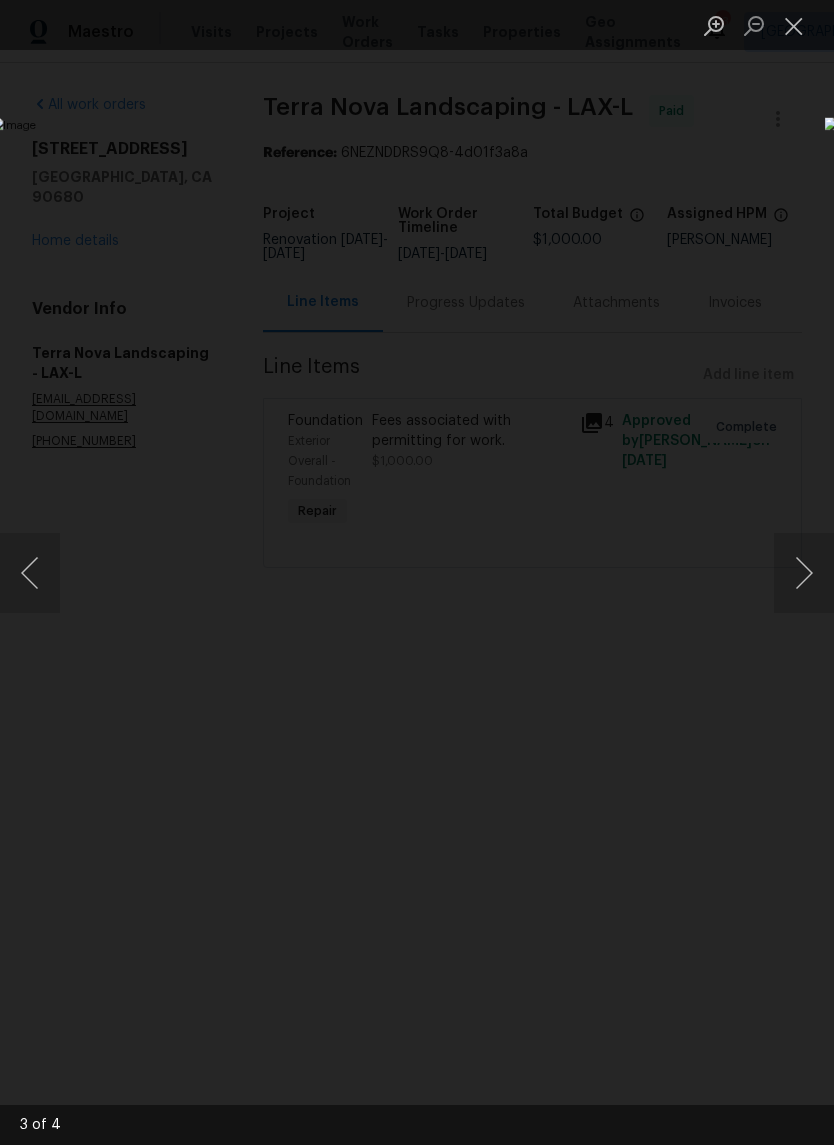 click at bounding box center [804, 573] 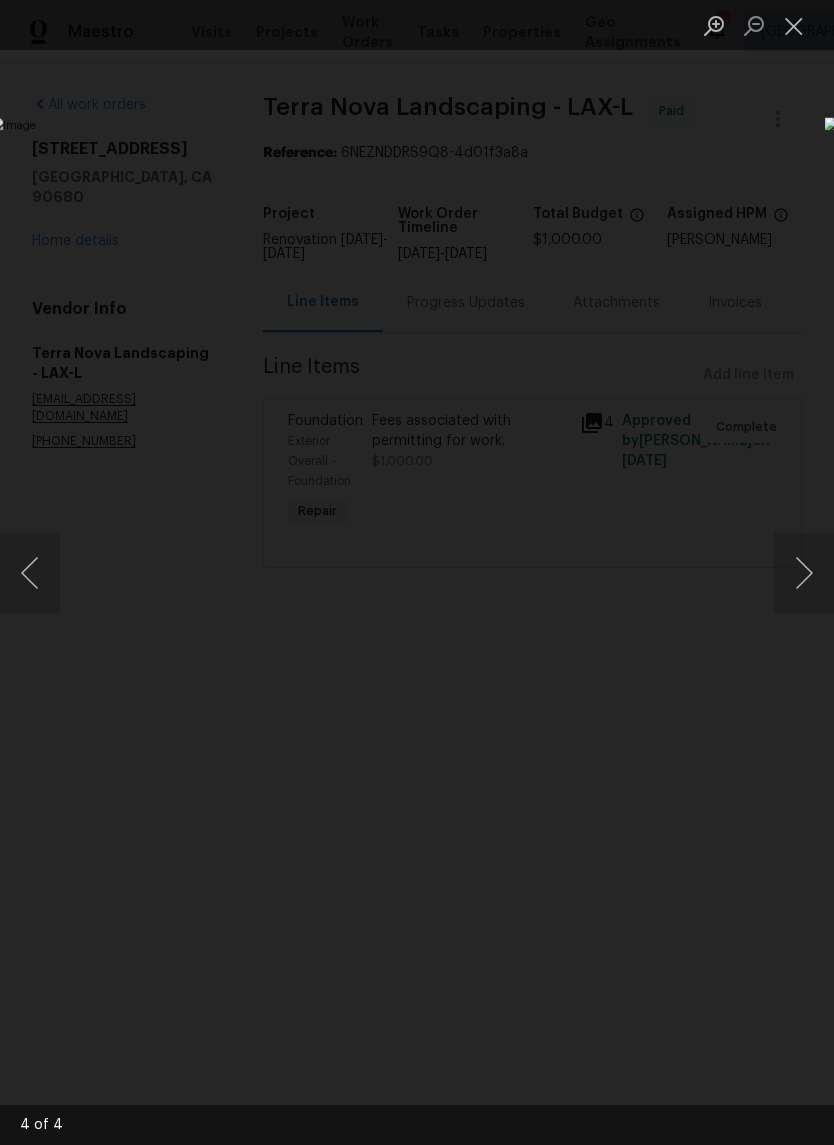 click at bounding box center [794, 25] 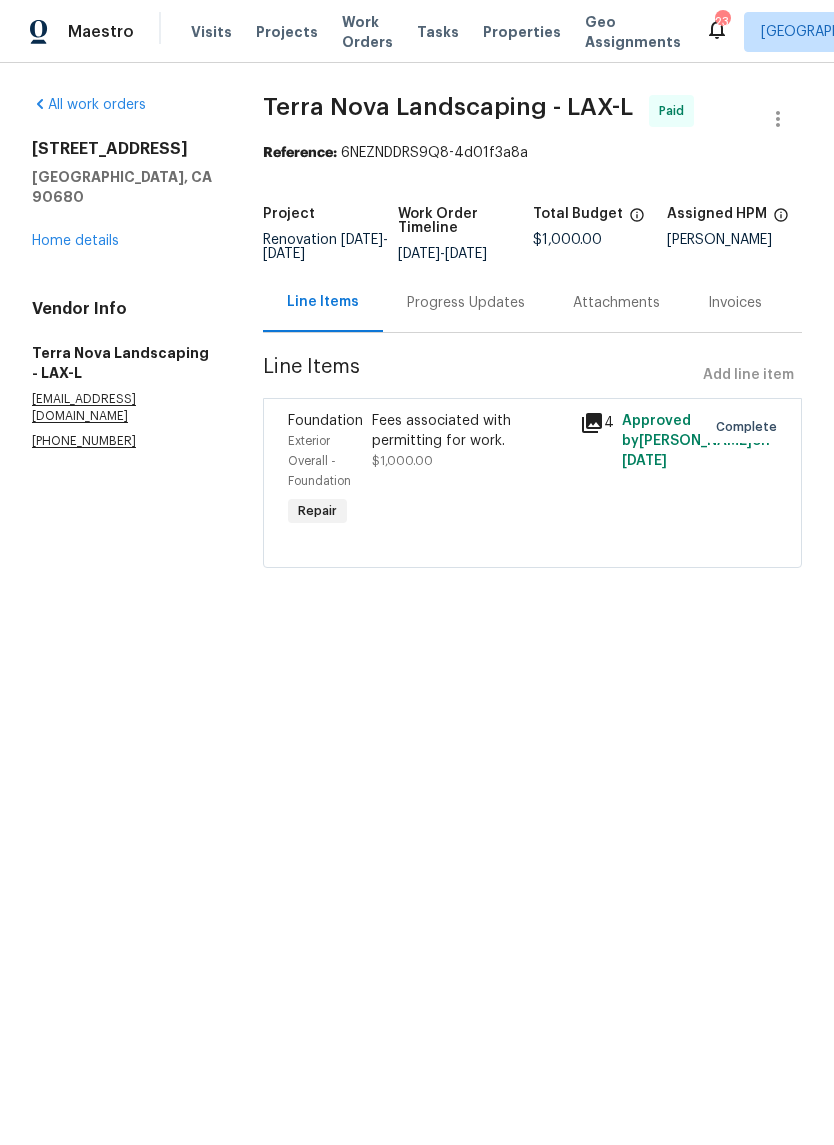 click on "Home details" at bounding box center (75, 241) 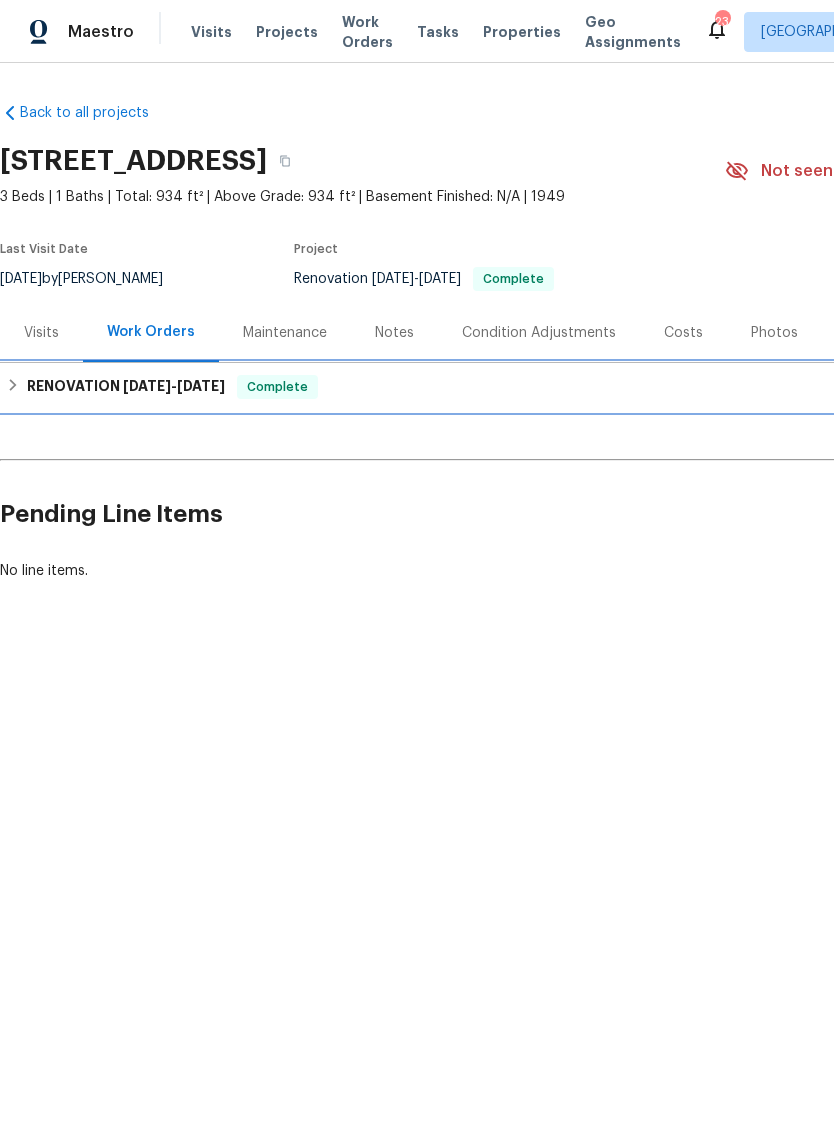 click on "[DATE]" at bounding box center (147, 386) 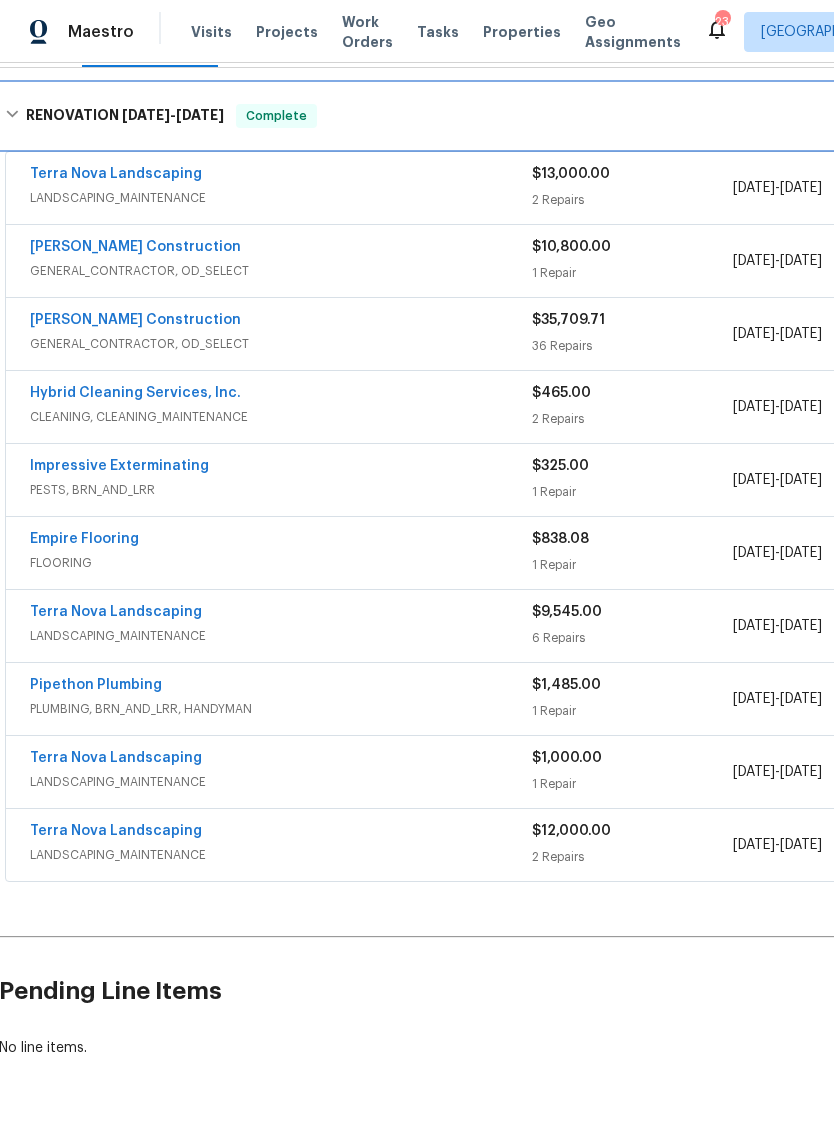 scroll, scrollTop: 294, scrollLeft: 1, axis: both 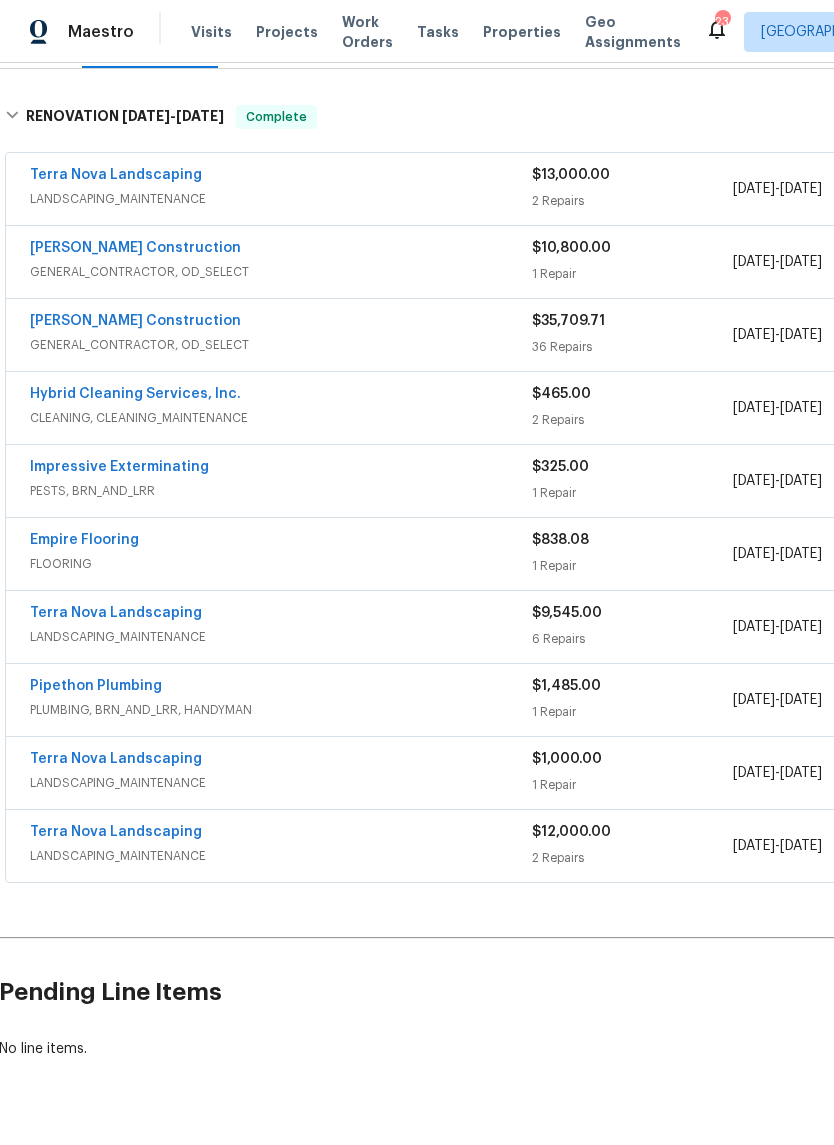 click on "Terra Nova Landscaping" at bounding box center [116, 613] 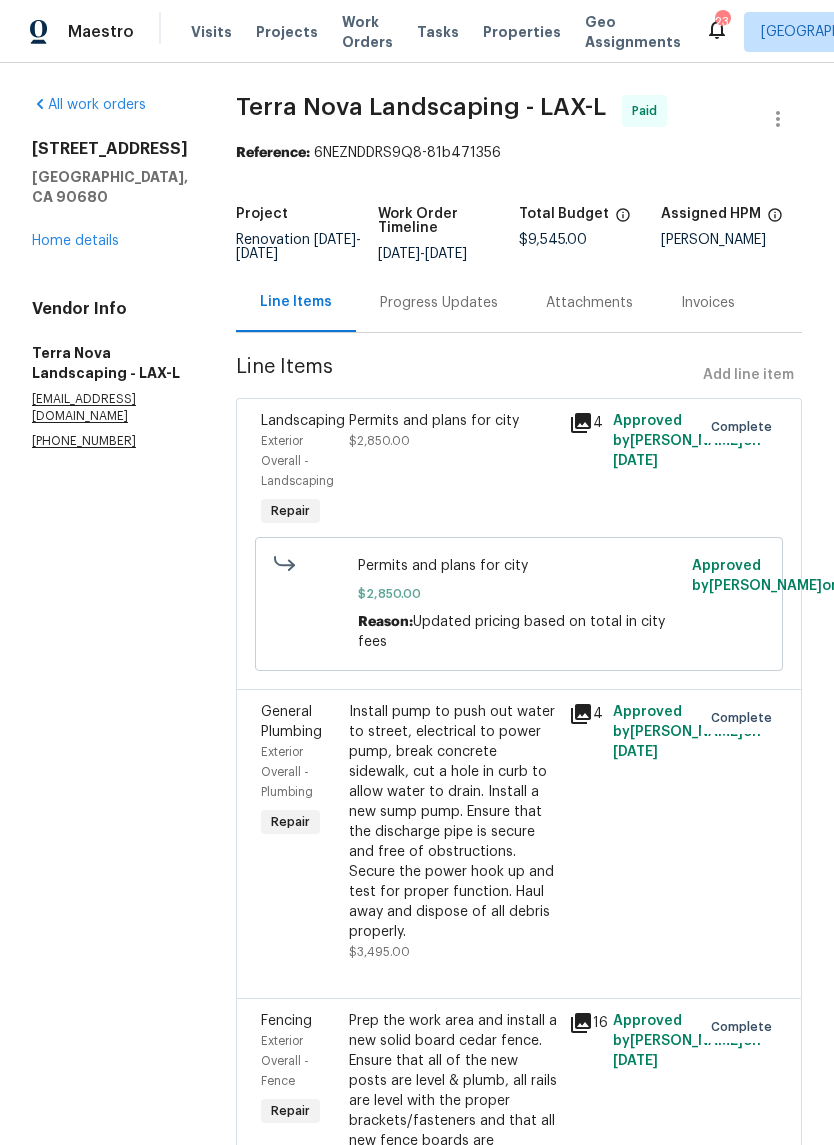 click 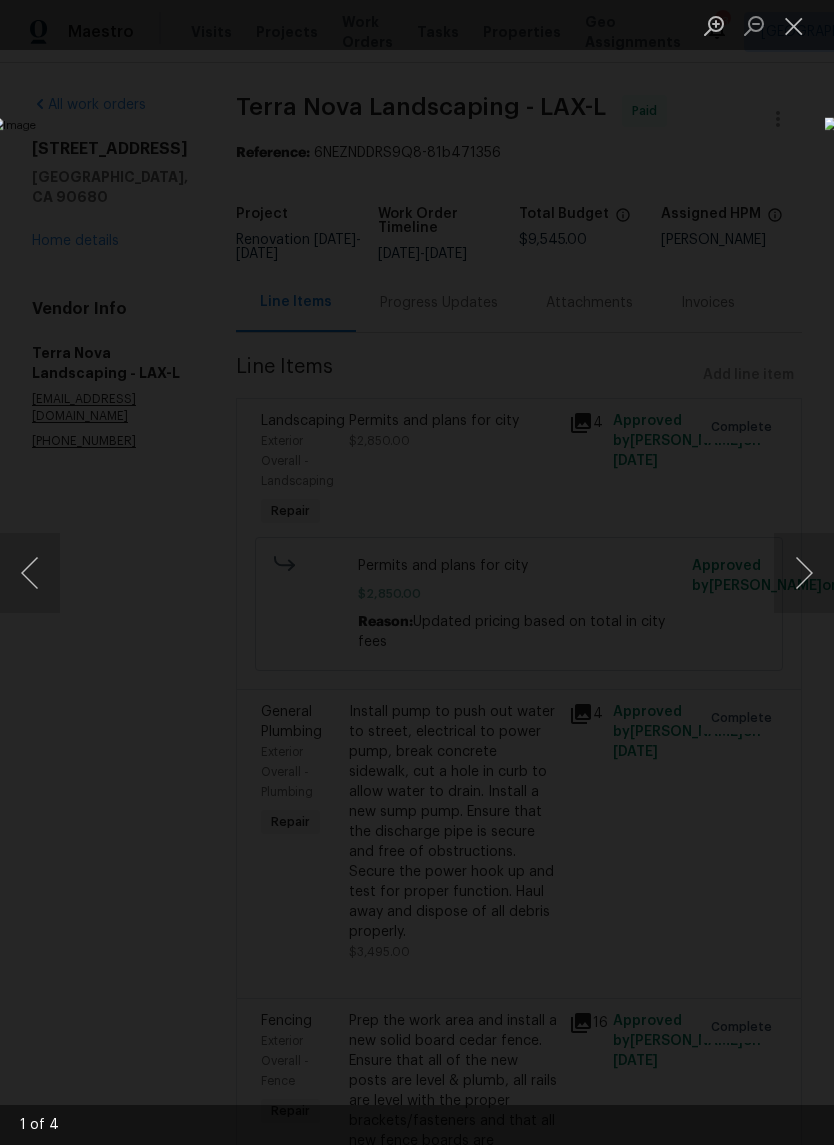 click at bounding box center (804, 573) 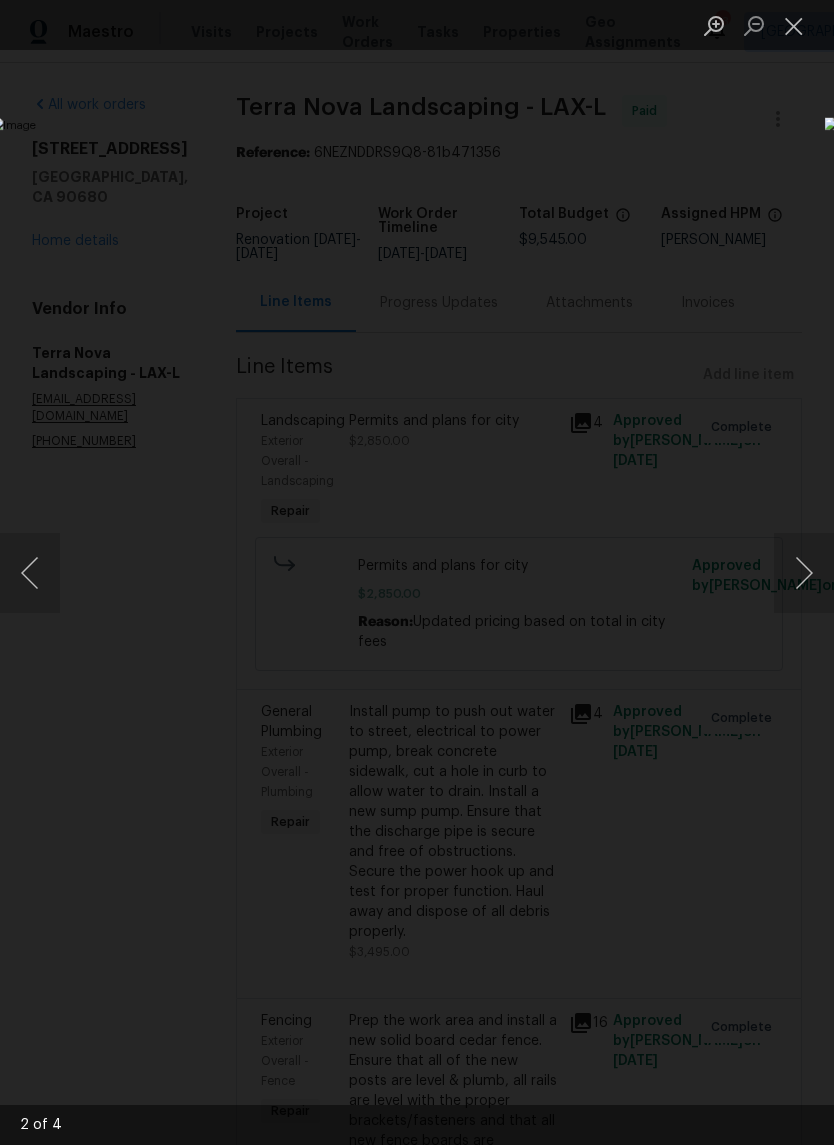 click at bounding box center [804, 573] 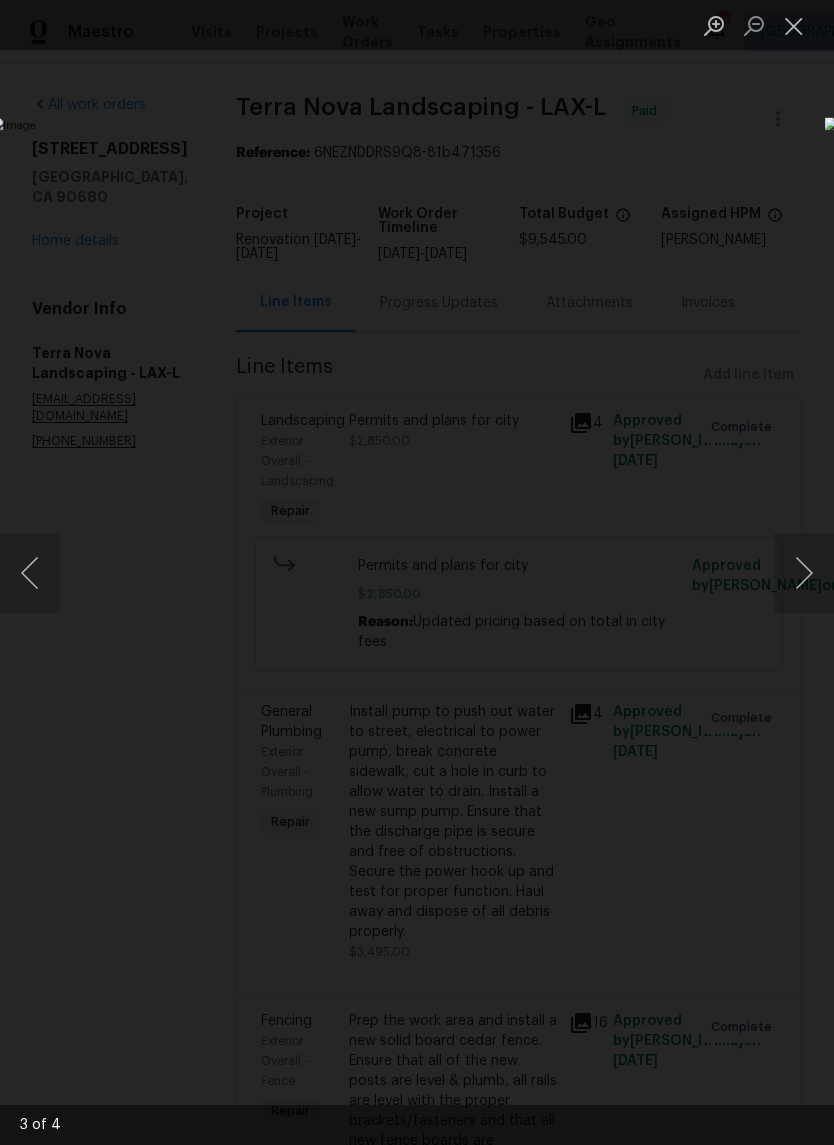 click at bounding box center [804, 573] 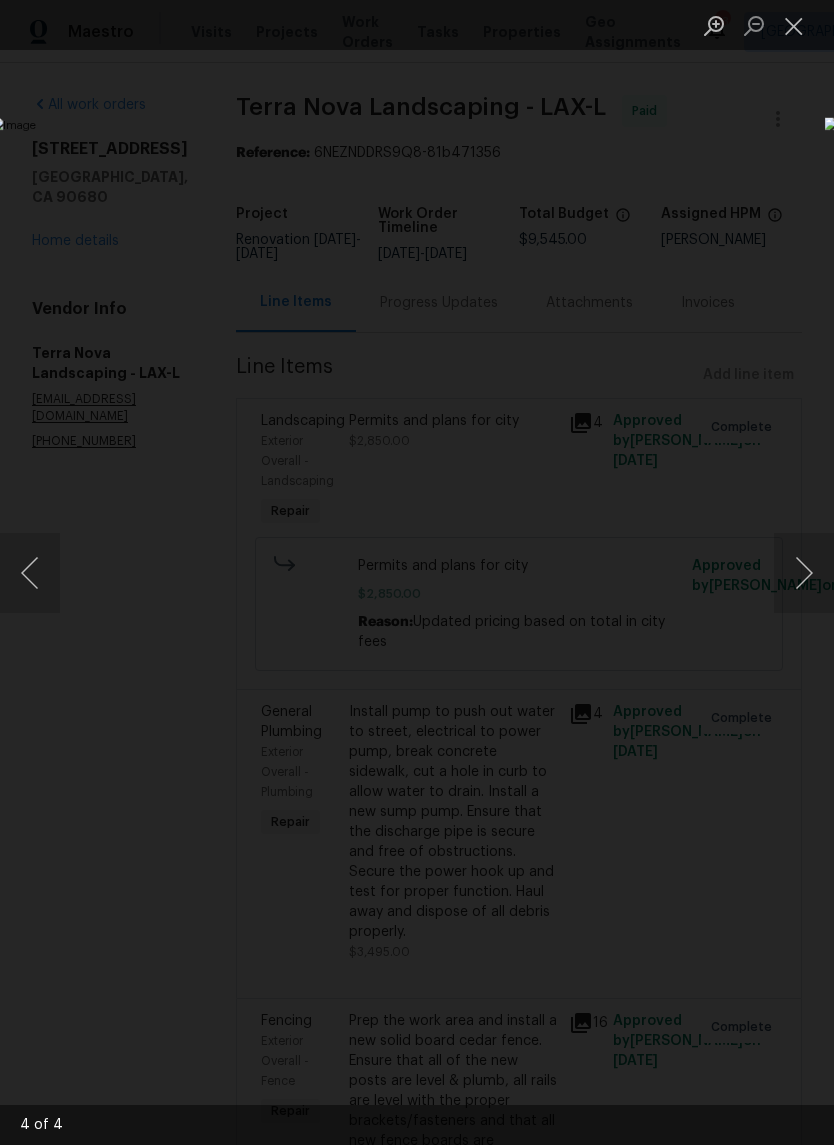 click at bounding box center [804, 573] 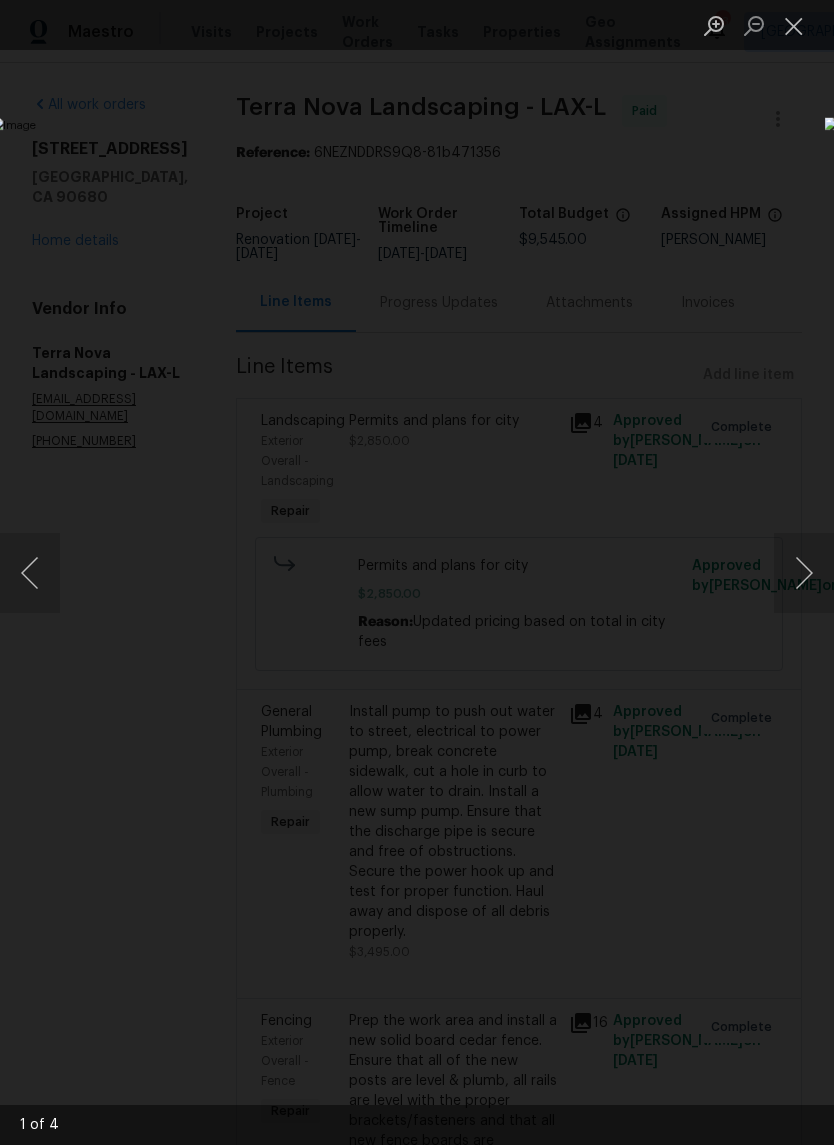 click at bounding box center (804, 573) 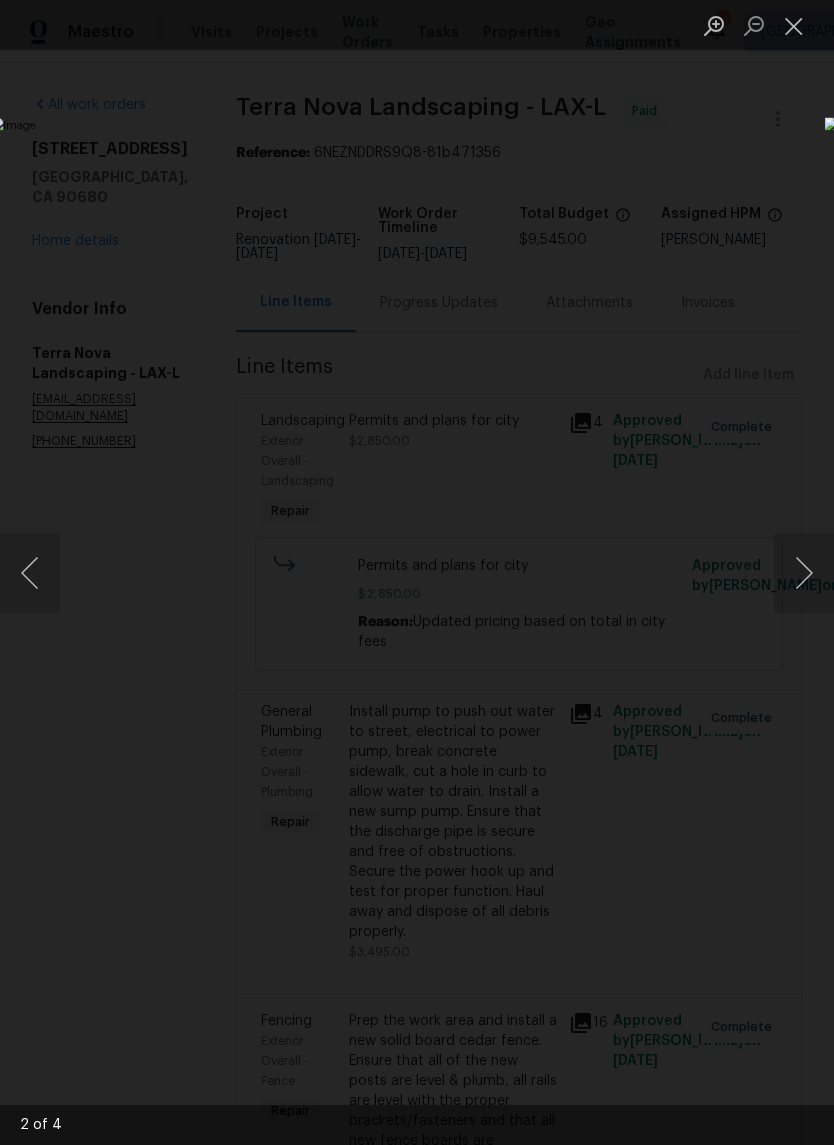 click at bounding box center [794, 25] 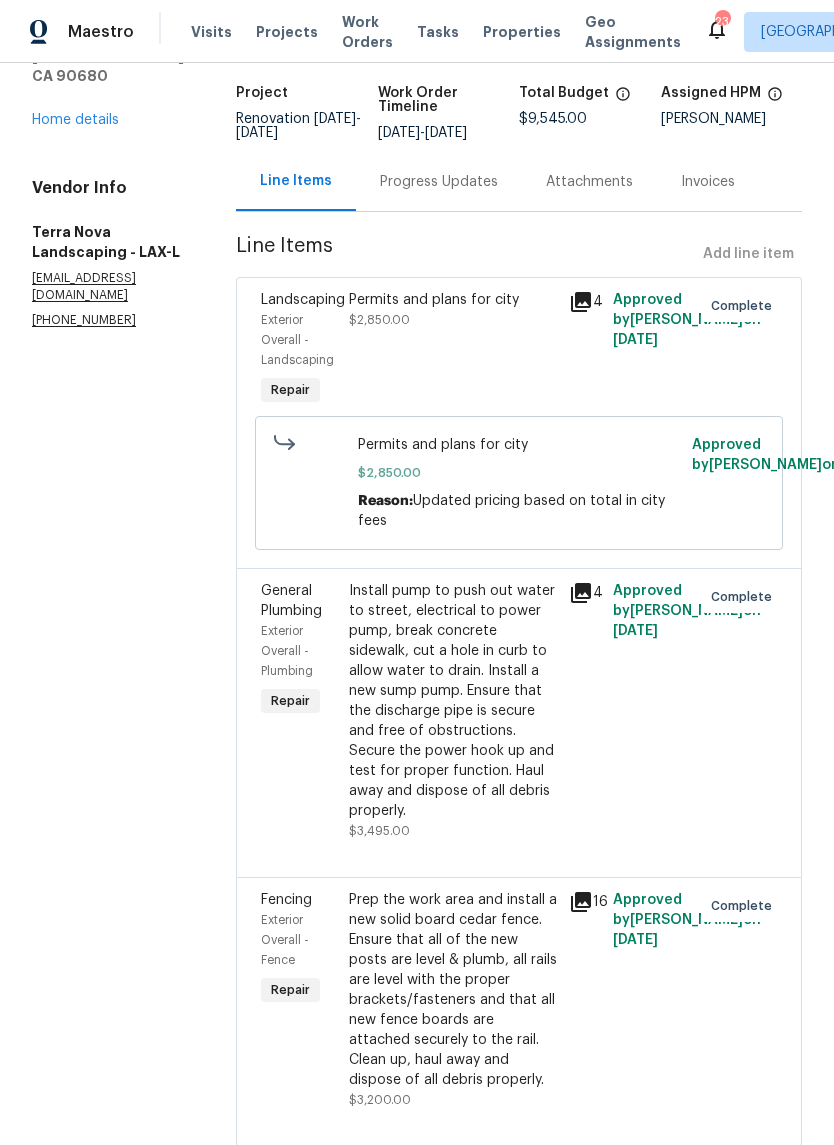 scroll, scrollTop: 119, scrollLeft: 0, axis: vertical 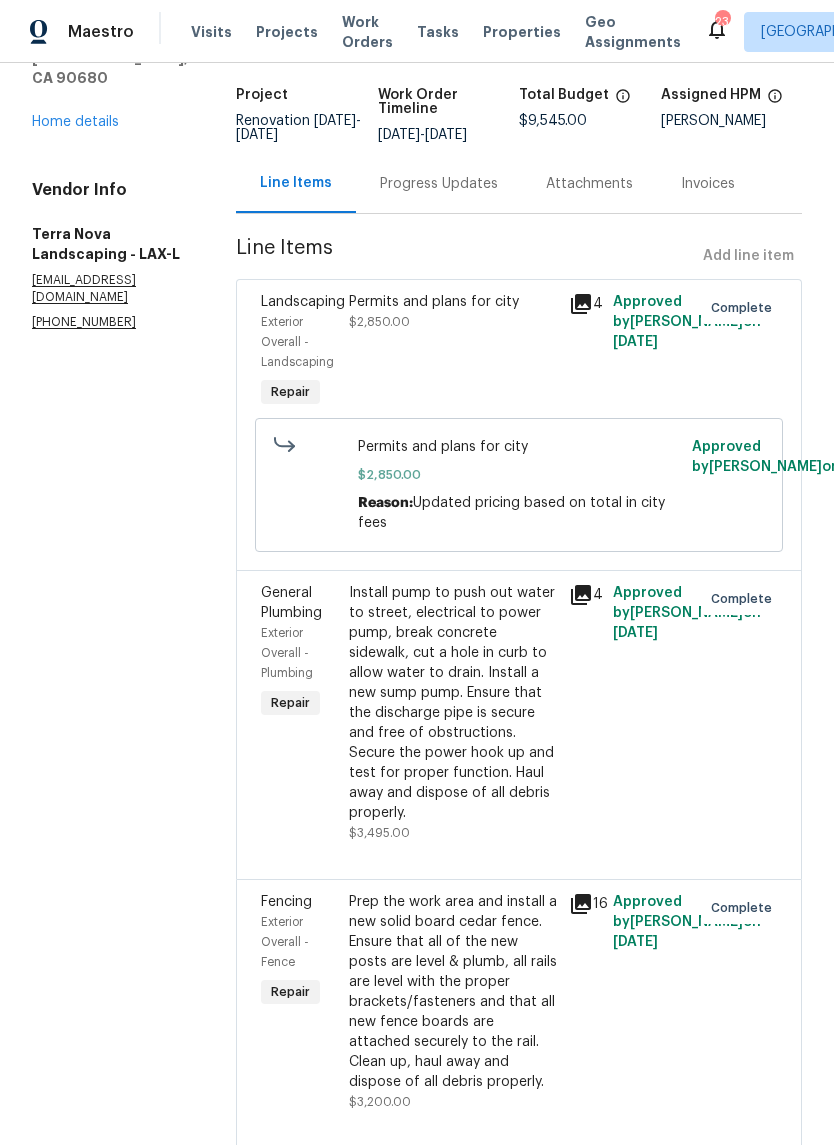 click 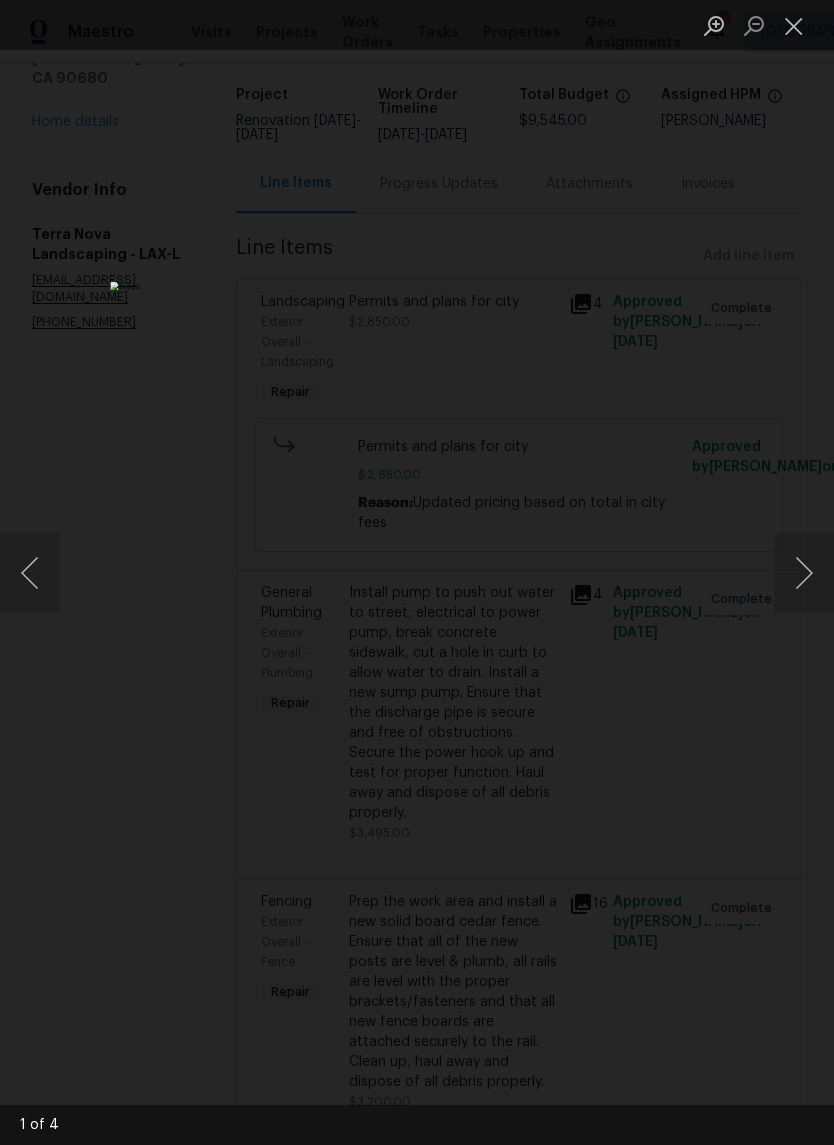 click at bounding box center [804, 573] 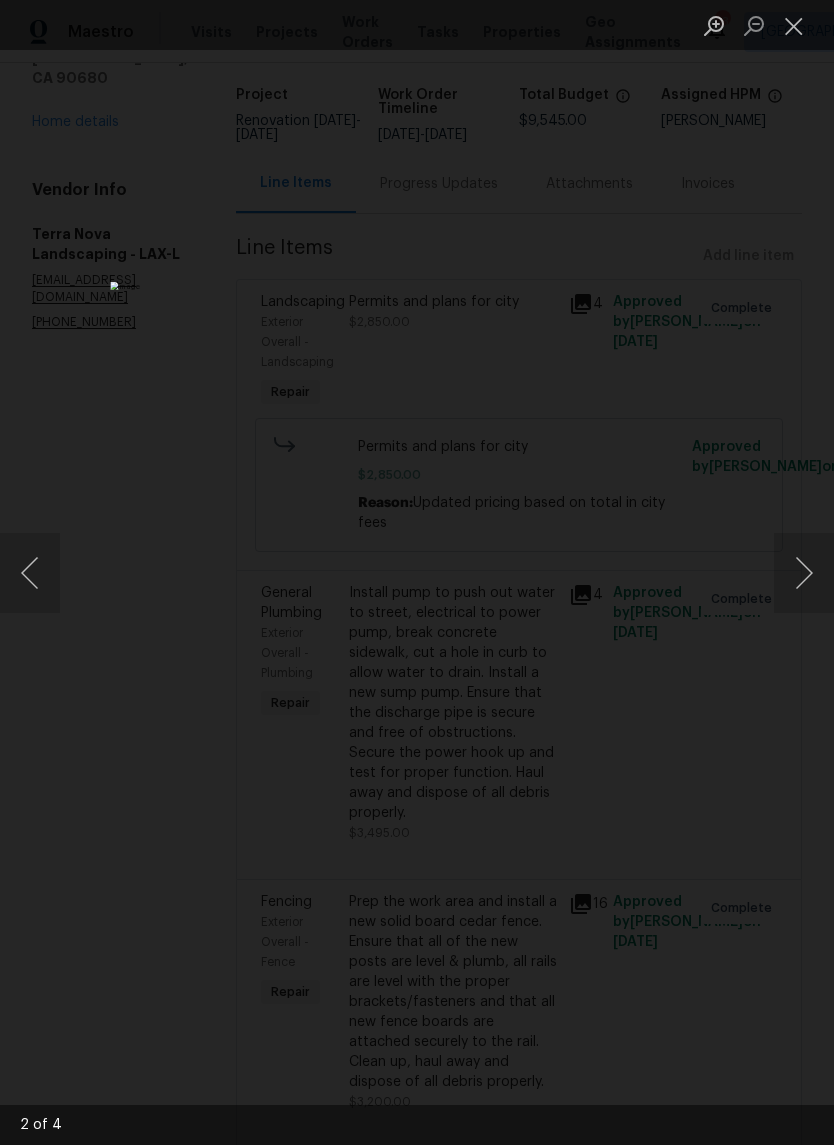 click at bounding box center (804, 573) 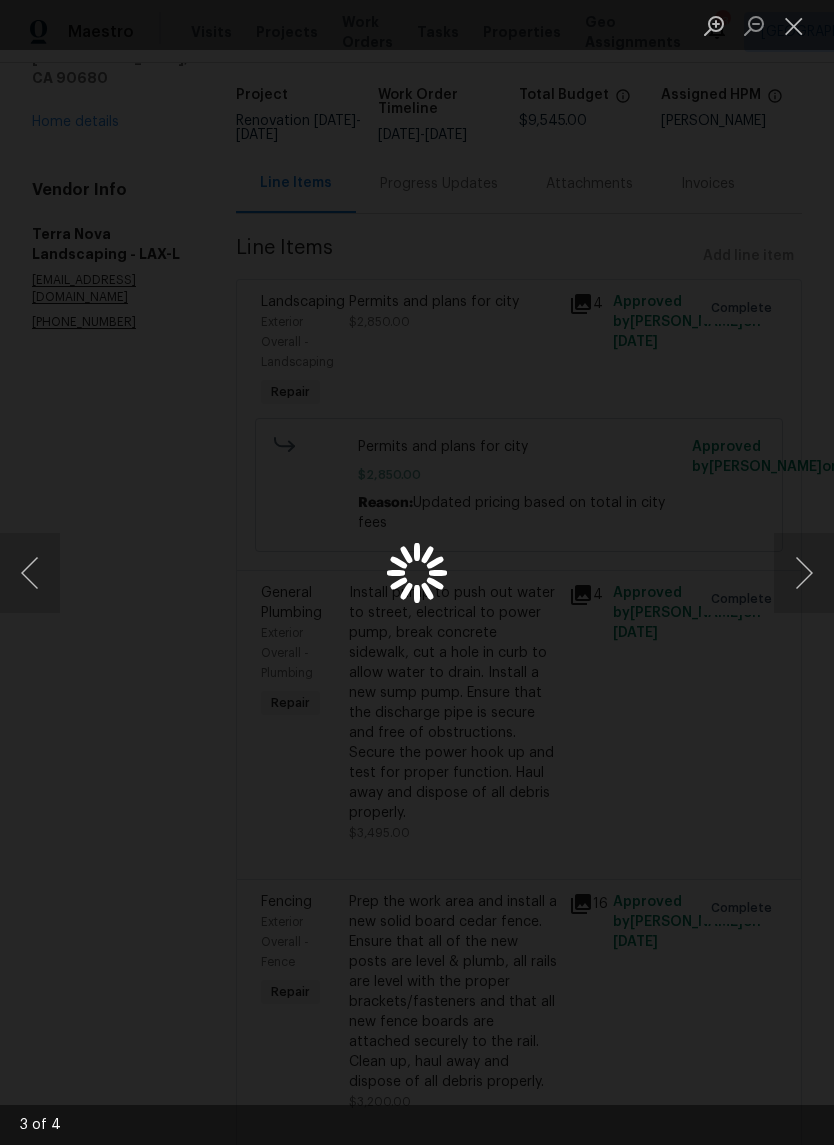 click at bounding box center (804, 573) 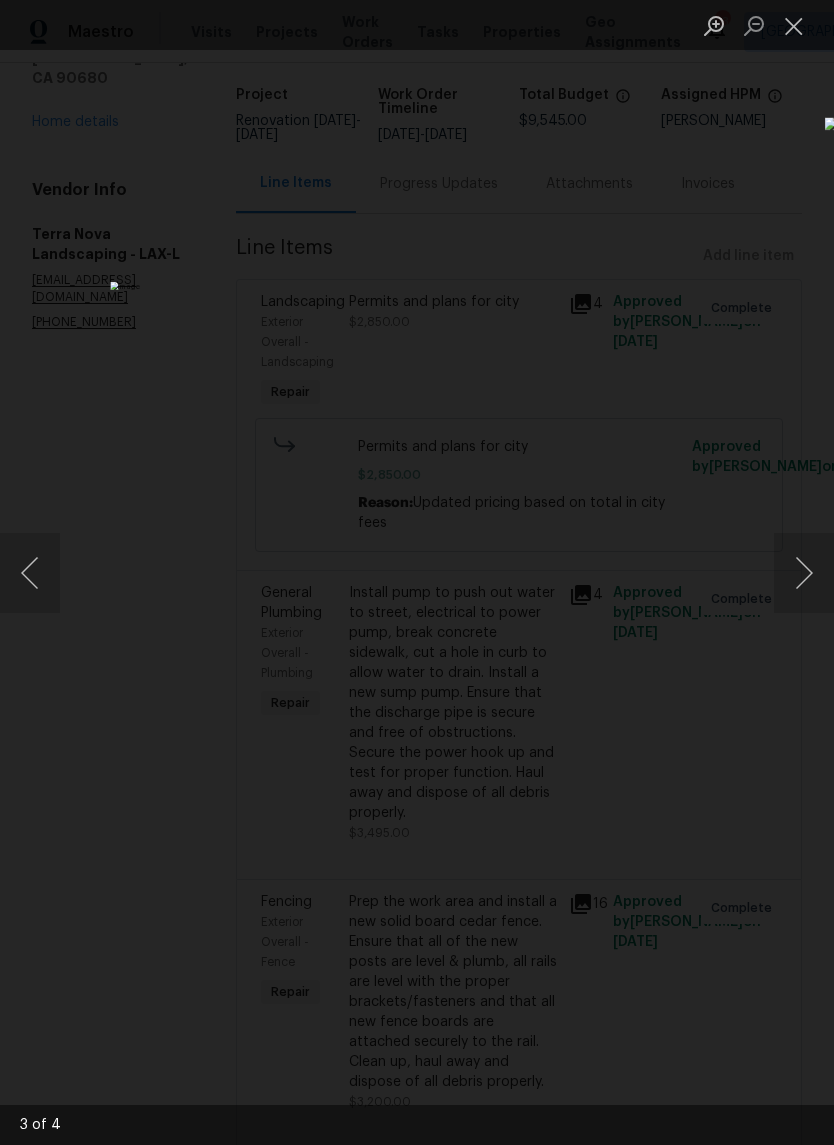 click at bounding box center (804, 573) 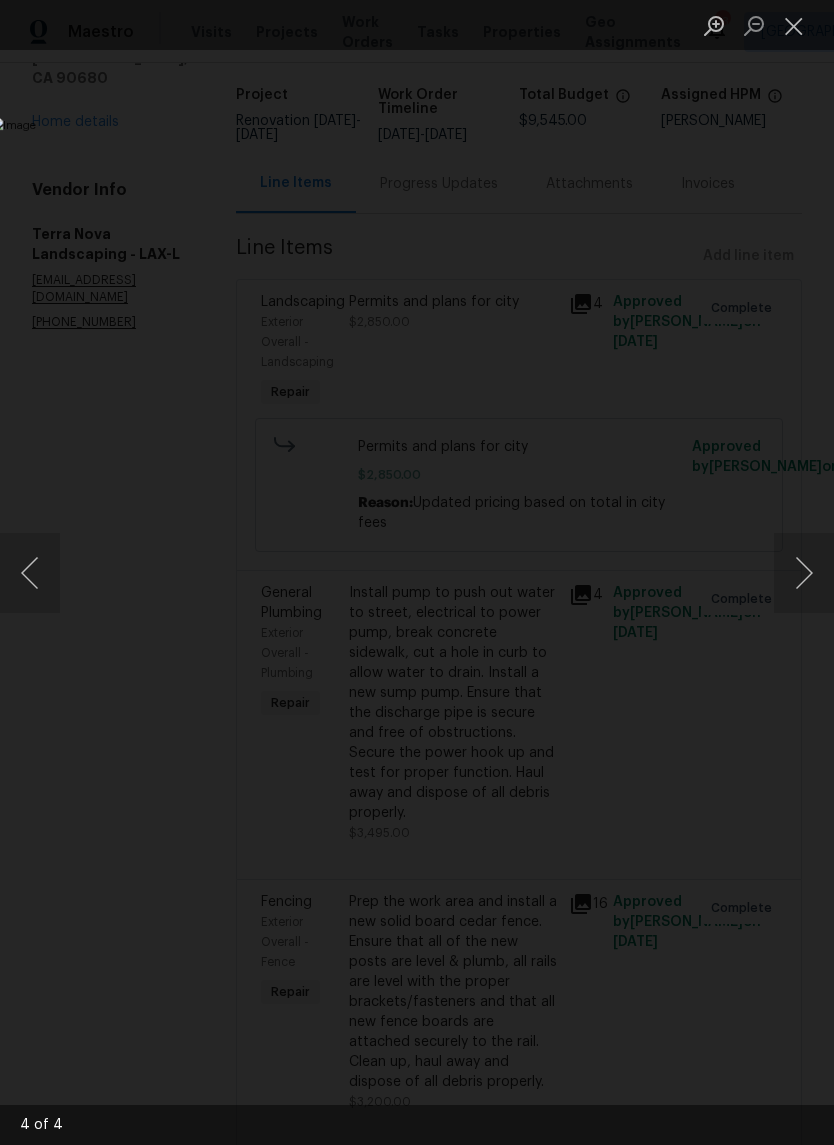click at bounding box center (804, 573) 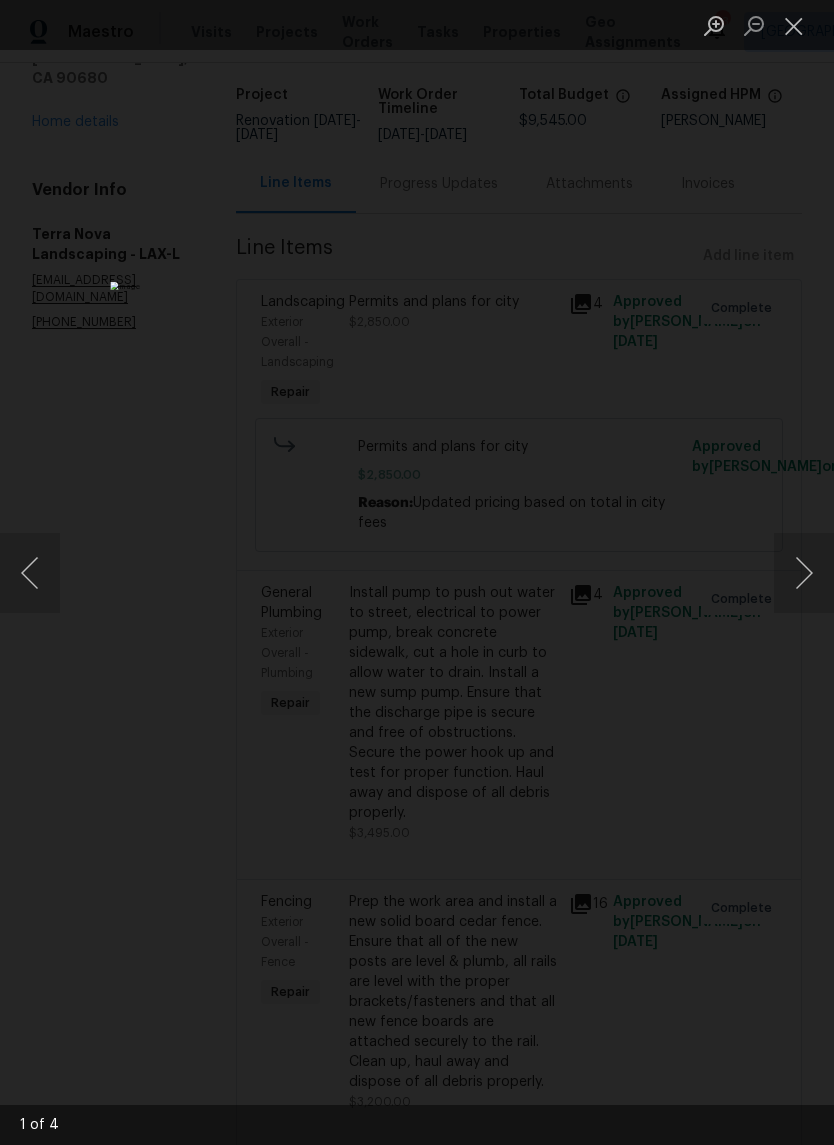 click at bounding box center (794, 25) 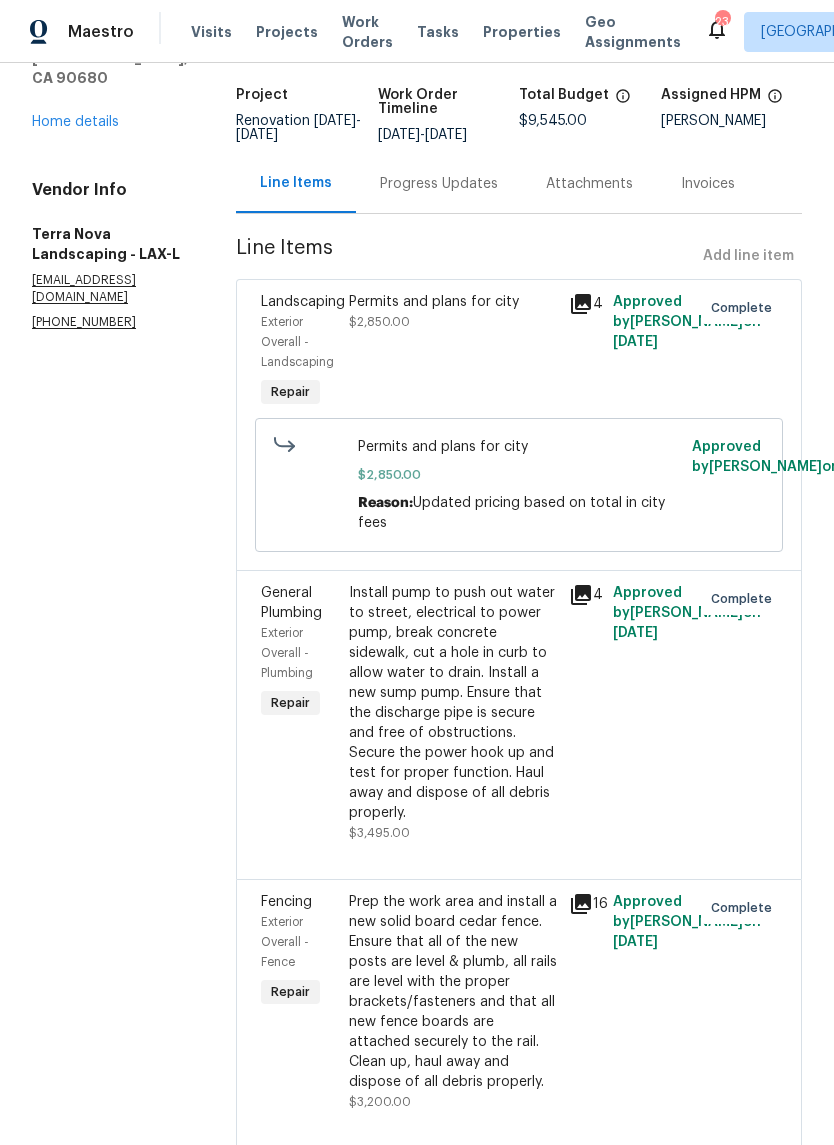 click 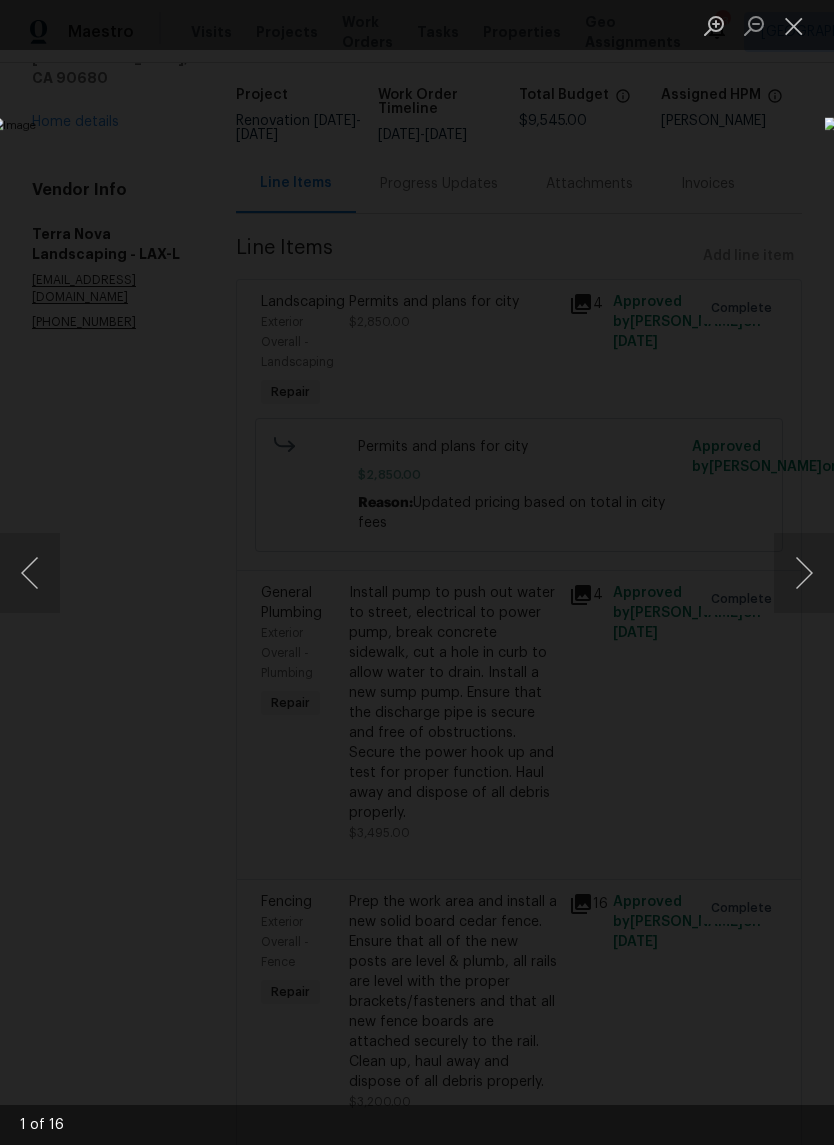 click at bounding box center [804, 573] 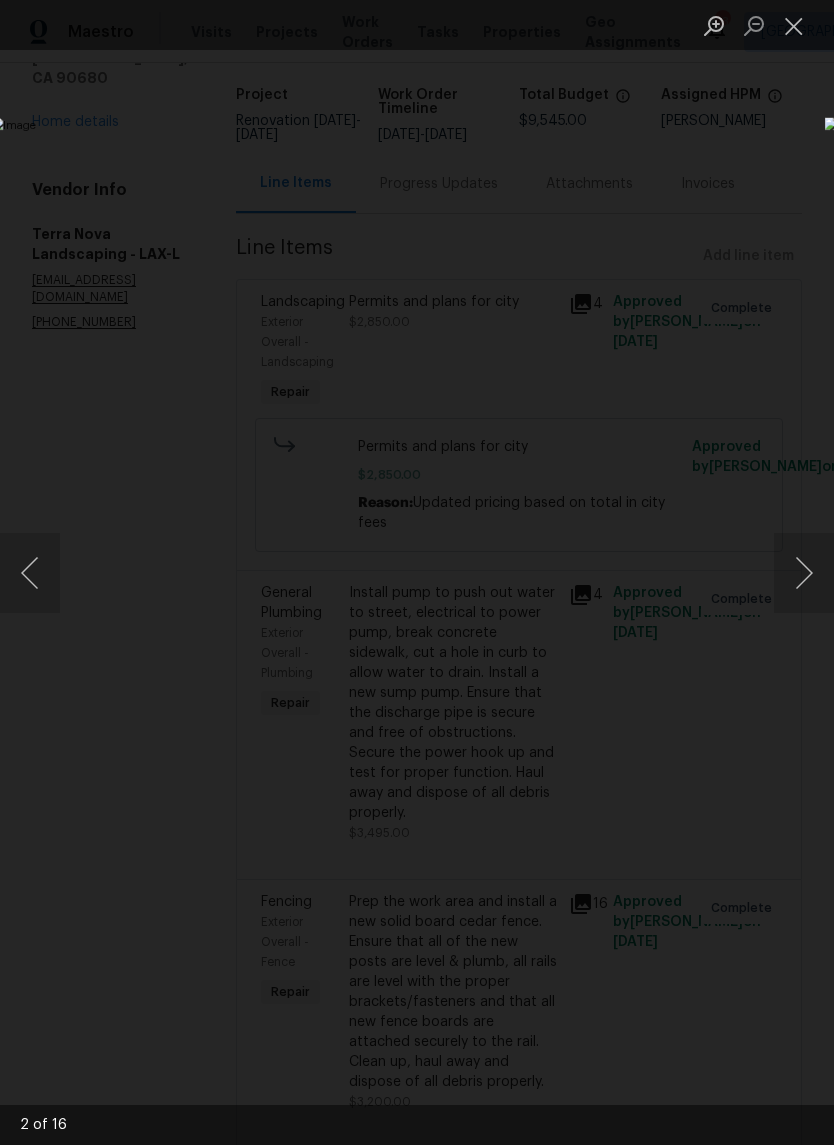 click at bounding box center (804, 573) 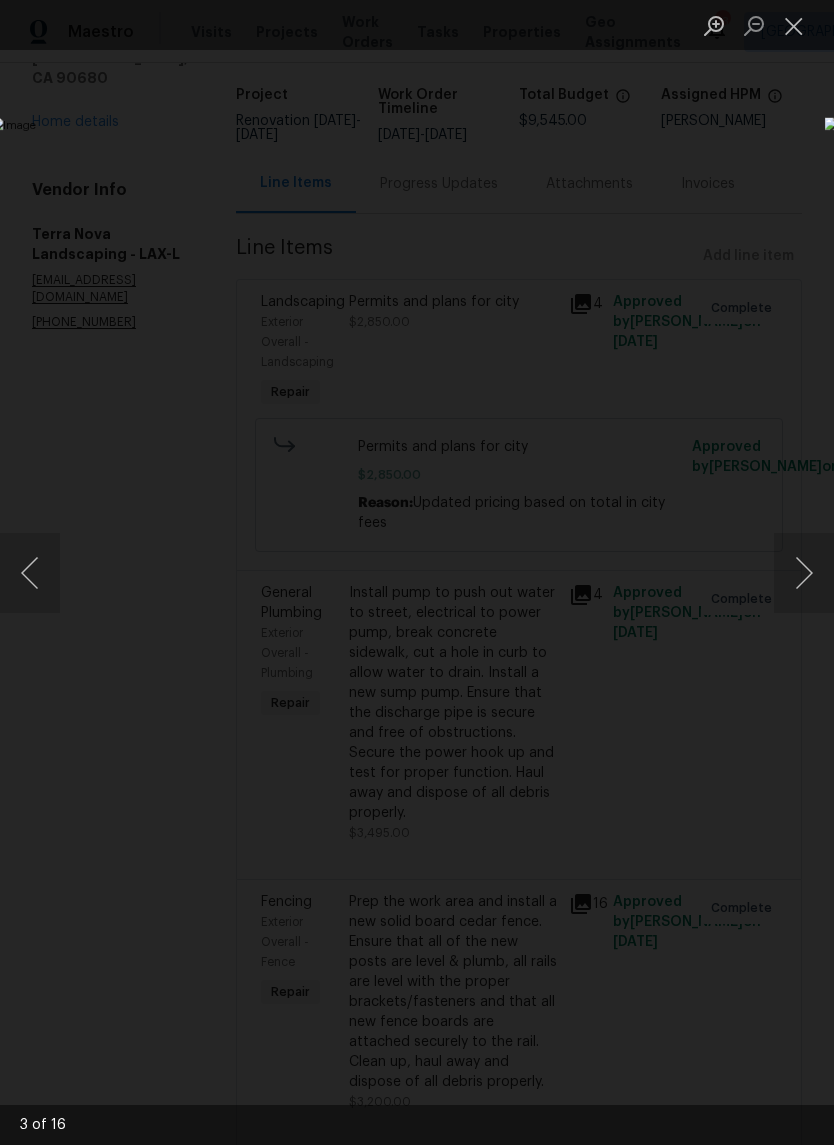 click at bounding box center [804, 573] 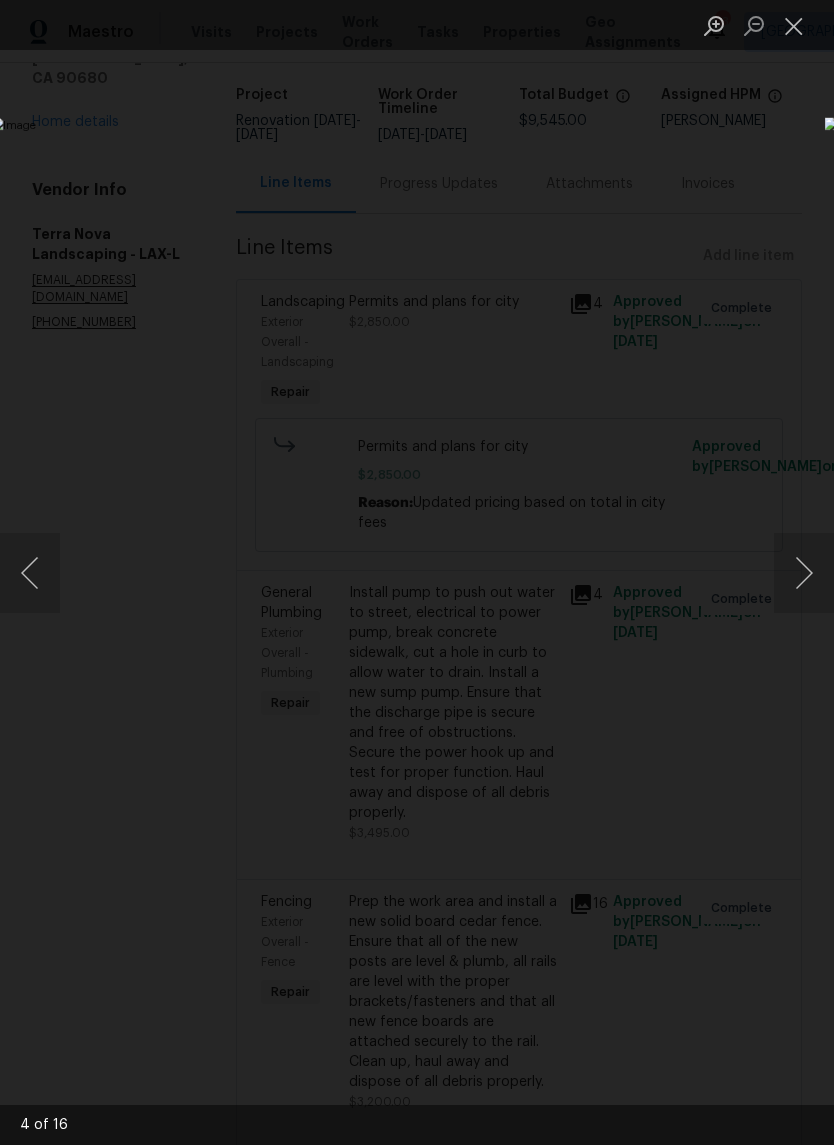 click at bounding box center (794, 25) 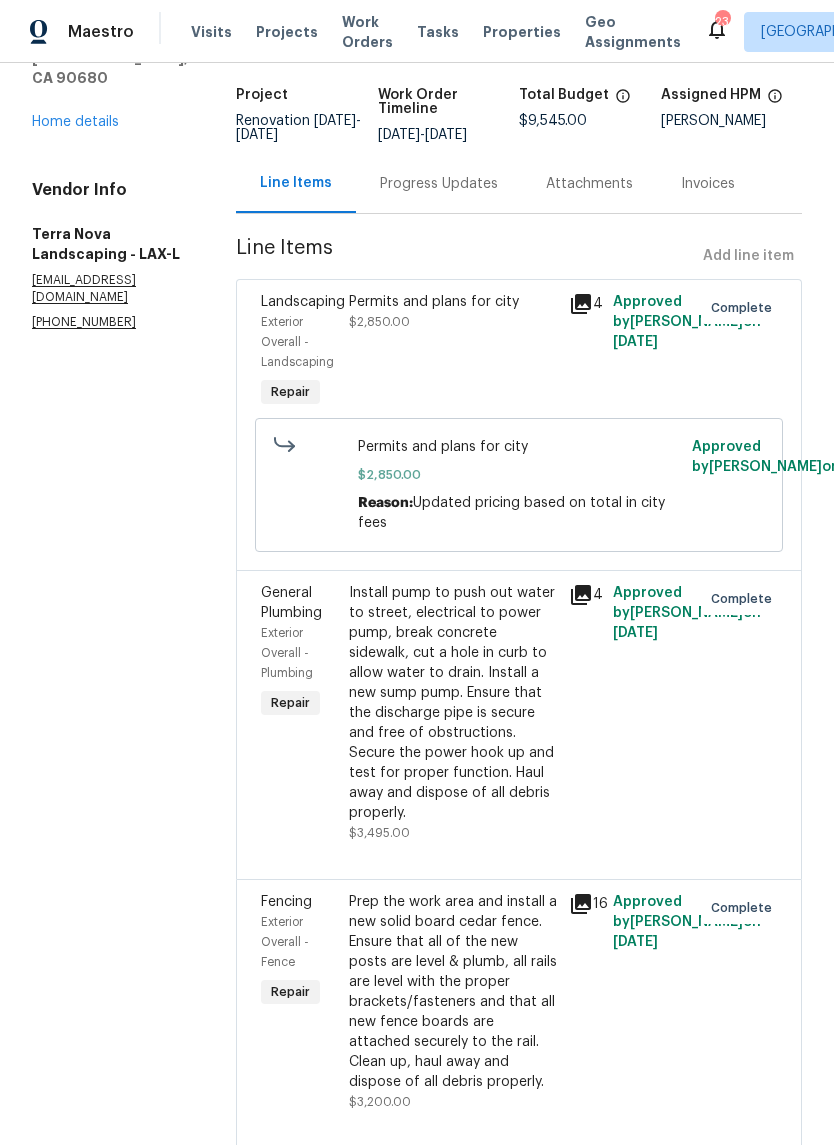 click on "Home details" at bounding box center (75, 122) 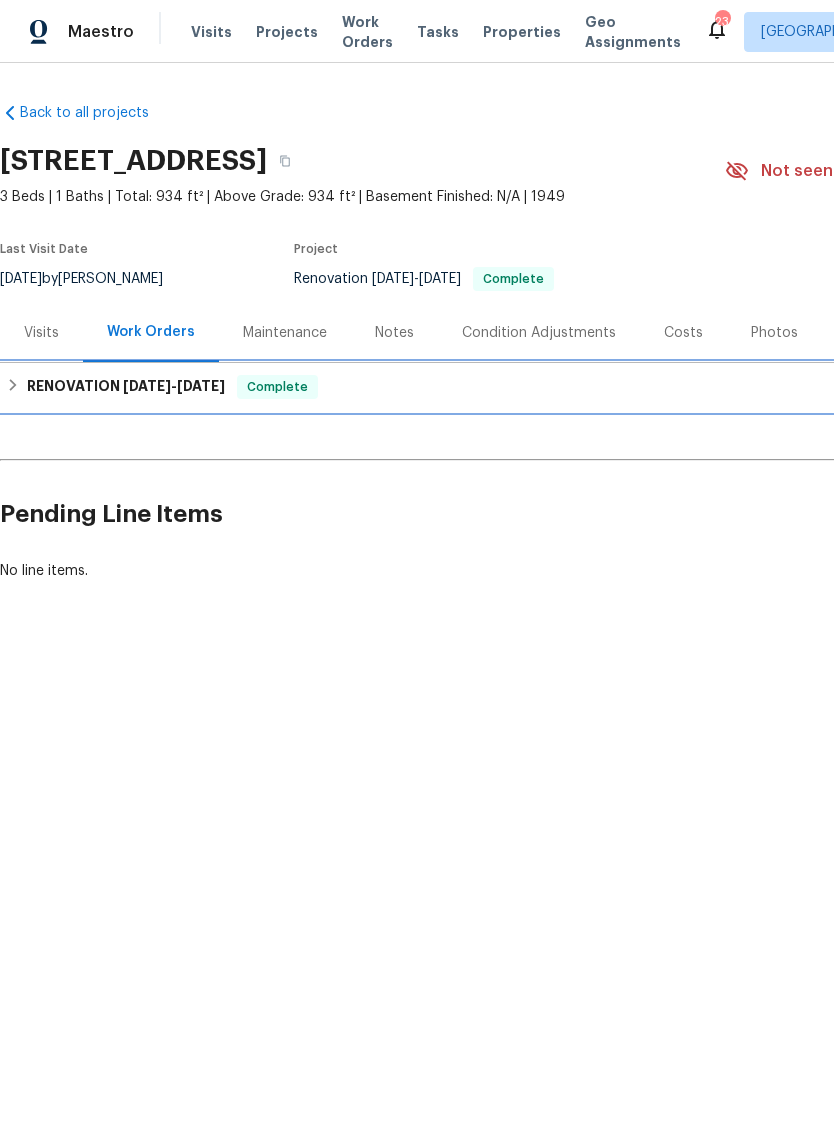 click on "[DATE]" at bounding box center (147, 386) 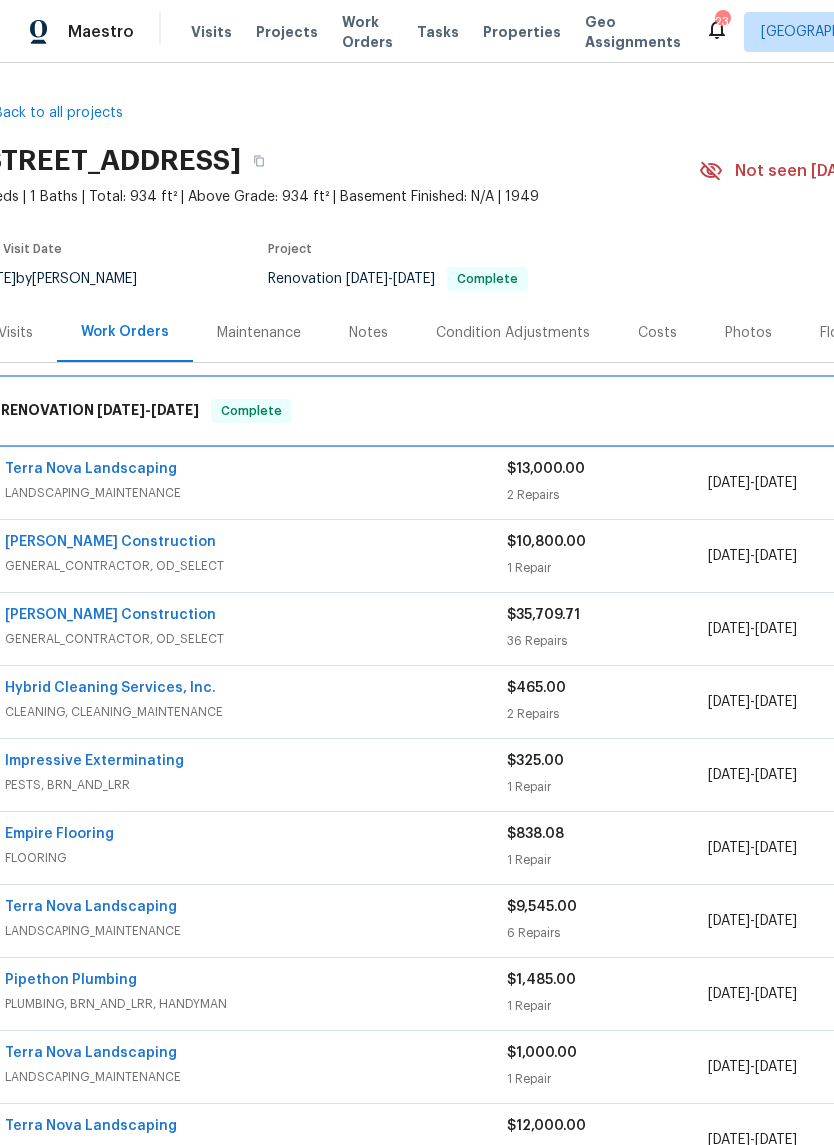 scroll, scrollTop: 0, scrollLeft: 27, axis: horizontal 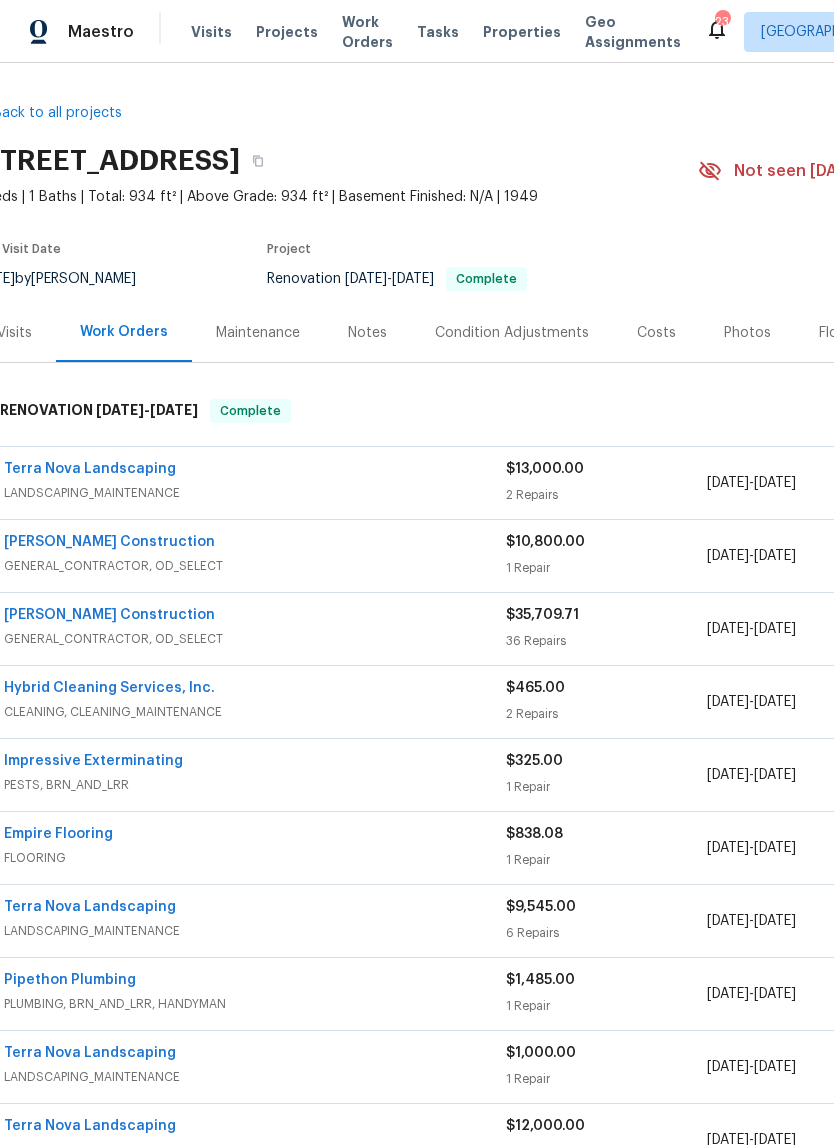 click on "Terra Nova Landscaping" at bounding box center [90, 469] 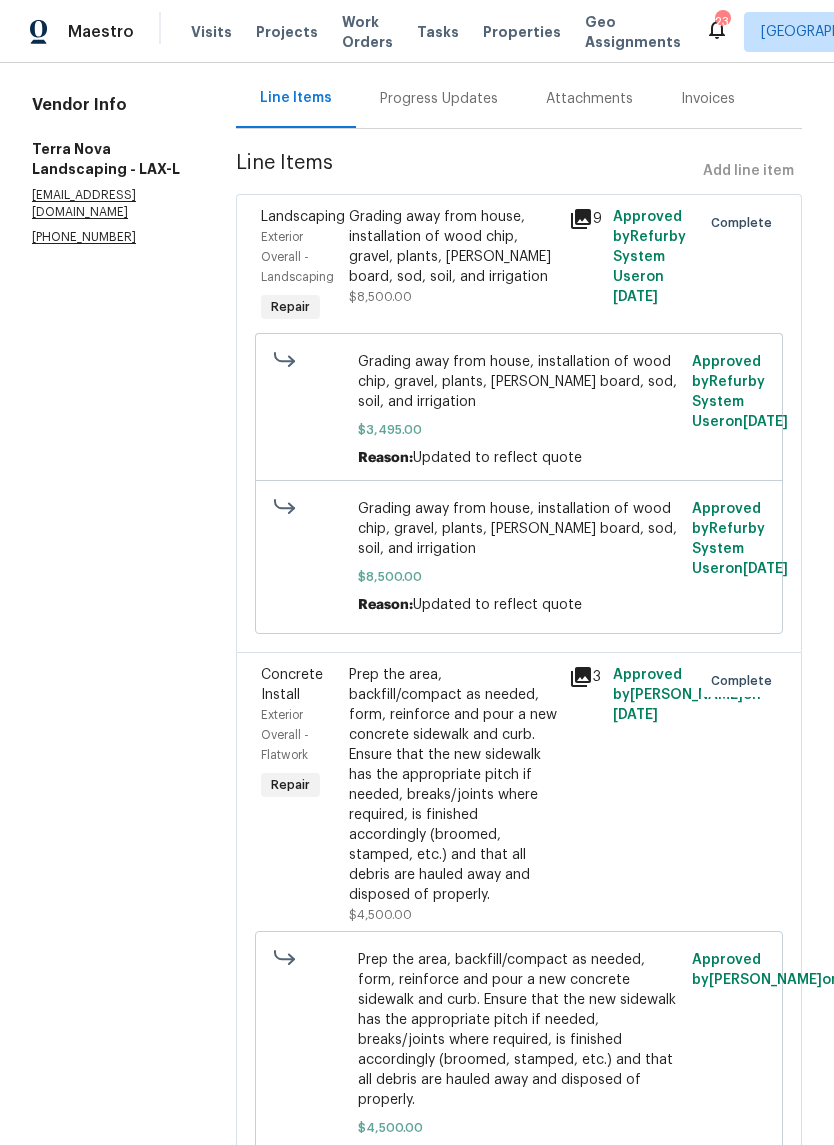 scroll, scrollTop: 203, scrollLeft: 0, axis: vertical 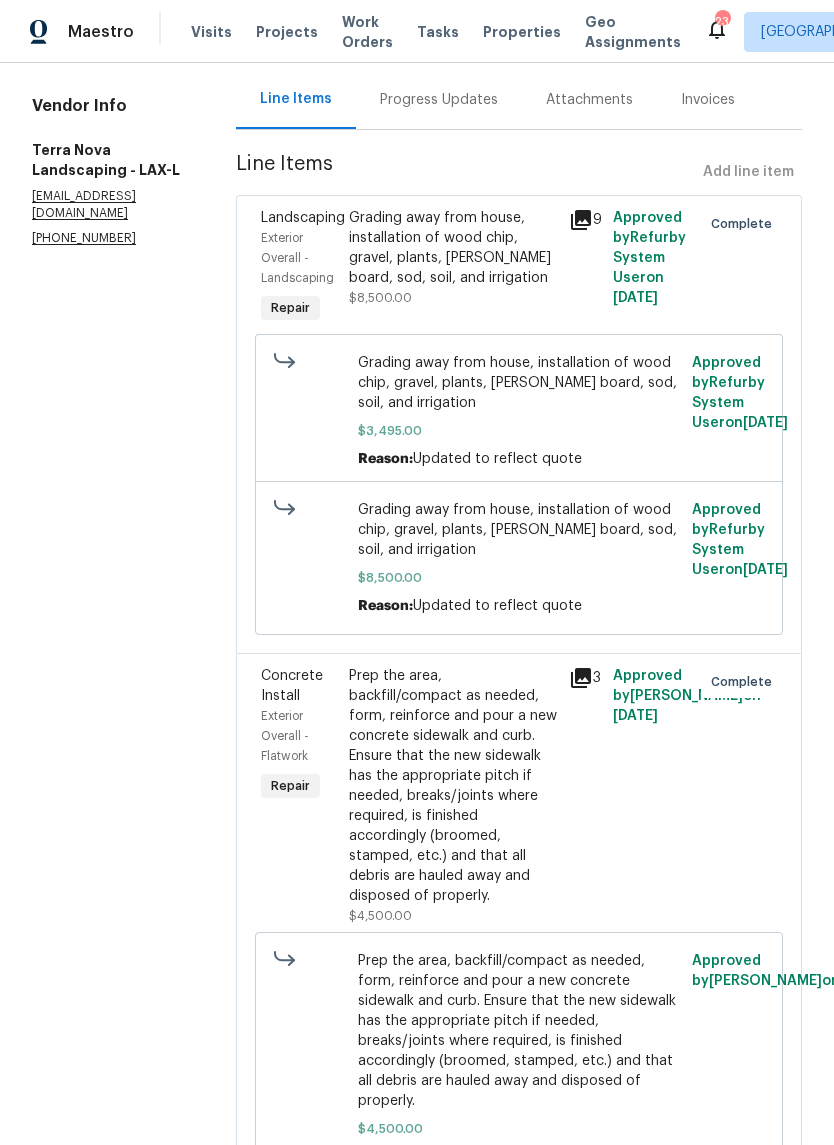 click 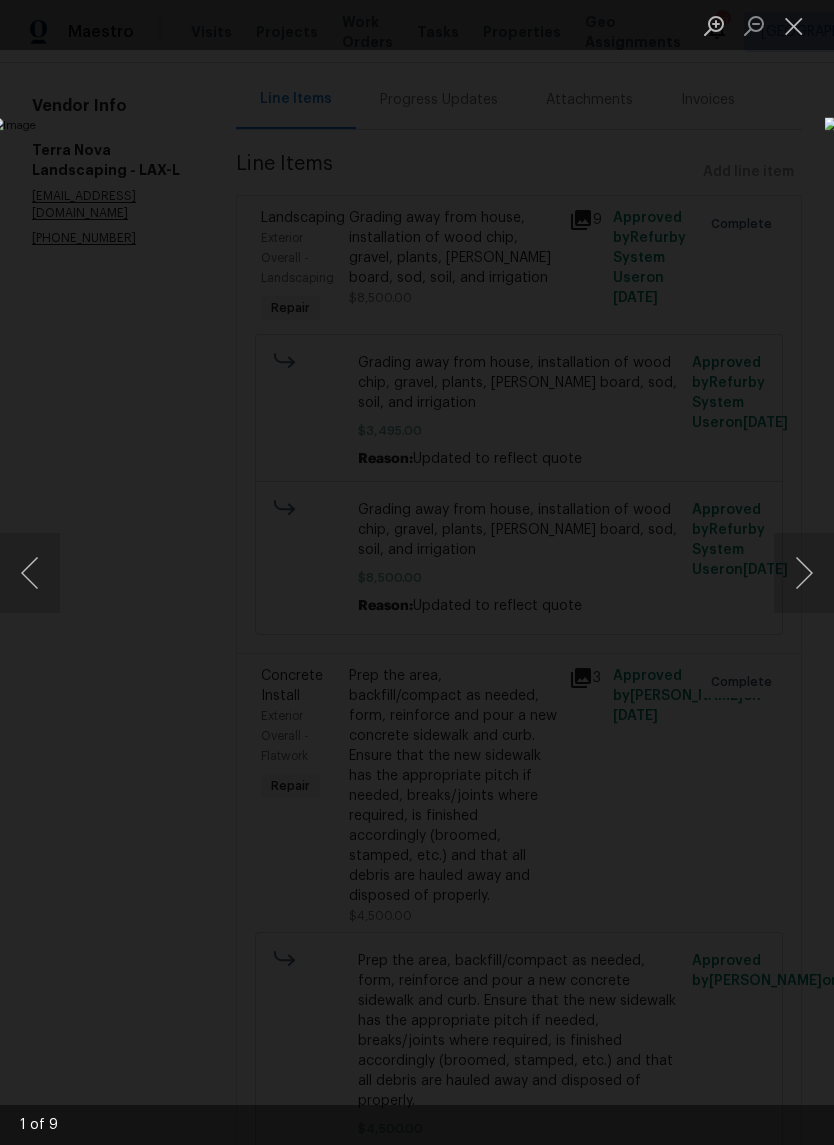 click at bounding box center [804, 573] 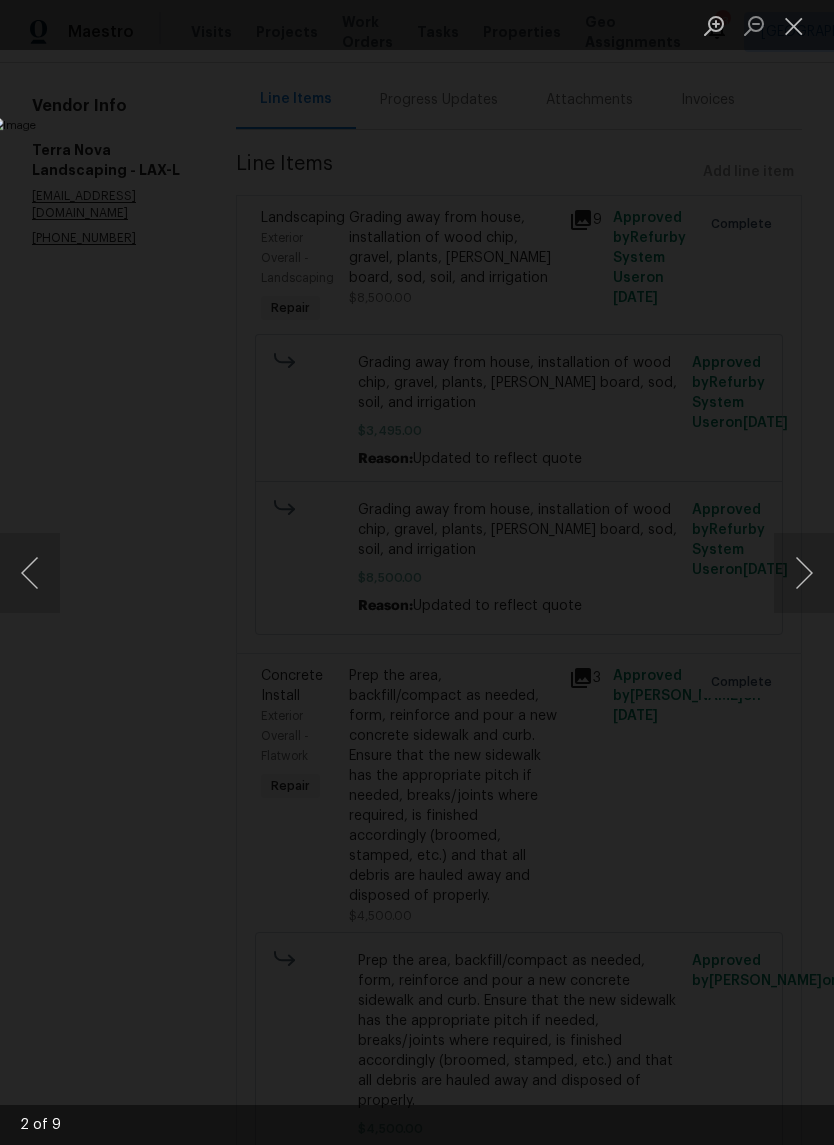 click at bounding box center [804, 573] 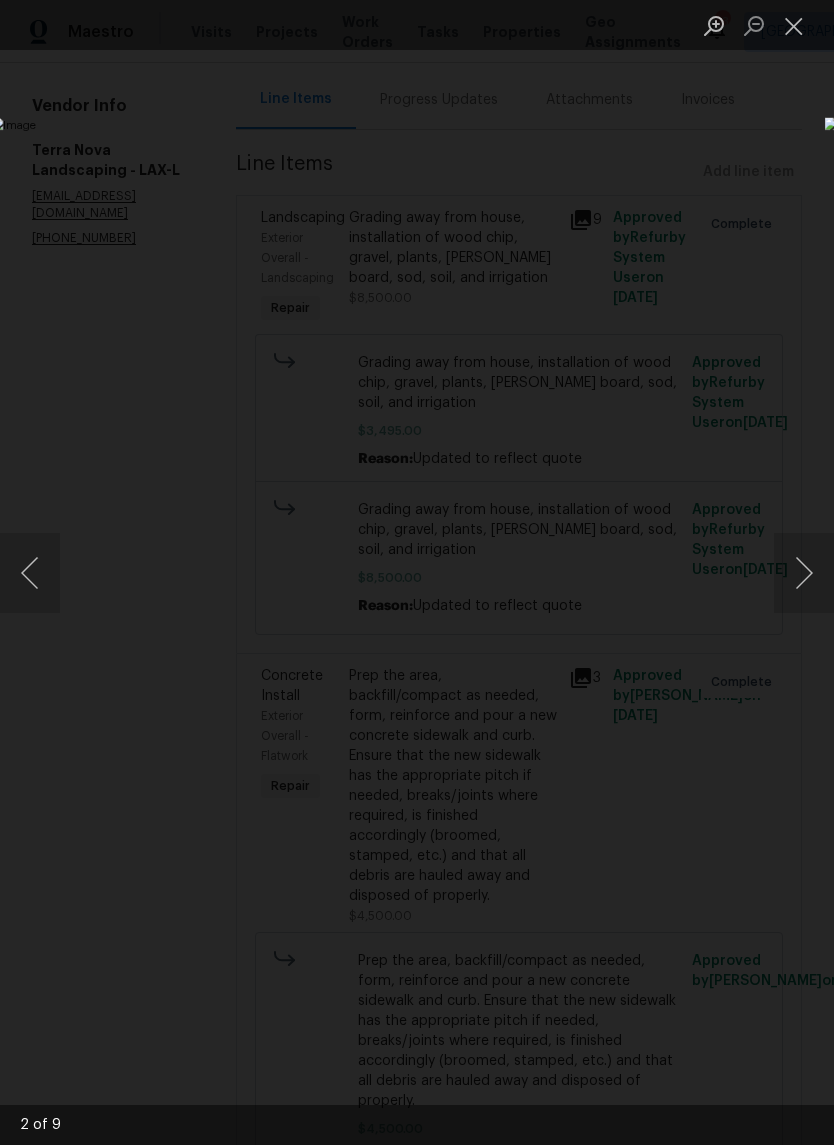 click at bounding box center [794, 25] 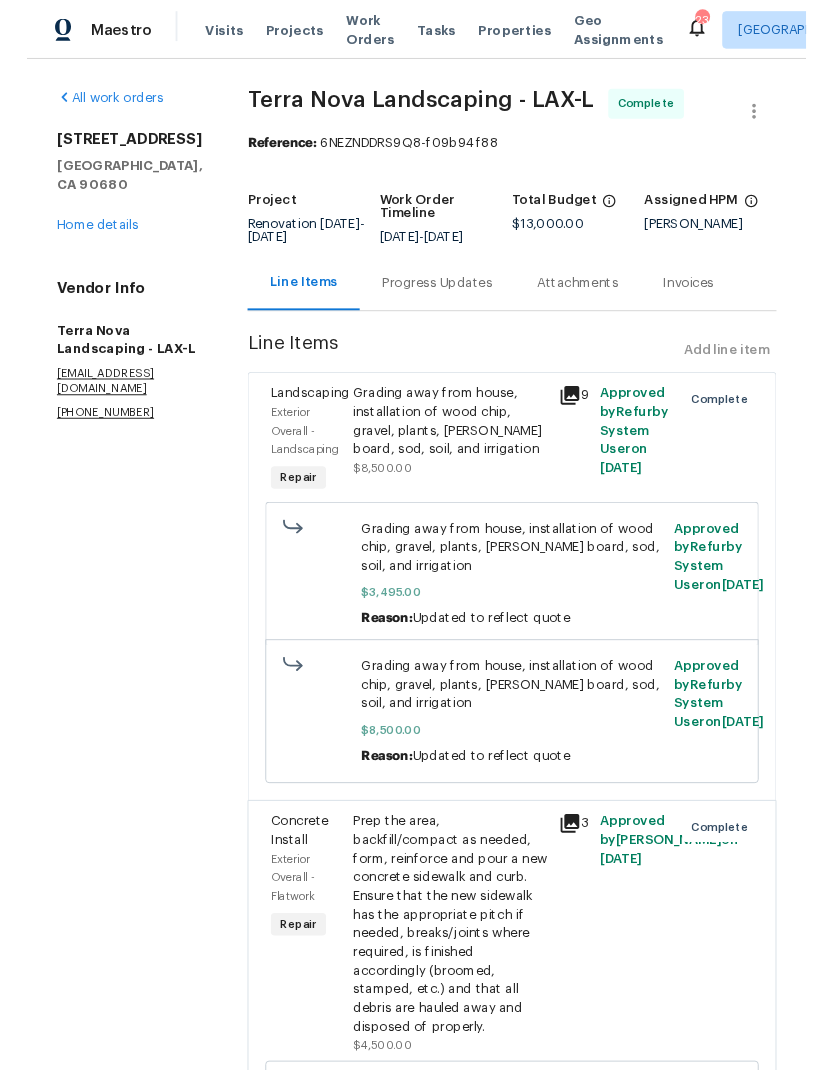 scroll, scrollTop: 0, scrollLeft: 0, axis: both 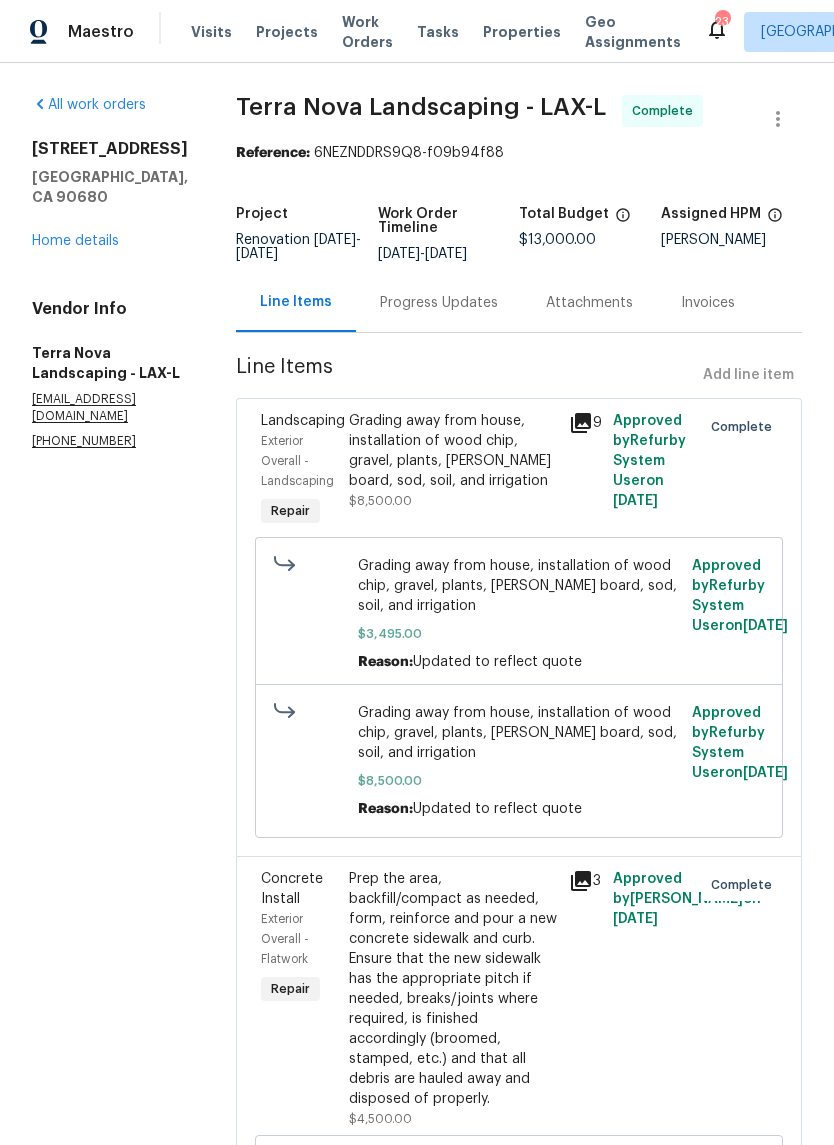 click on "Home details" at bounding box center [75, 241] 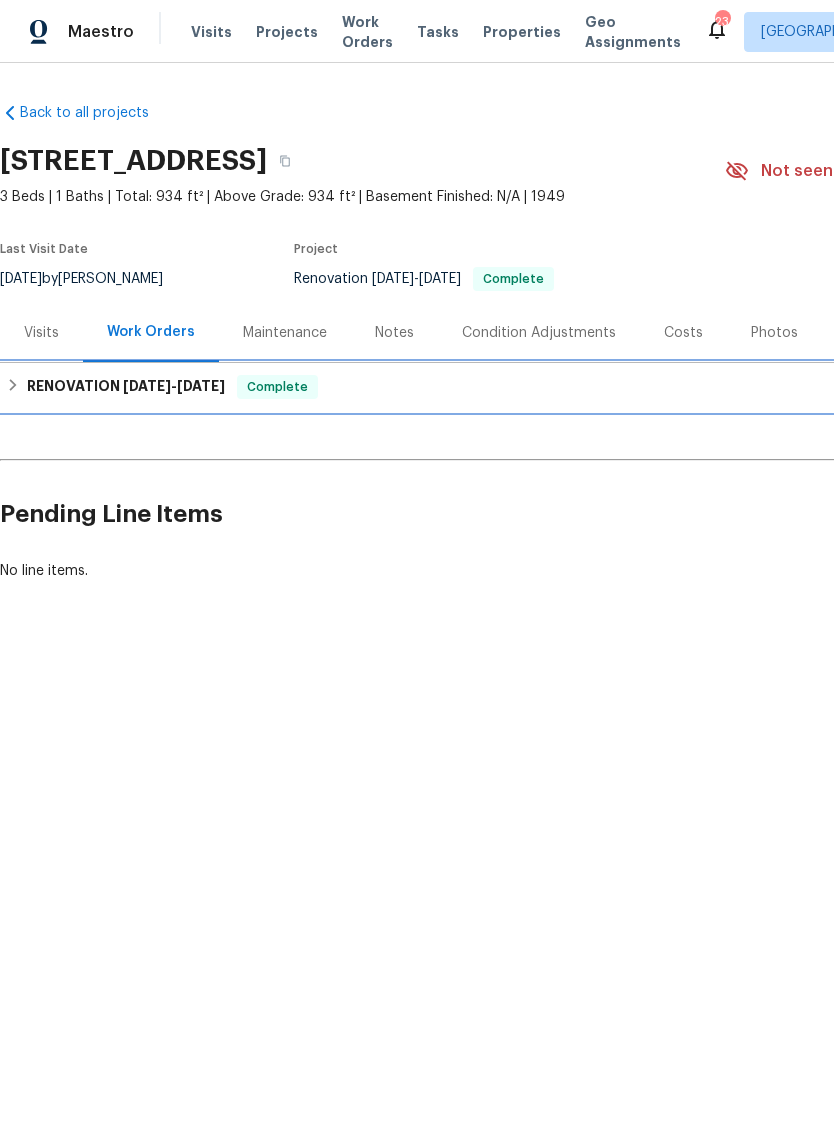 click on "RENOVATION   [DATE]  -  [DATE]" at bounding box center (126, 387) 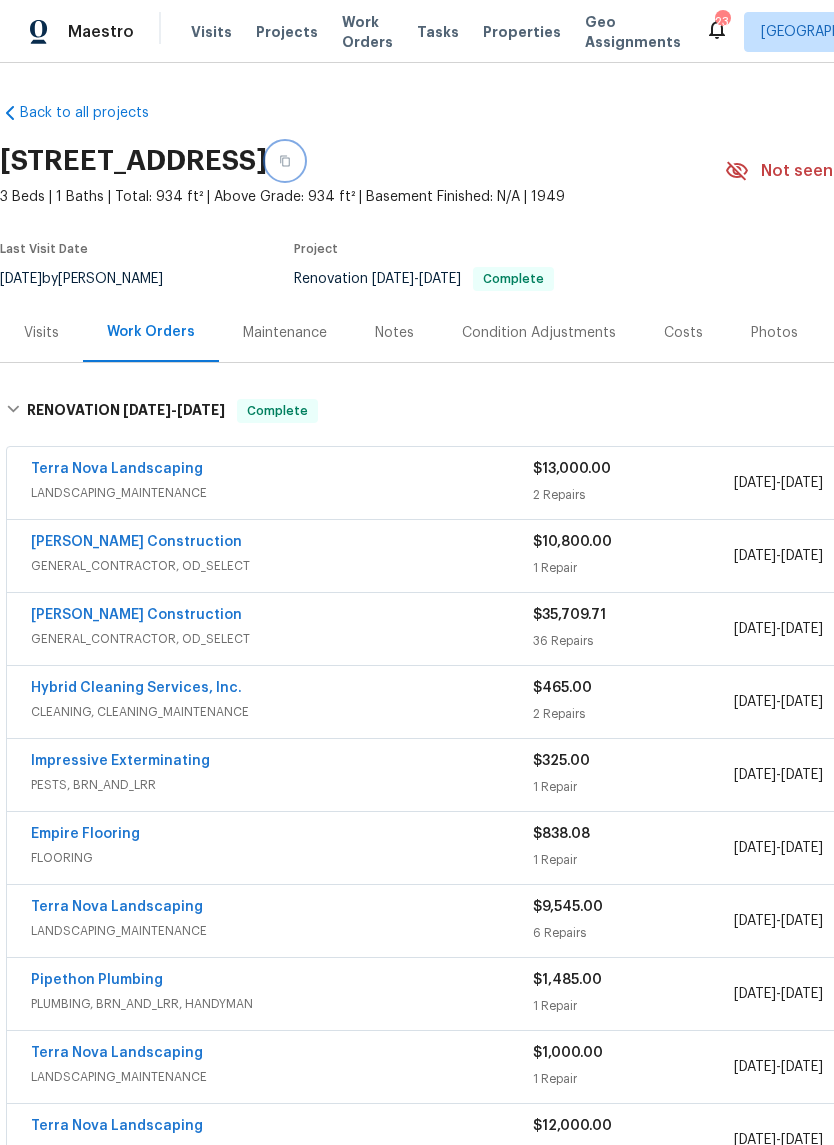click at bounding box center [285, 161] 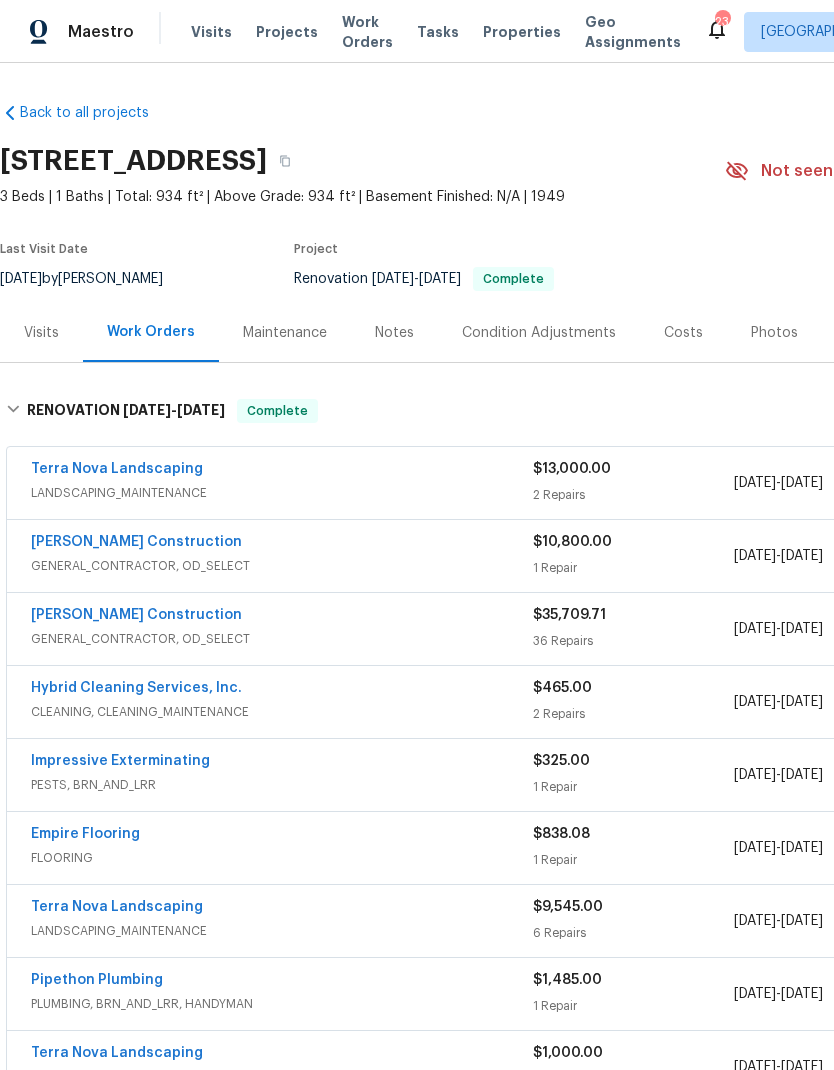 scroll, scrollTop: 0, scrollLeft: 0, axis: both 